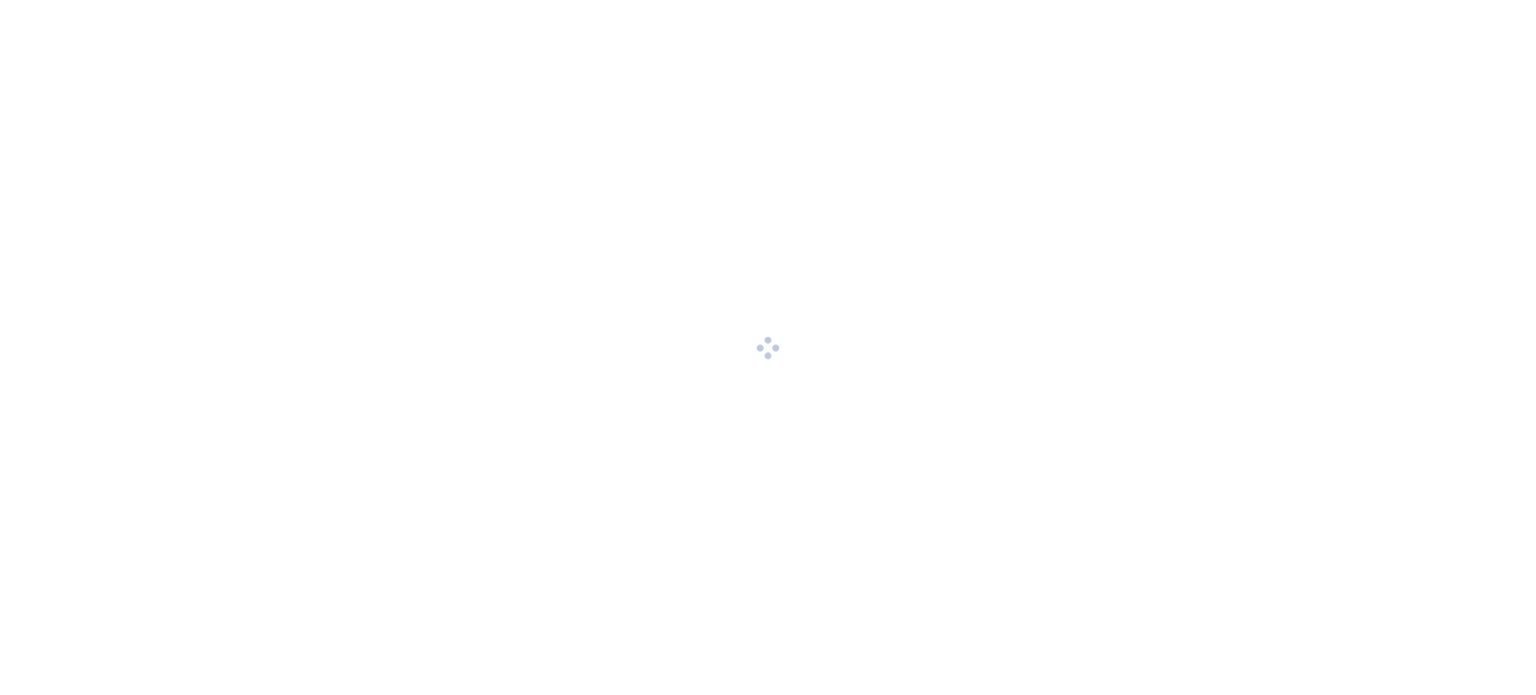 scroll, scrollTop: 0, scrollLeft: 0, axis: both 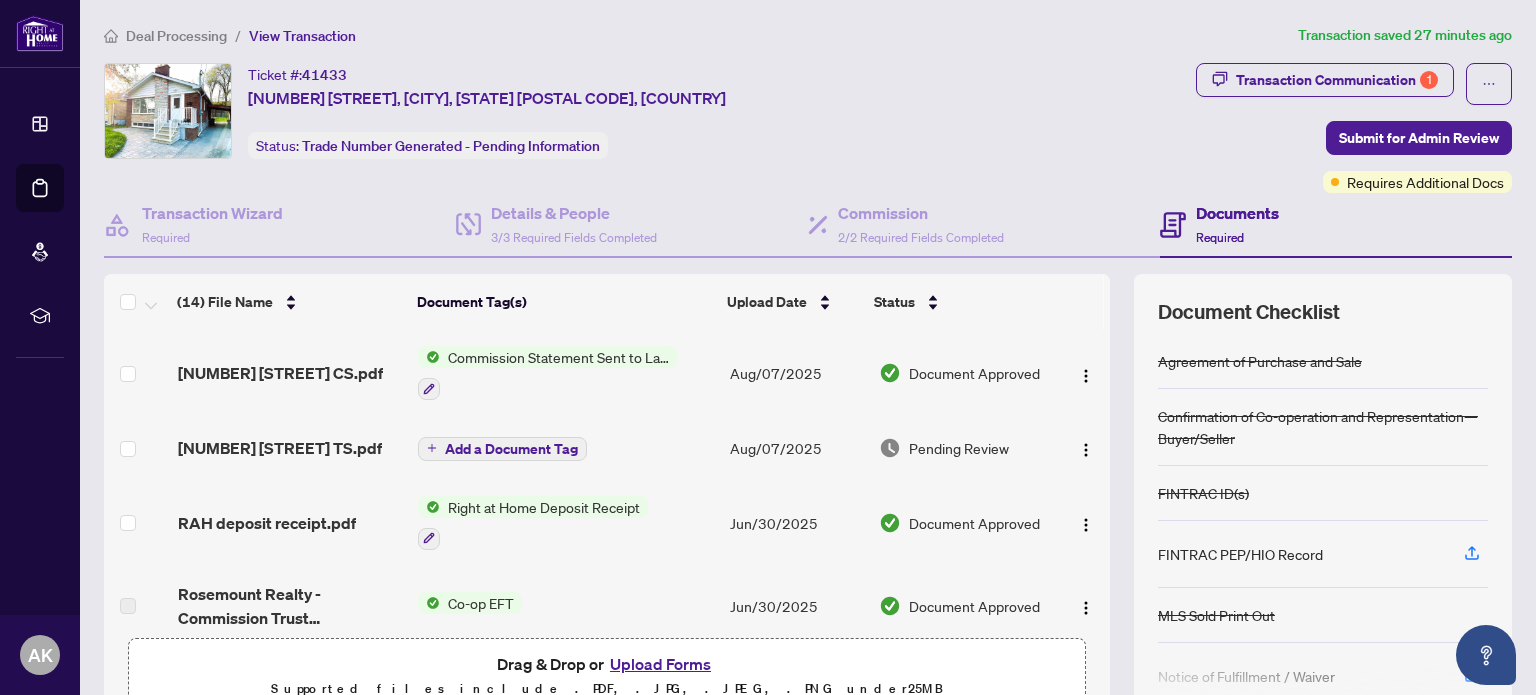 click on "[NUMBER] [STREET] CS.pdf" at bounding box center [280, 373] 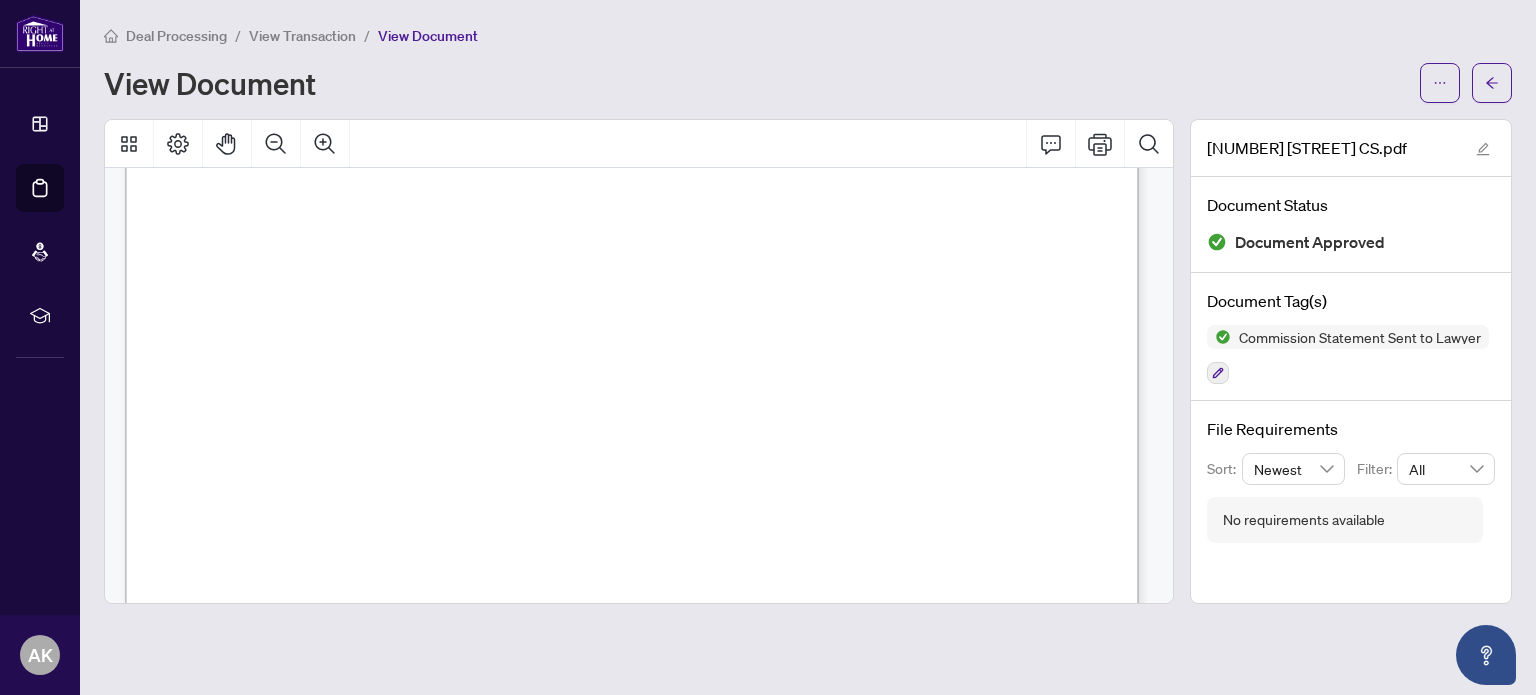 scroll, scrollTop: 0, scrollLeft: 0, axis: both 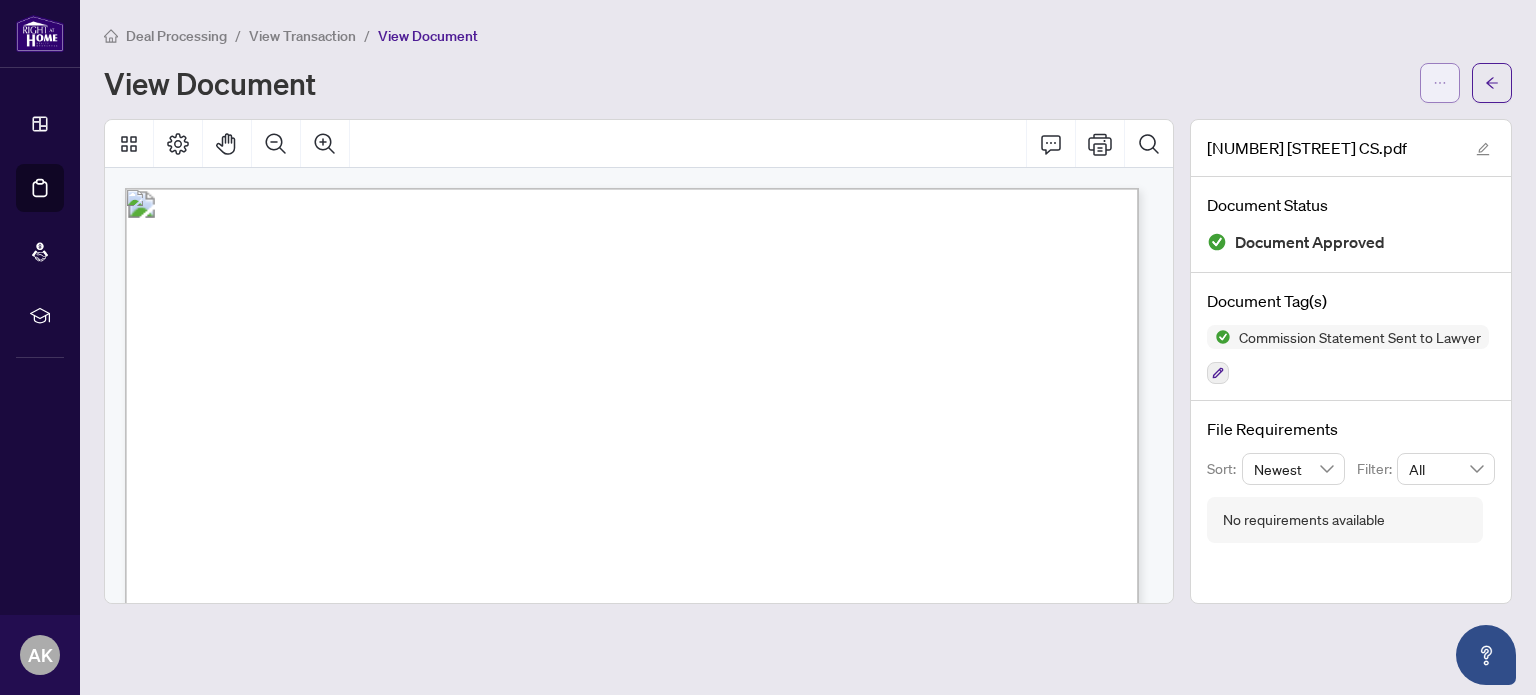 click 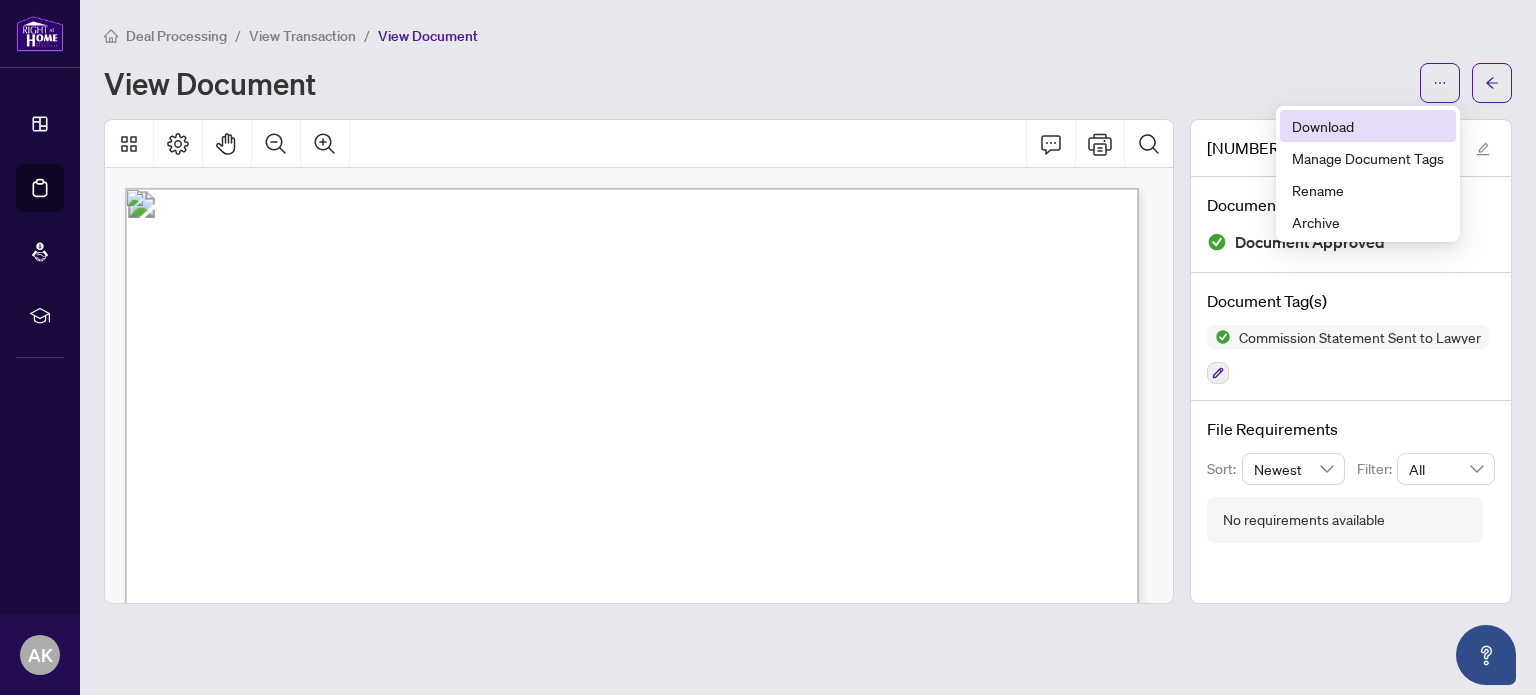 click on "Download" at bounding box center [1368, 126] 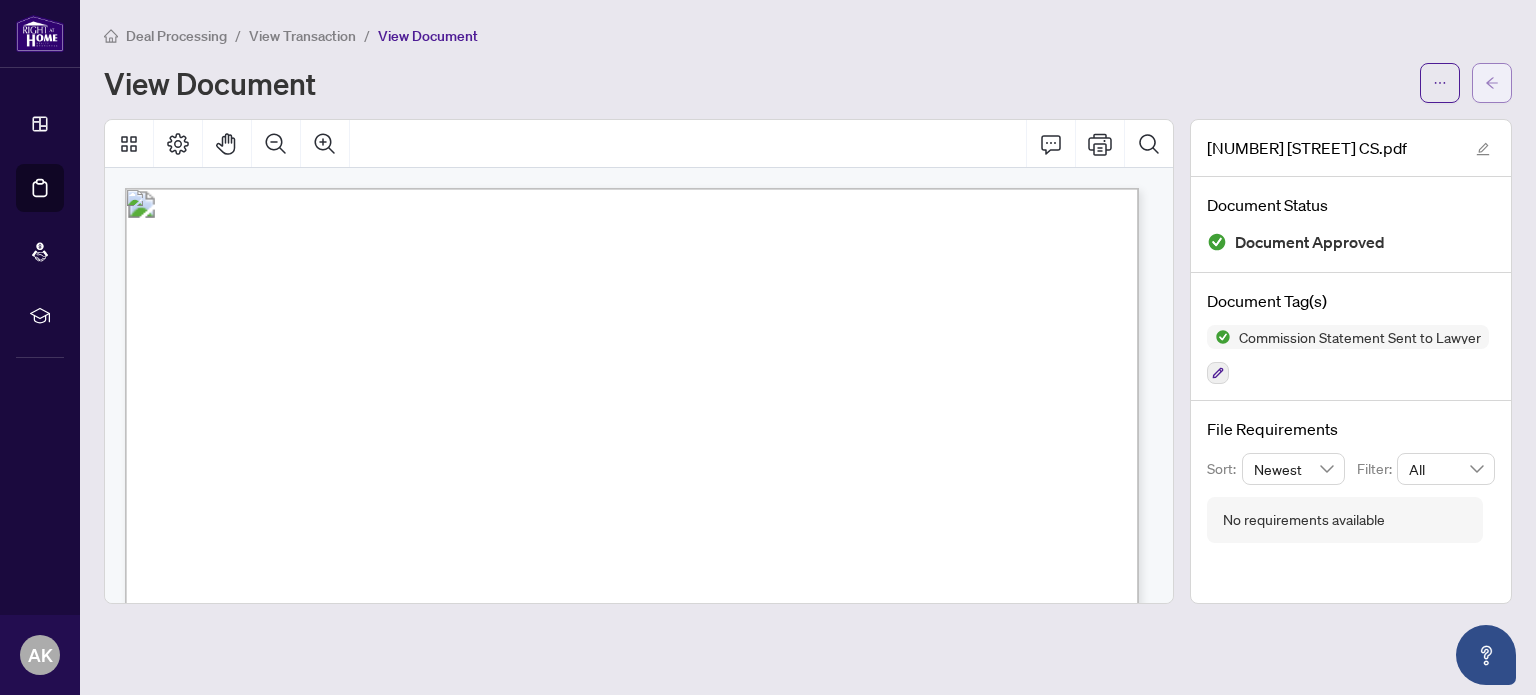 click at bounding box center [1492, 83] 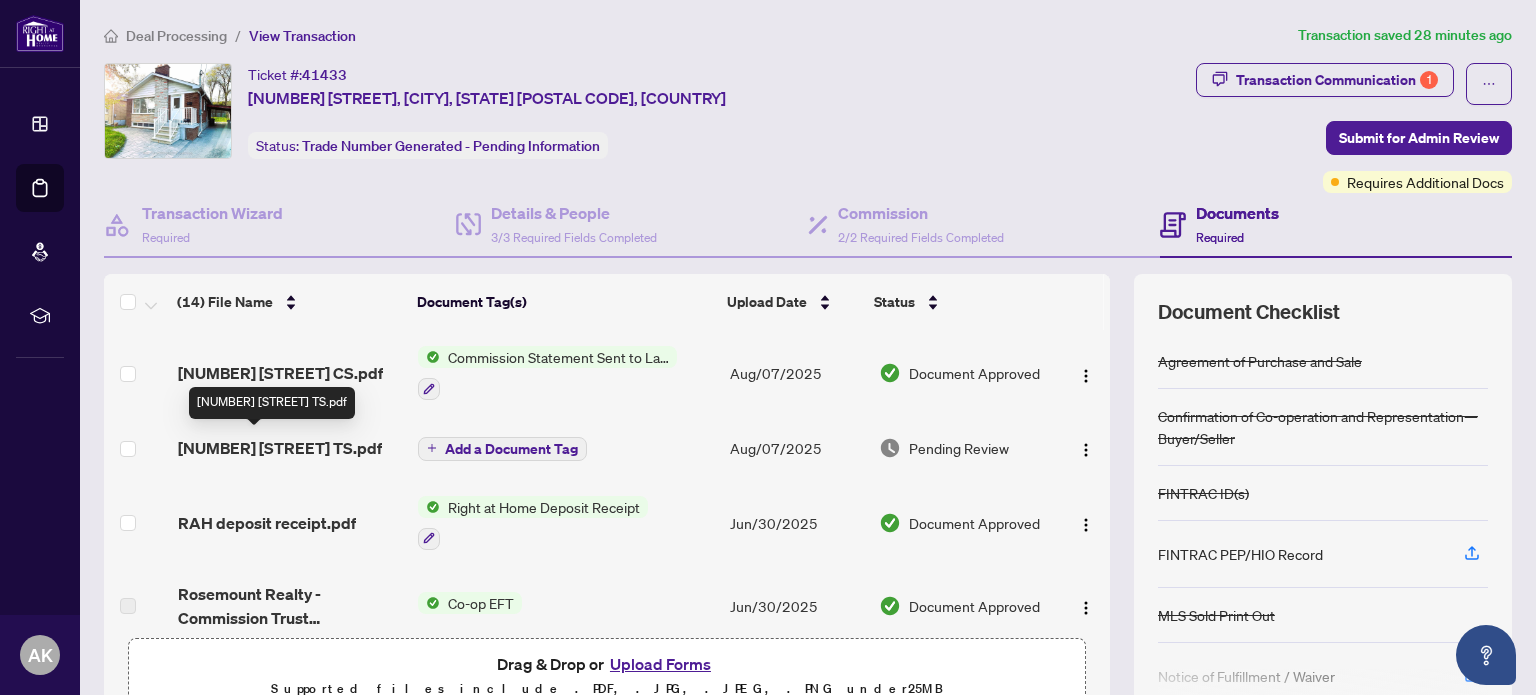click on "[NUMBER] [STREET] TS.pdf" at bounding box center (280, 448) 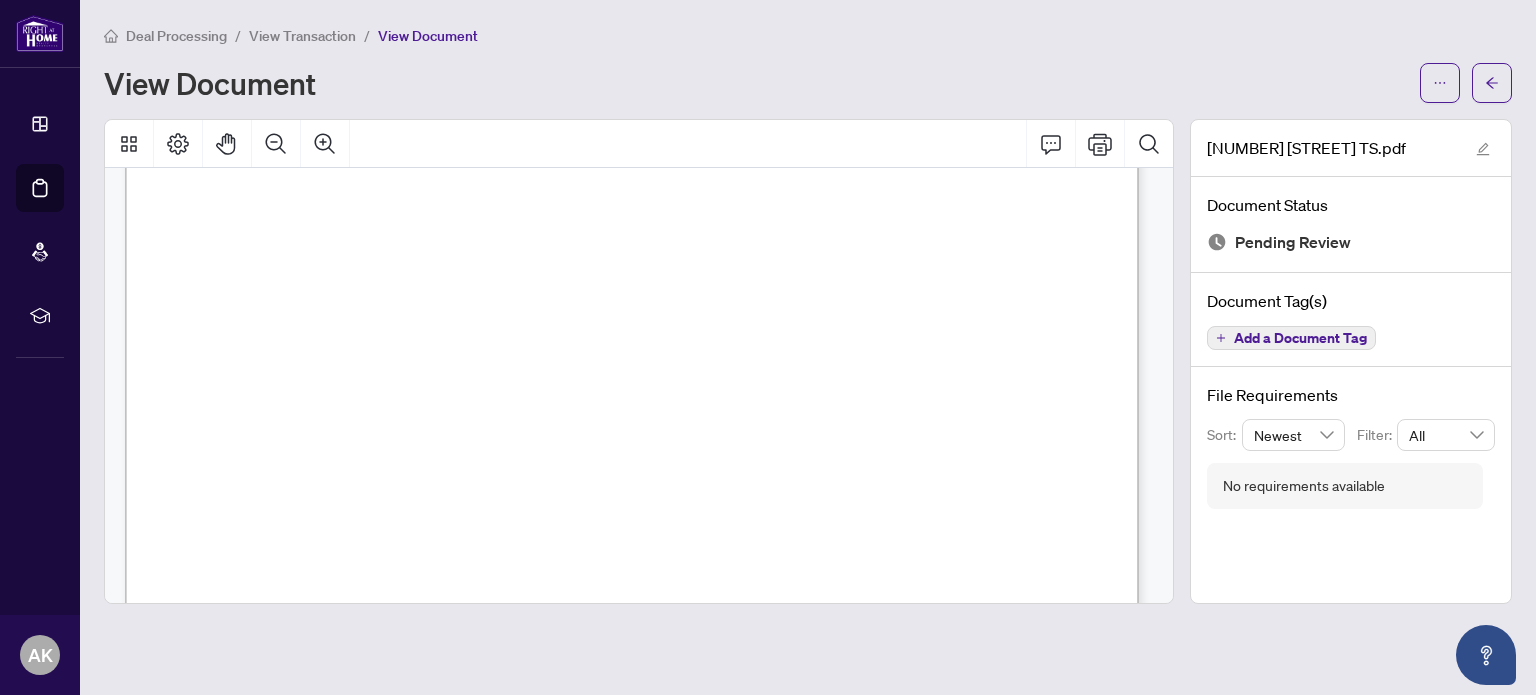 scroll, scrollTop: 500, scrollLeft: 0, axis: vertical 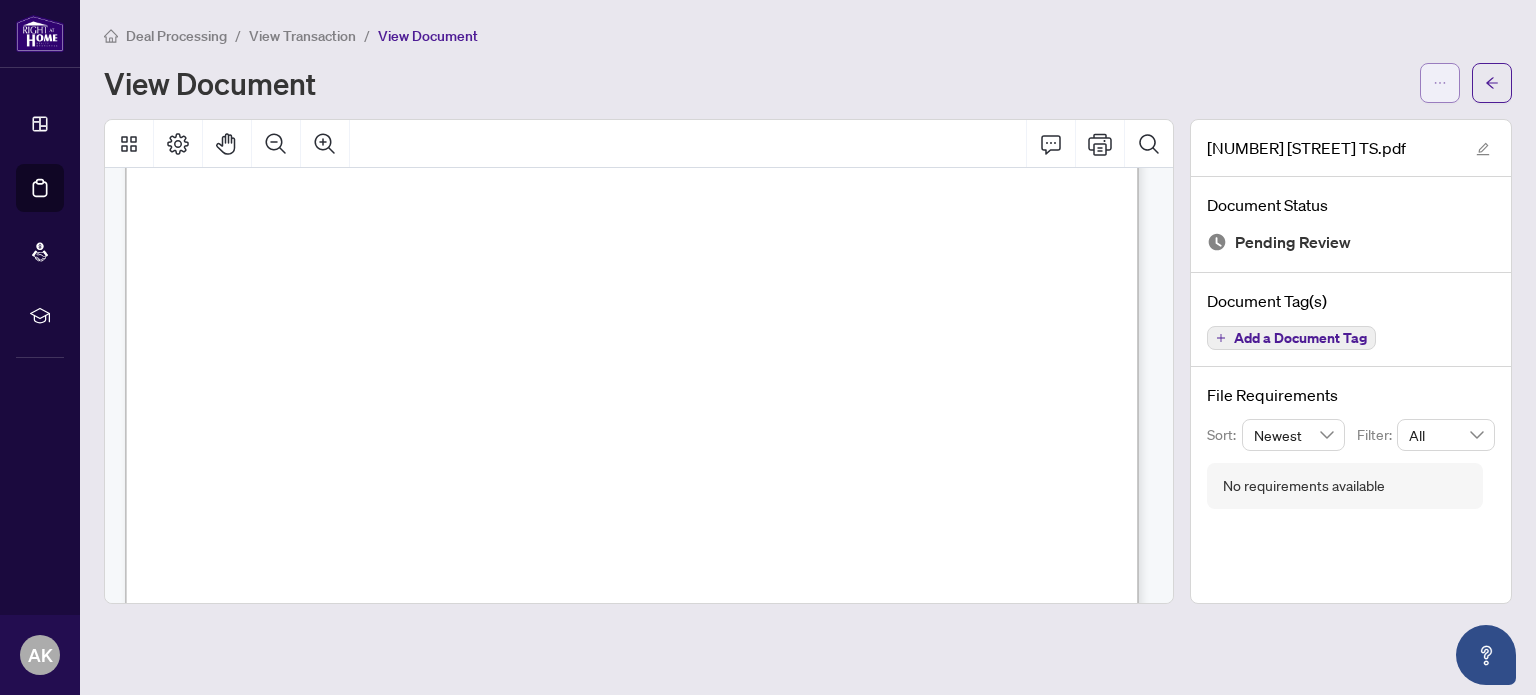 click at bounding box center [1440, 83] 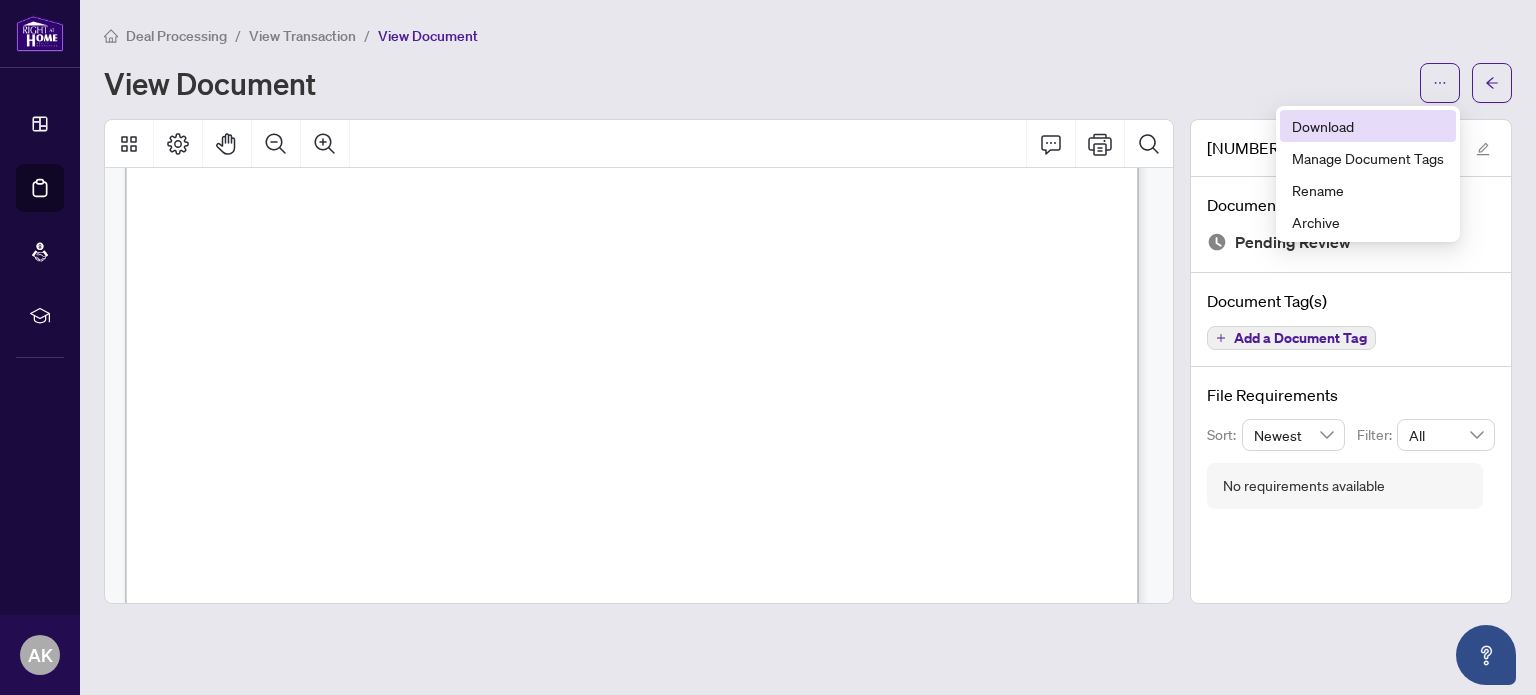 click on "Download" at bounding box center (1368, 126) 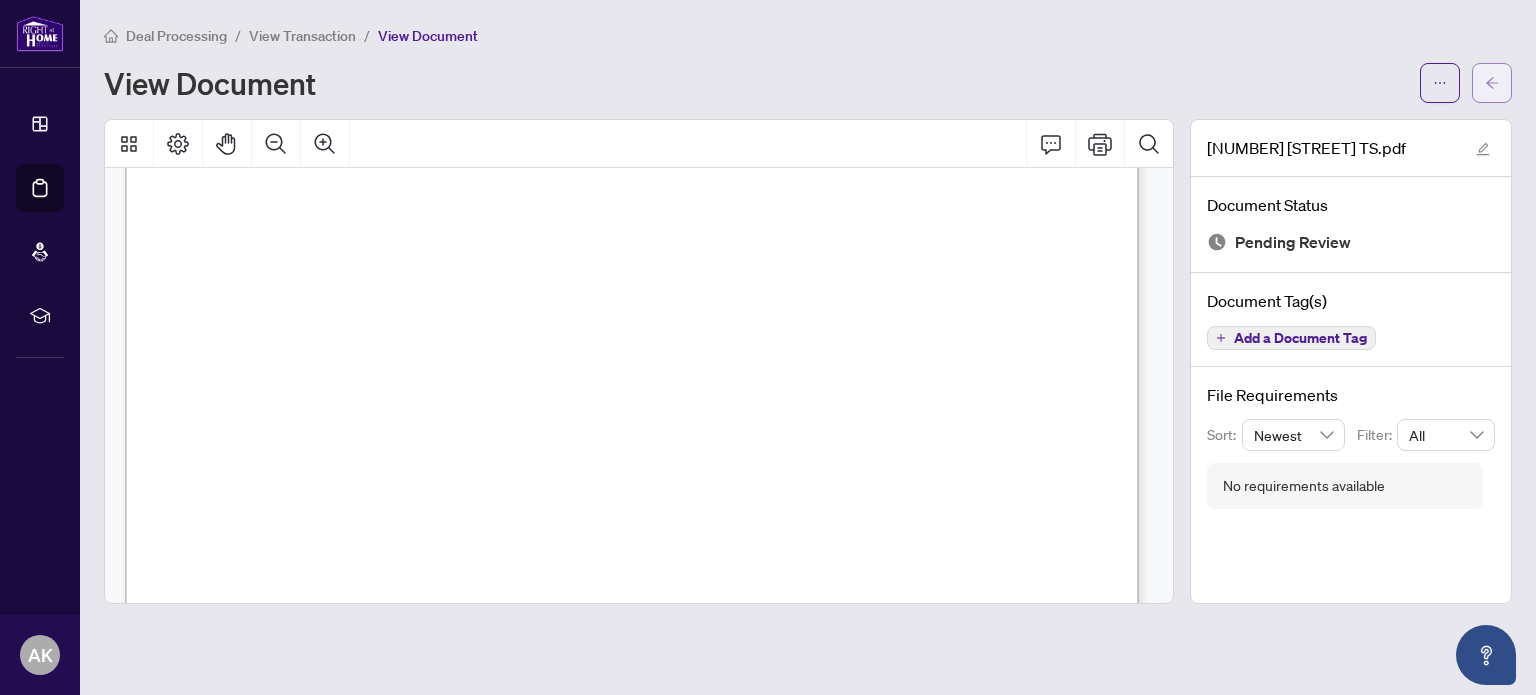 click at bounding box center (1492, 83) 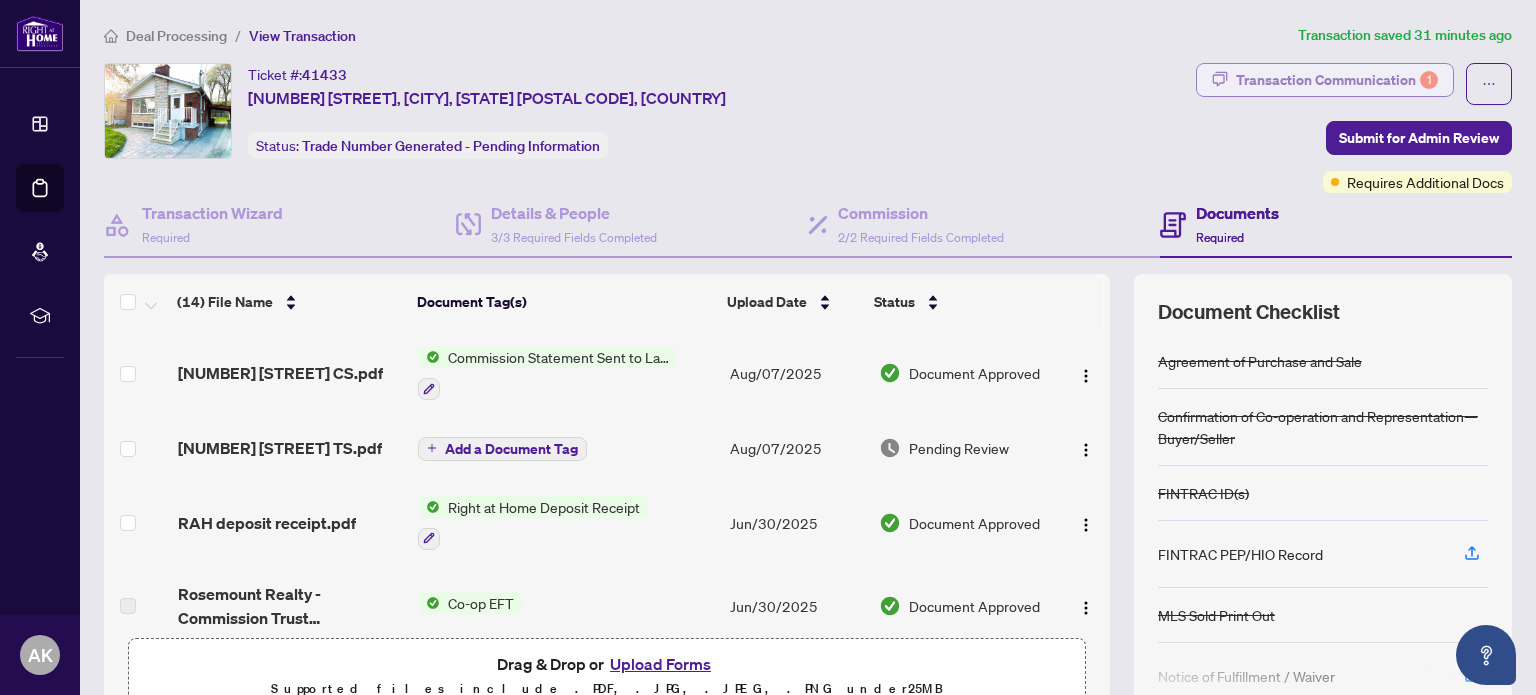 click on "Transaction Communication 1" at bounding box center (1337, 80) 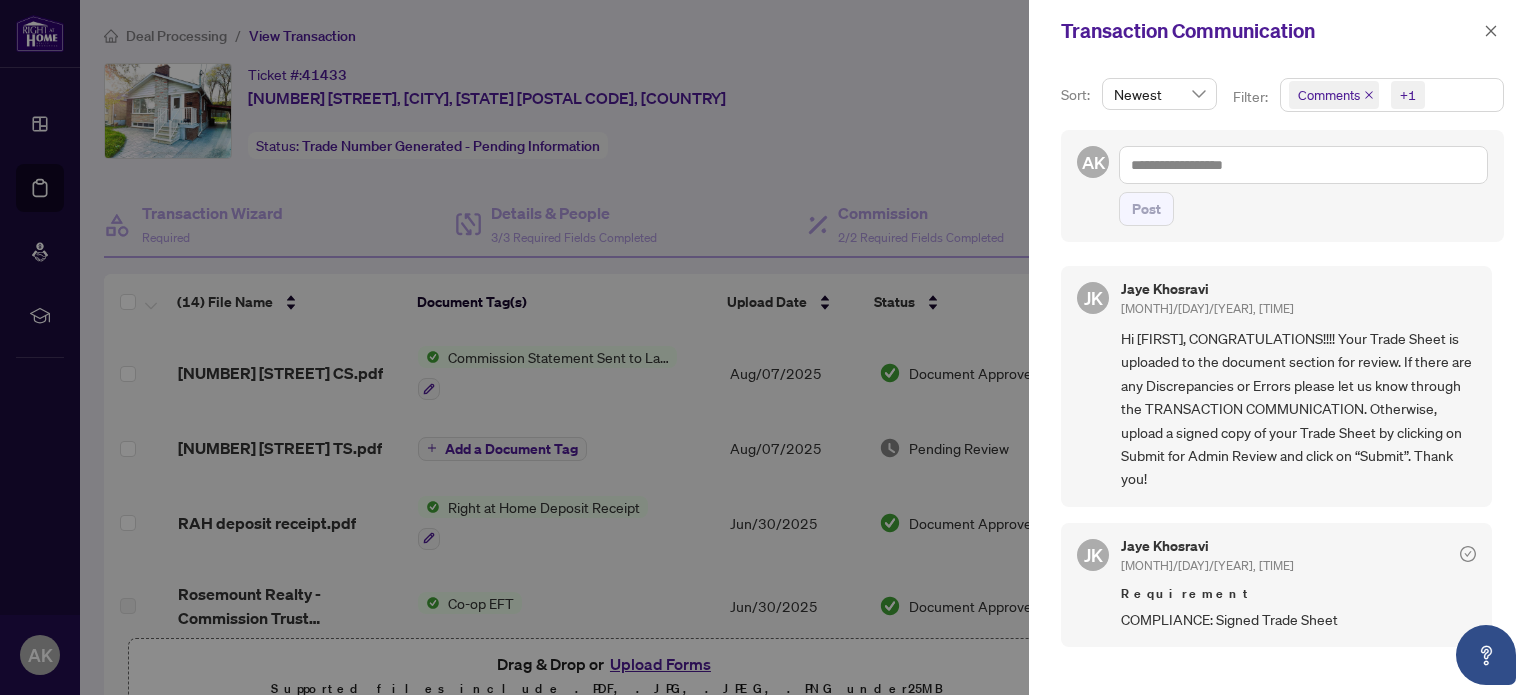 scroll, scrollTop: 31, scrollLeft: 0, axis: vertical 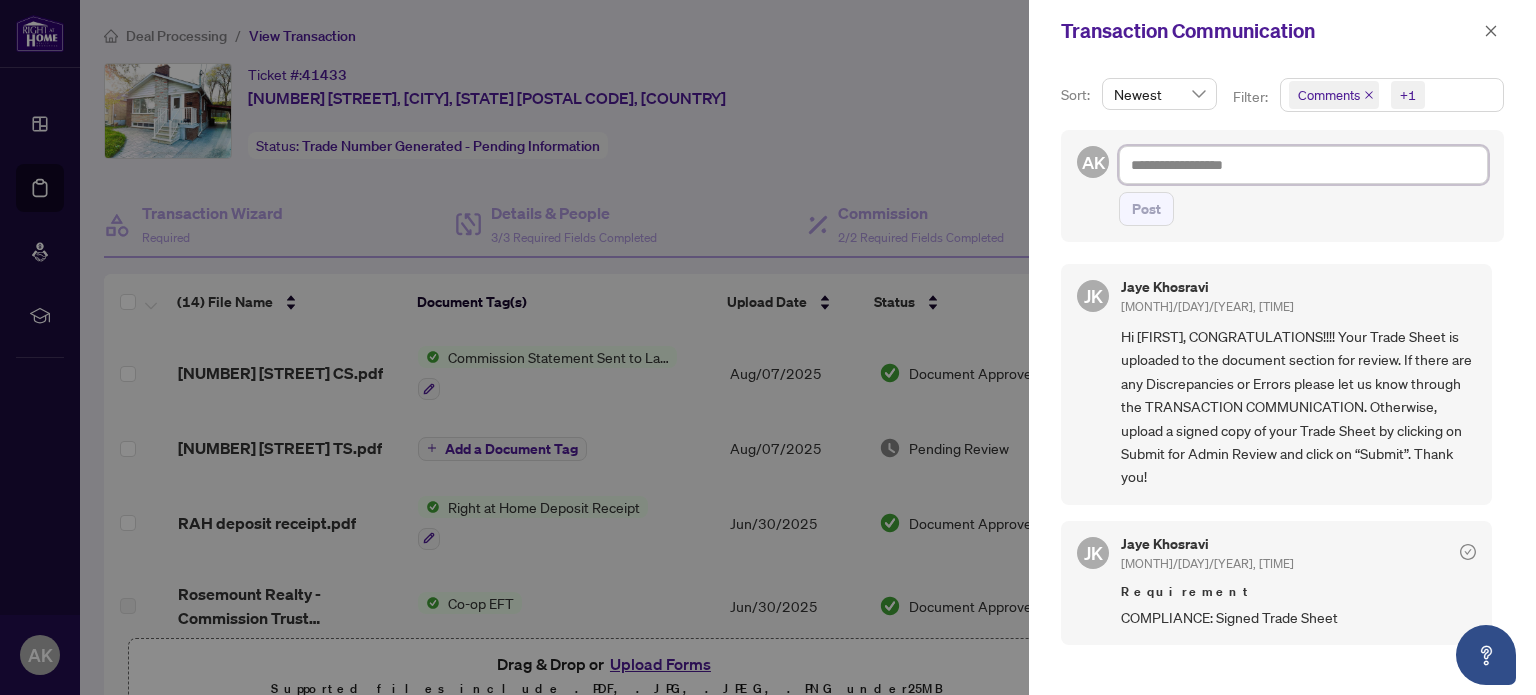 click at bounding box center [1303, 165] 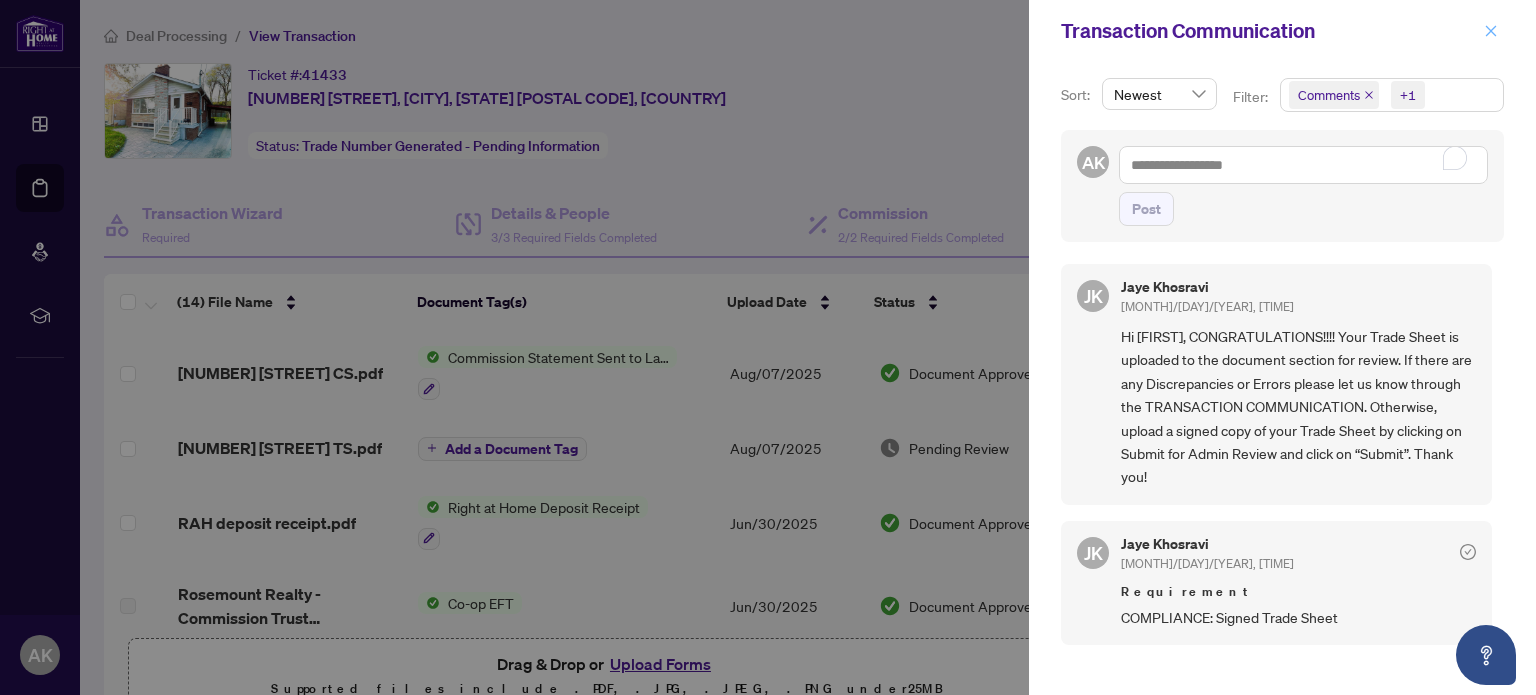 click 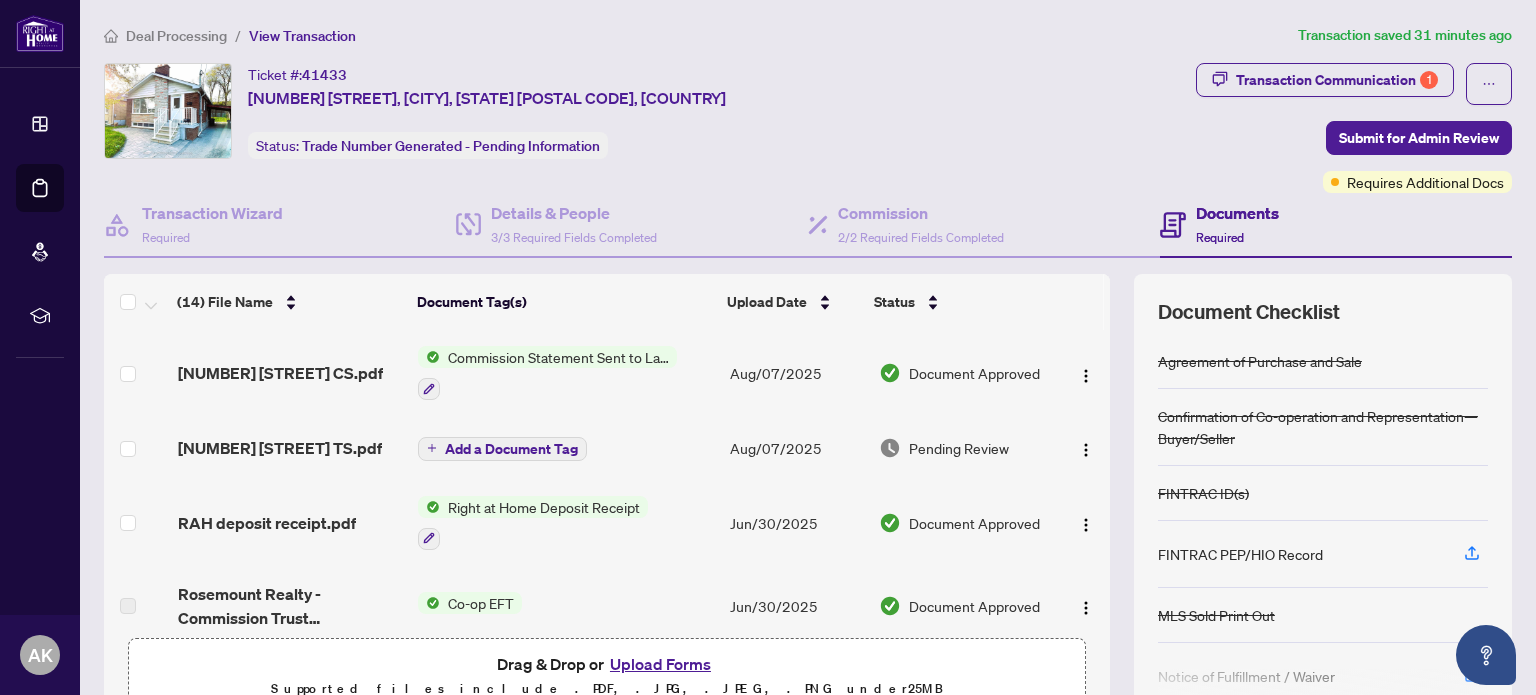 click on "Upload Forms" at bounding box center (660, 664) 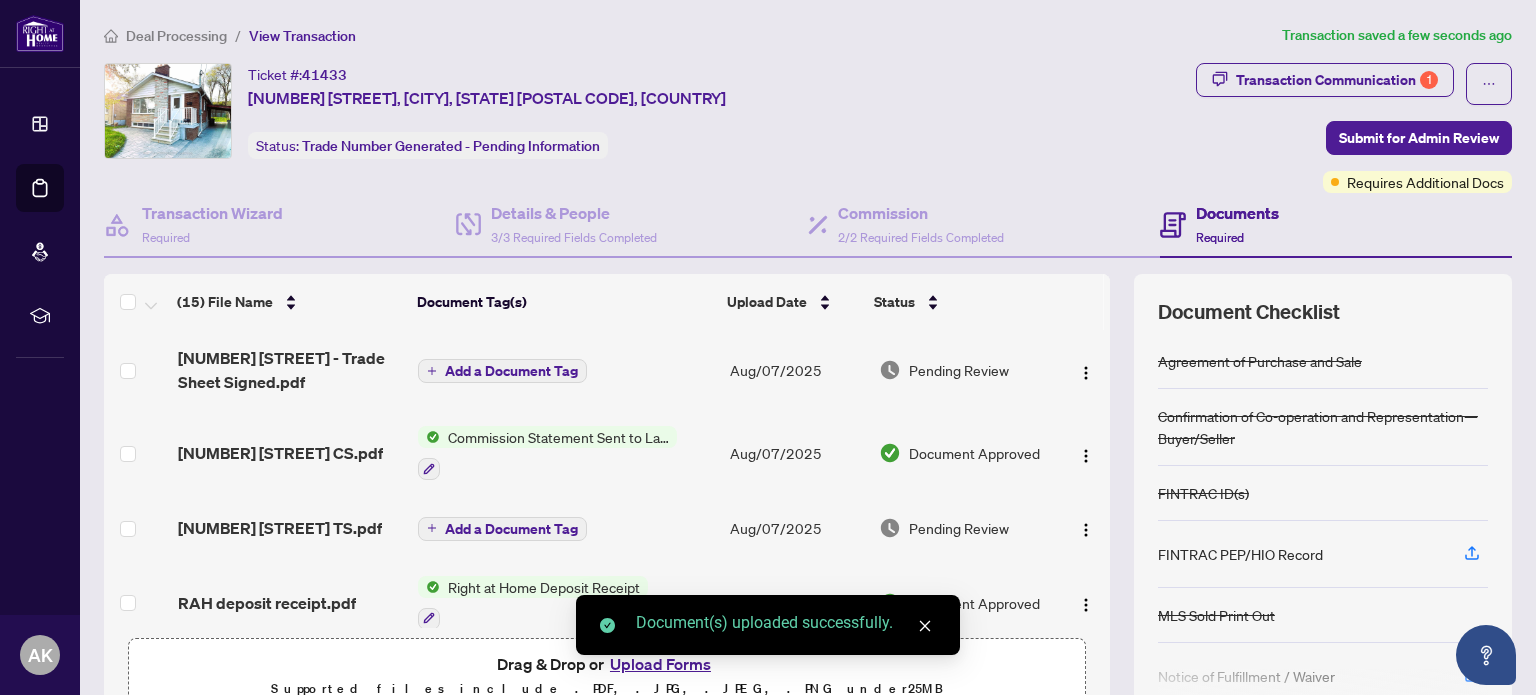 click on "Add a Document Tag" at bounding box center (511, 371) 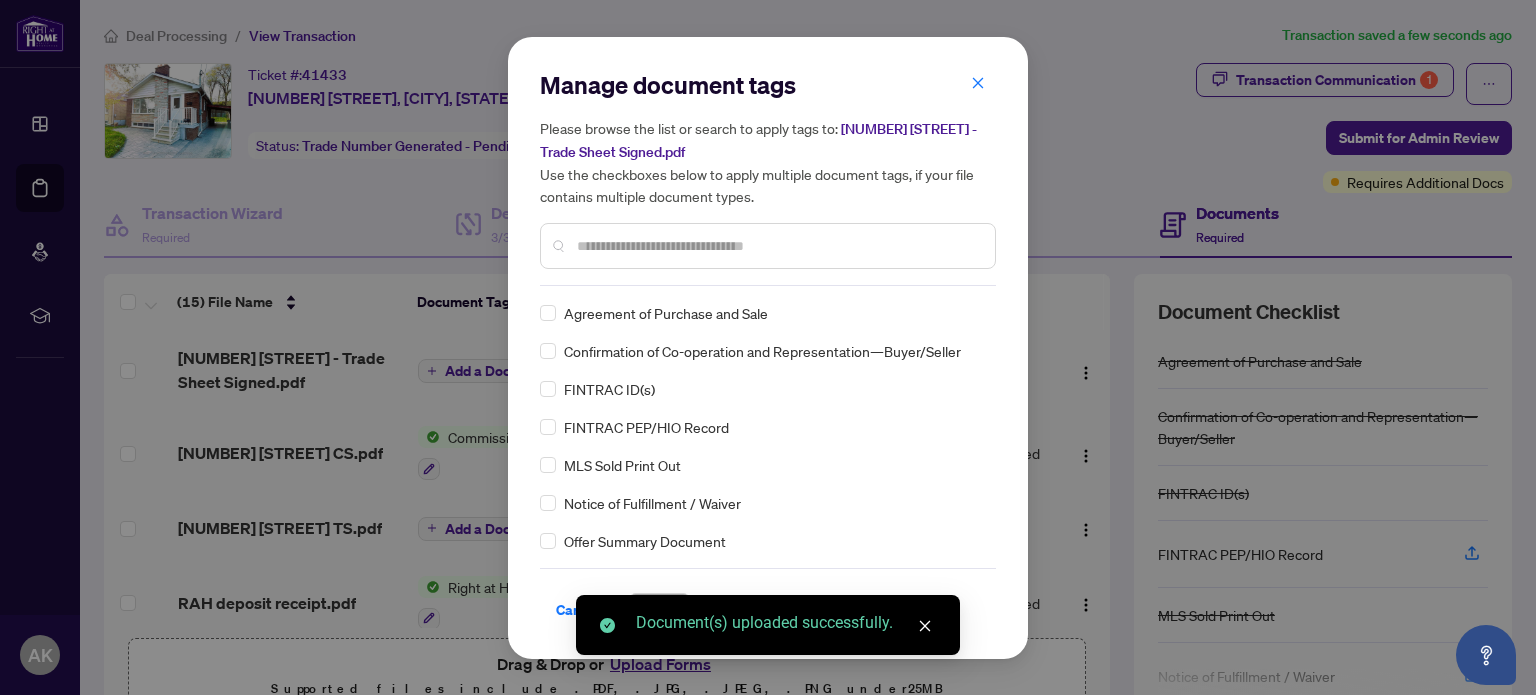 click on "Manage document tags Please browse the list or search to apply tags to:   [NUMBER] [STREET] - Trade Sheet Signed.pdf   Use the checkboxes below to apply multiple document tags, if your file contains multiple document types." at bounding box center (768, 177) 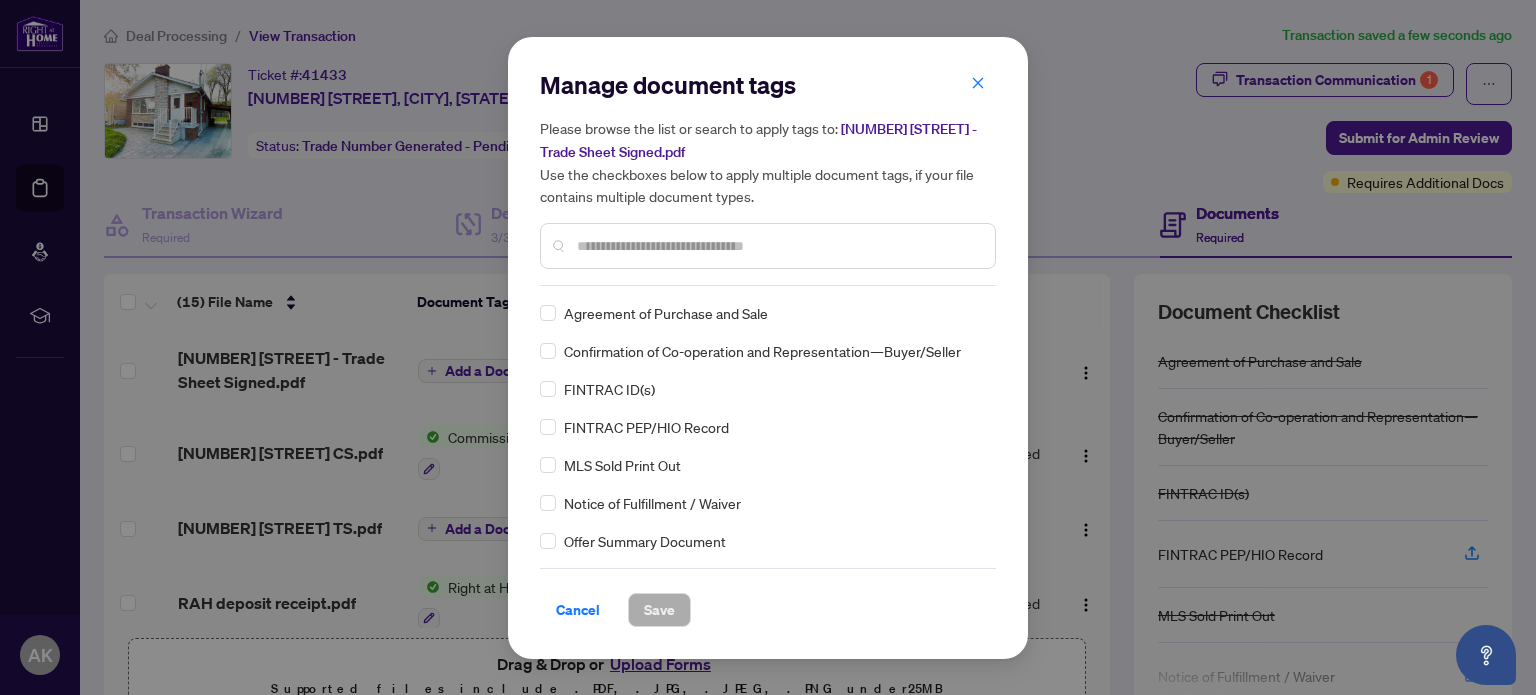 click at bounding box center (778, 246) 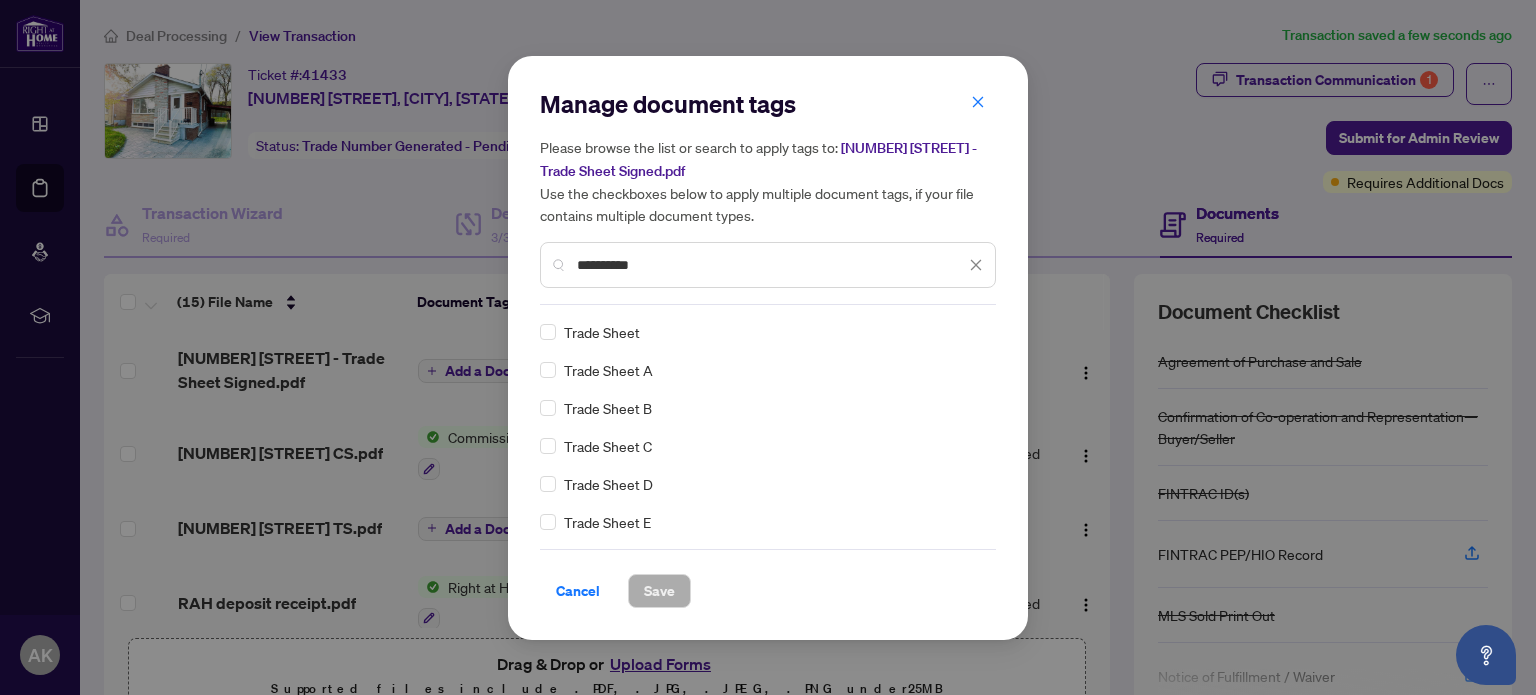 type on "**********" 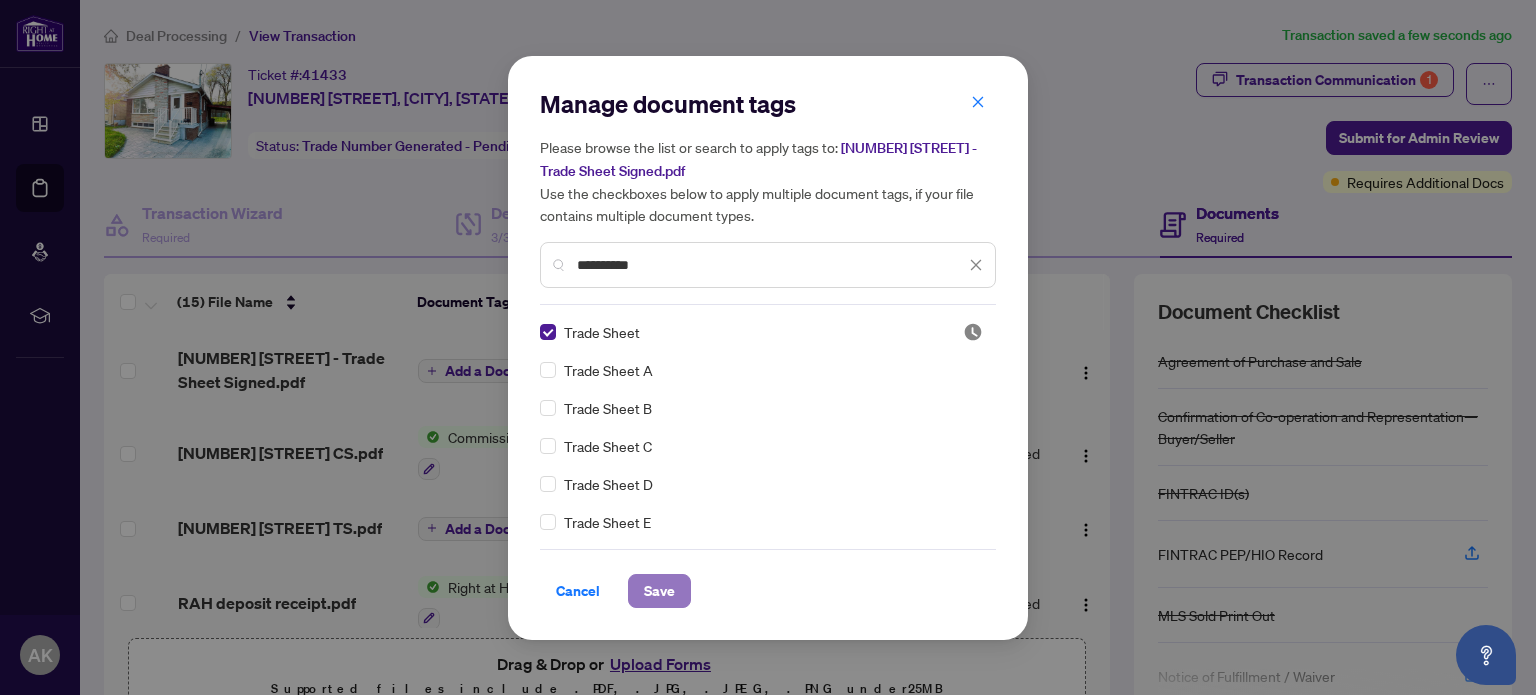 click on "Save" at bounding box center (659, 591) 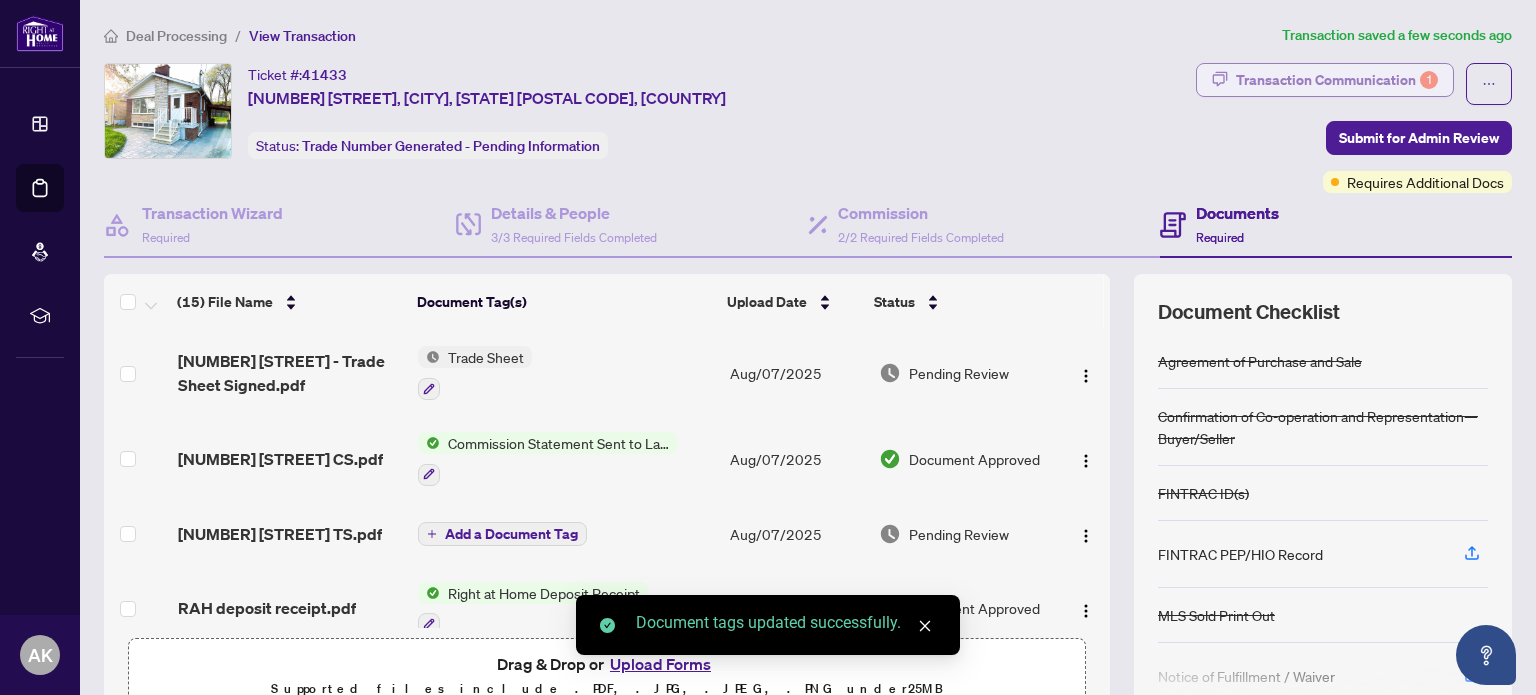 click on "Transaction Communication 1" at bounding box center (1337, 80) 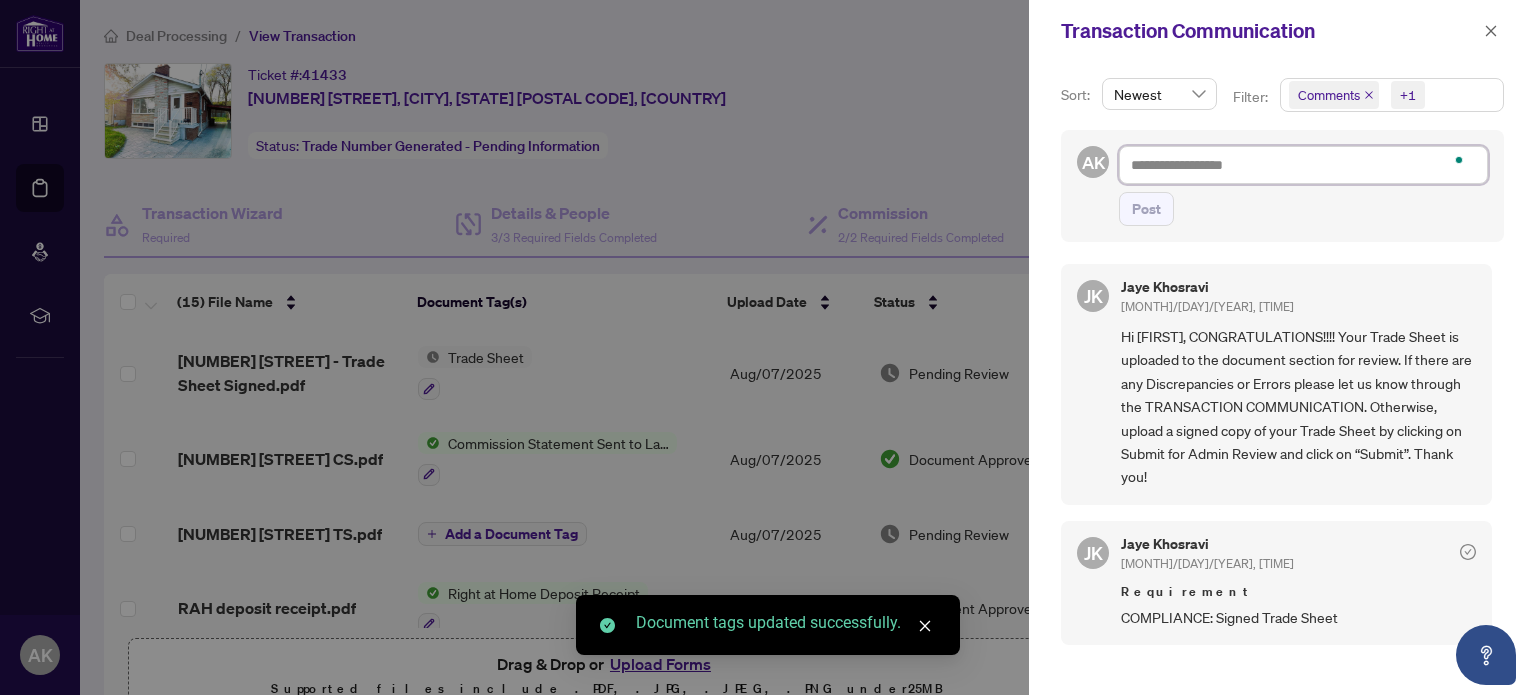click at bounding box center (1303, 165) 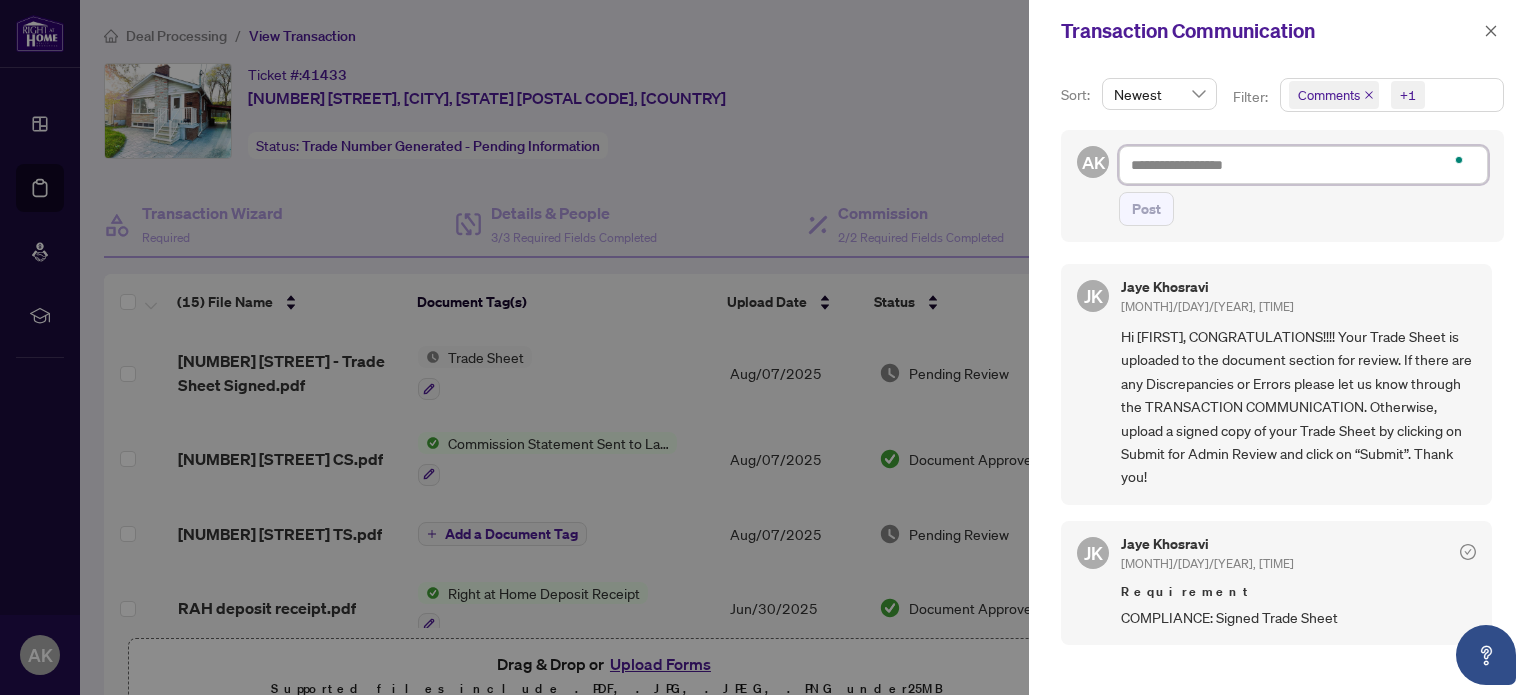 type on "*" 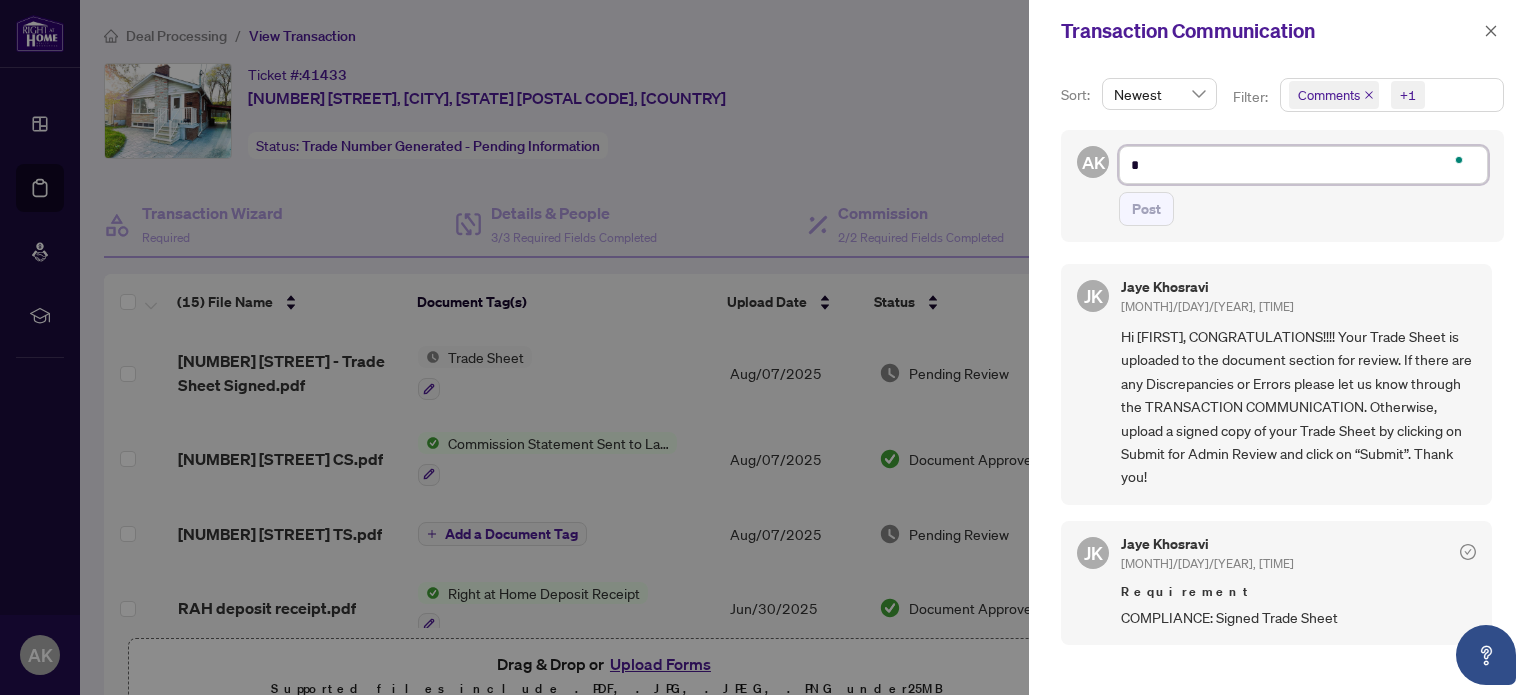 type on "**" 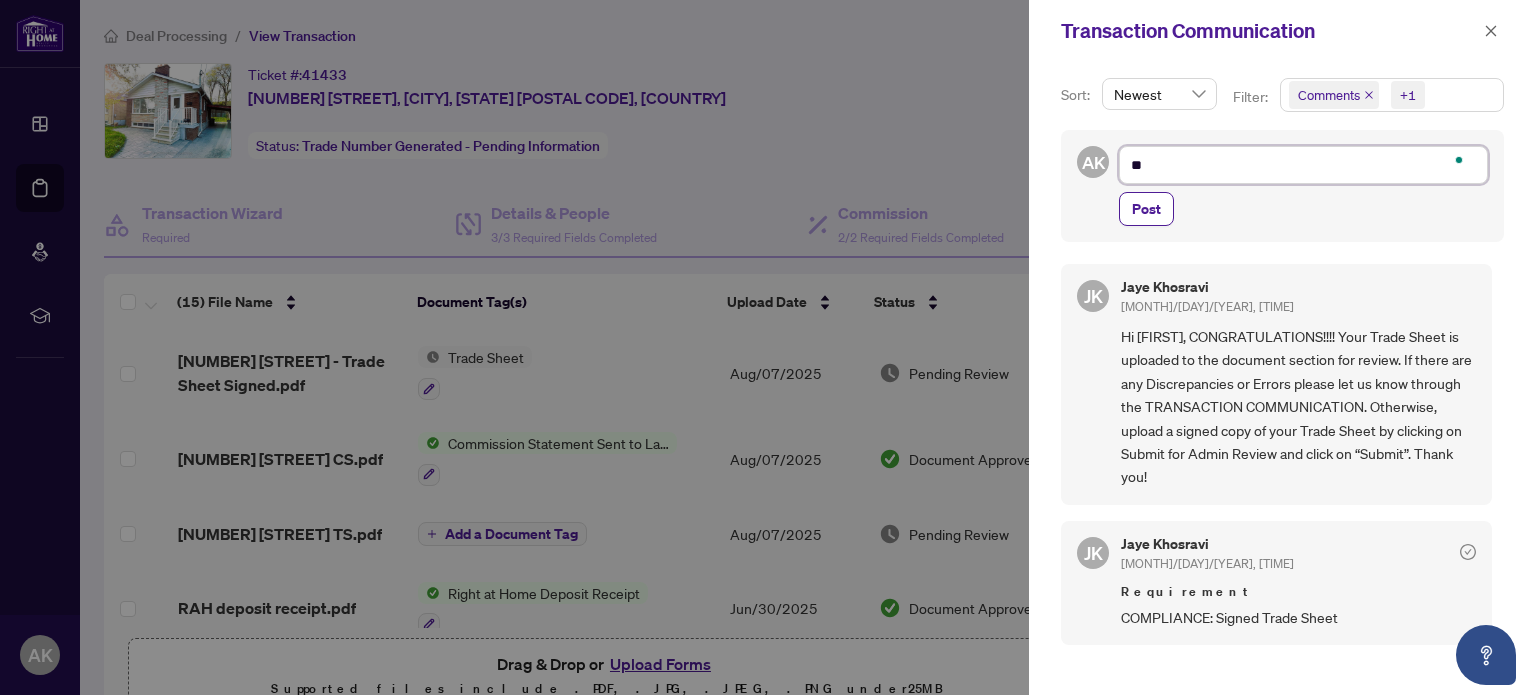 type on "**" 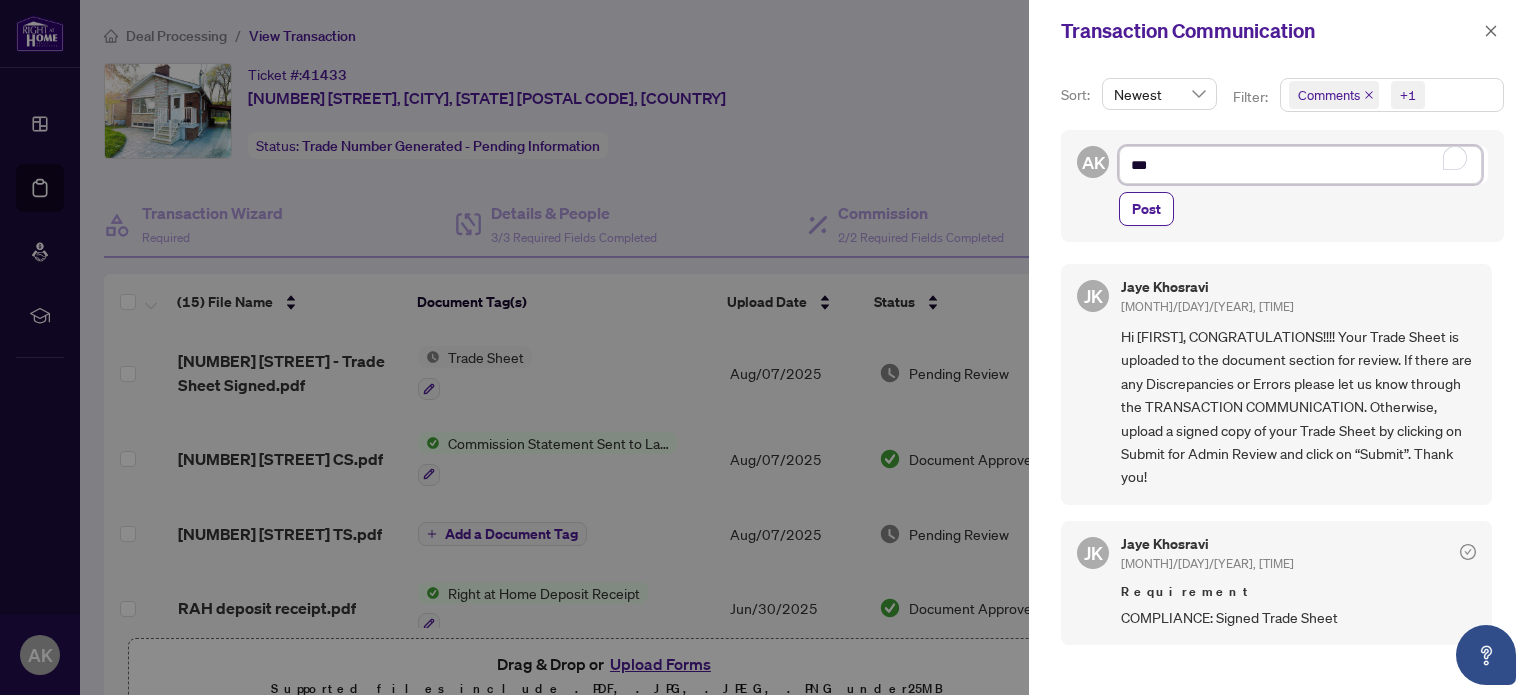 type on "****" 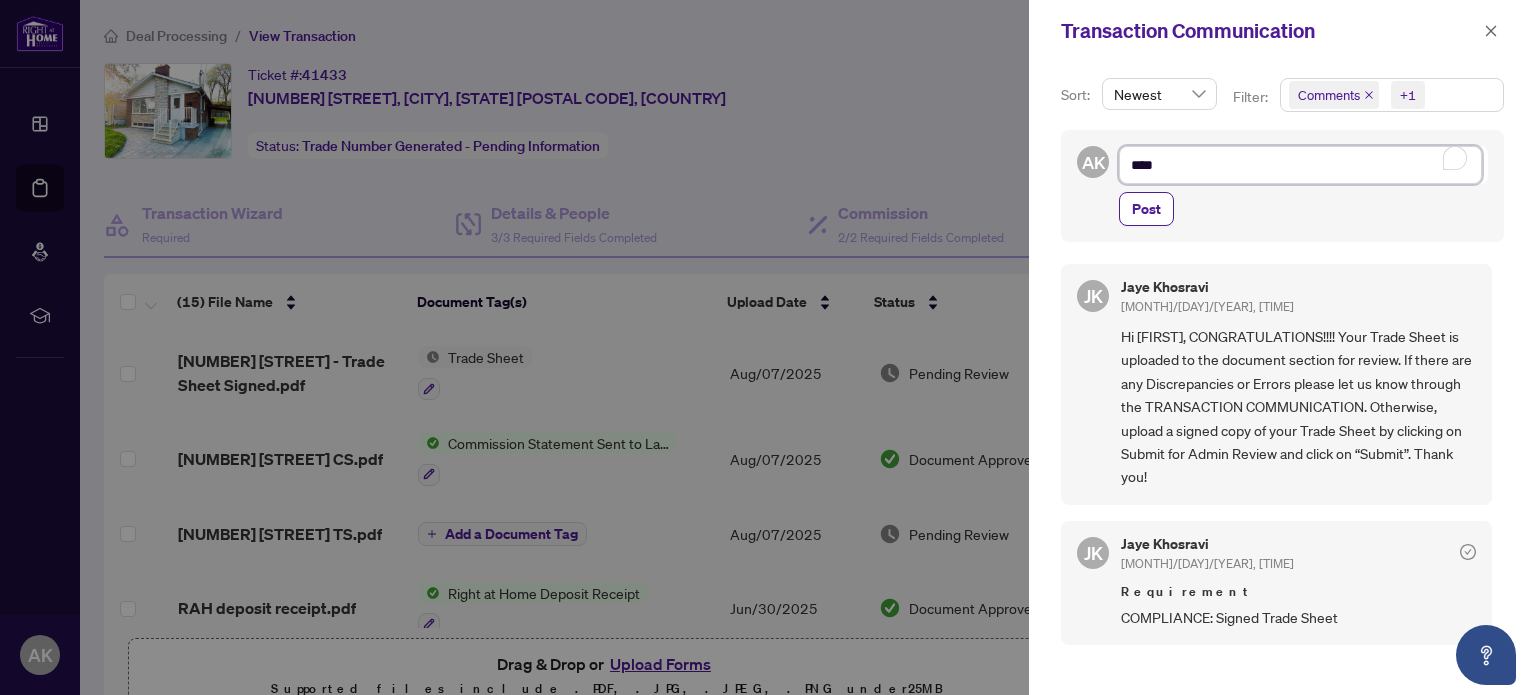 type on "*****" 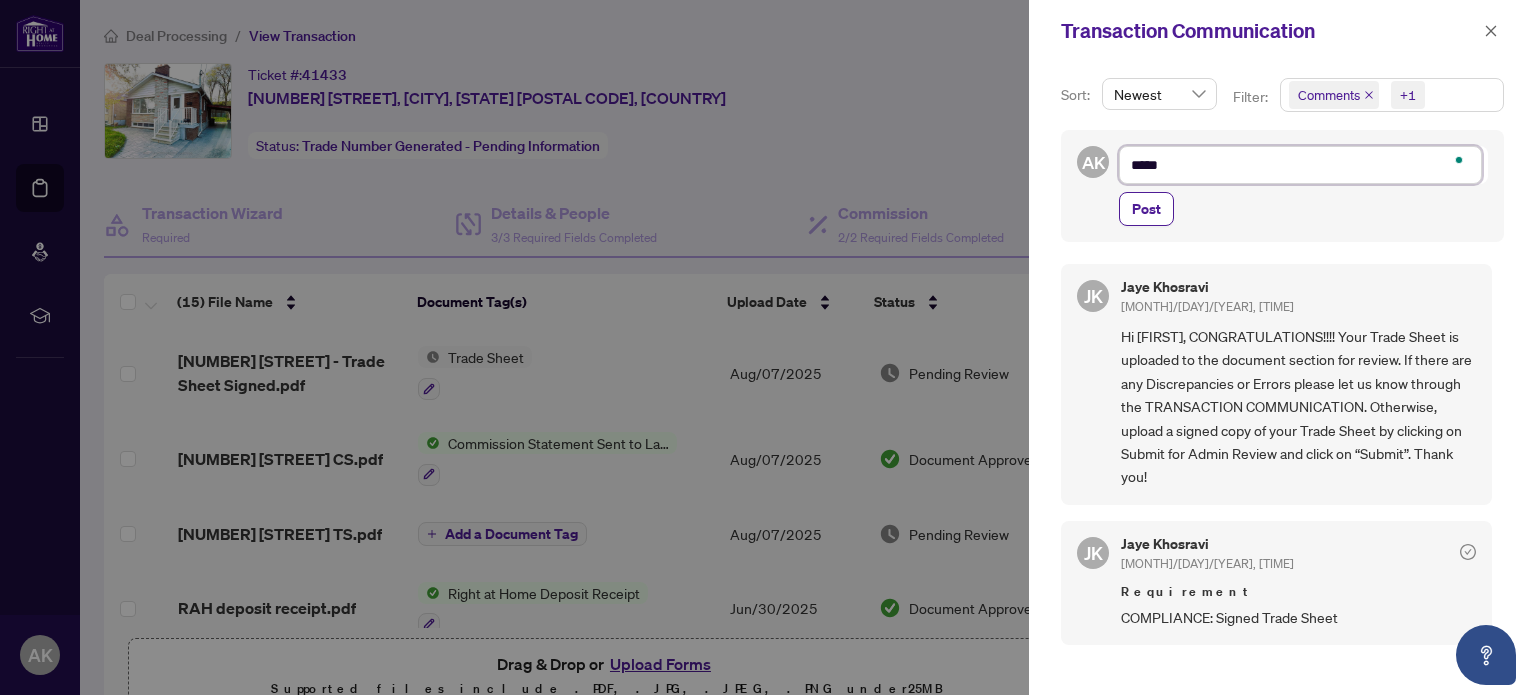 type on "******" 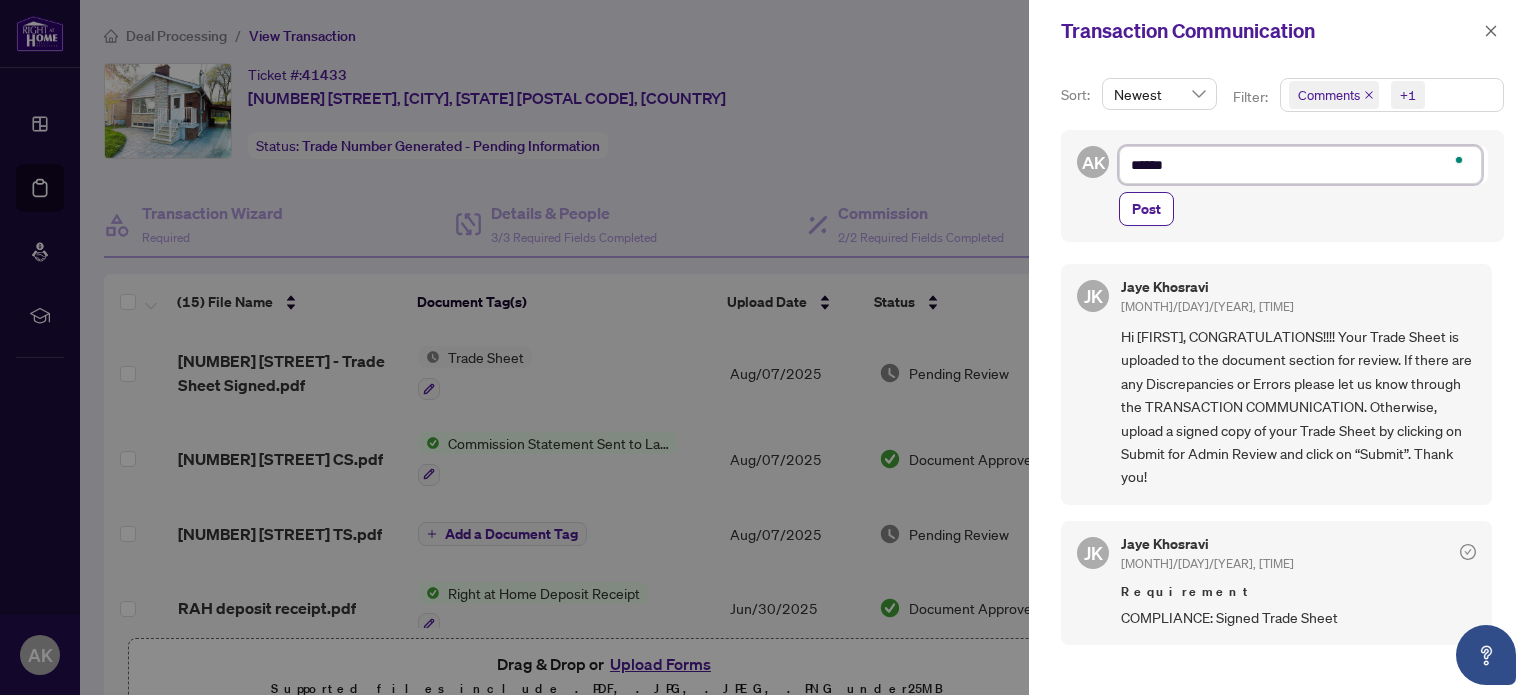 type on "*******" 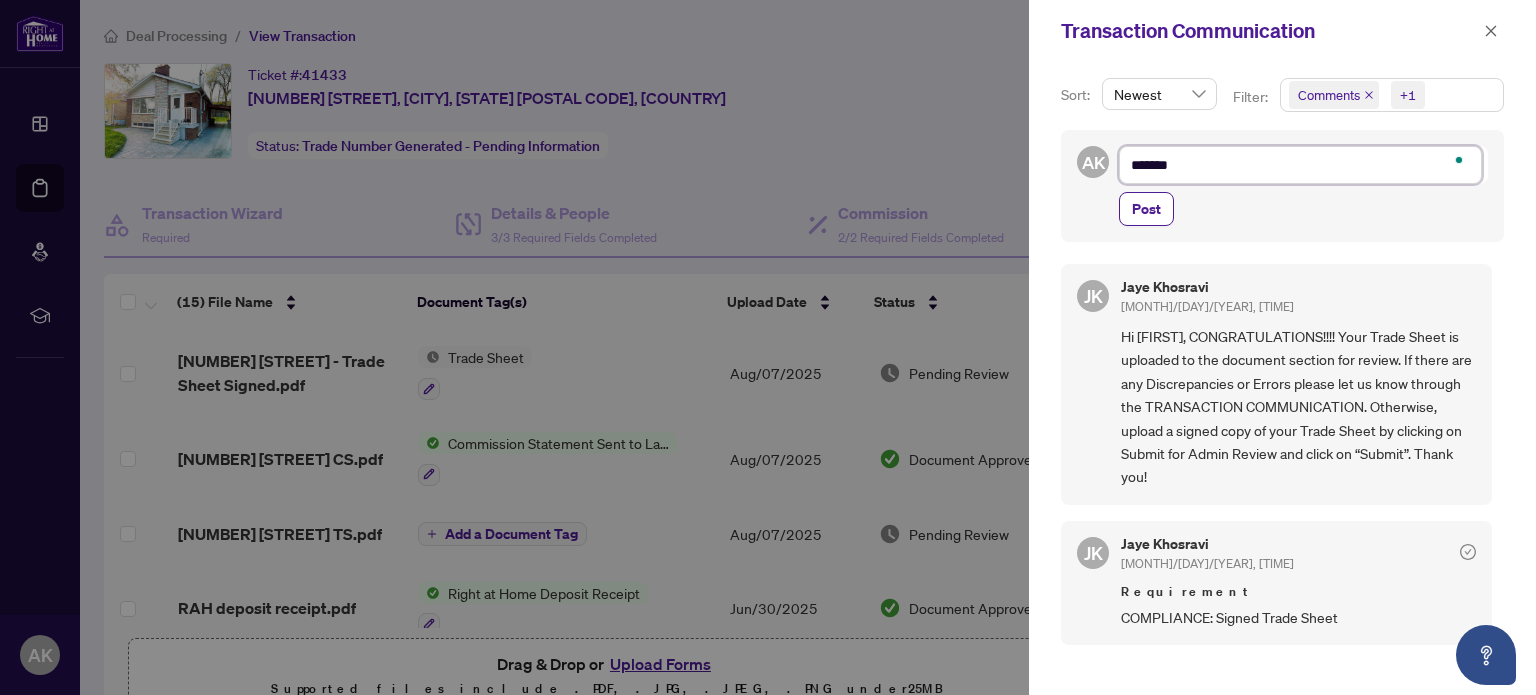 type on "********" 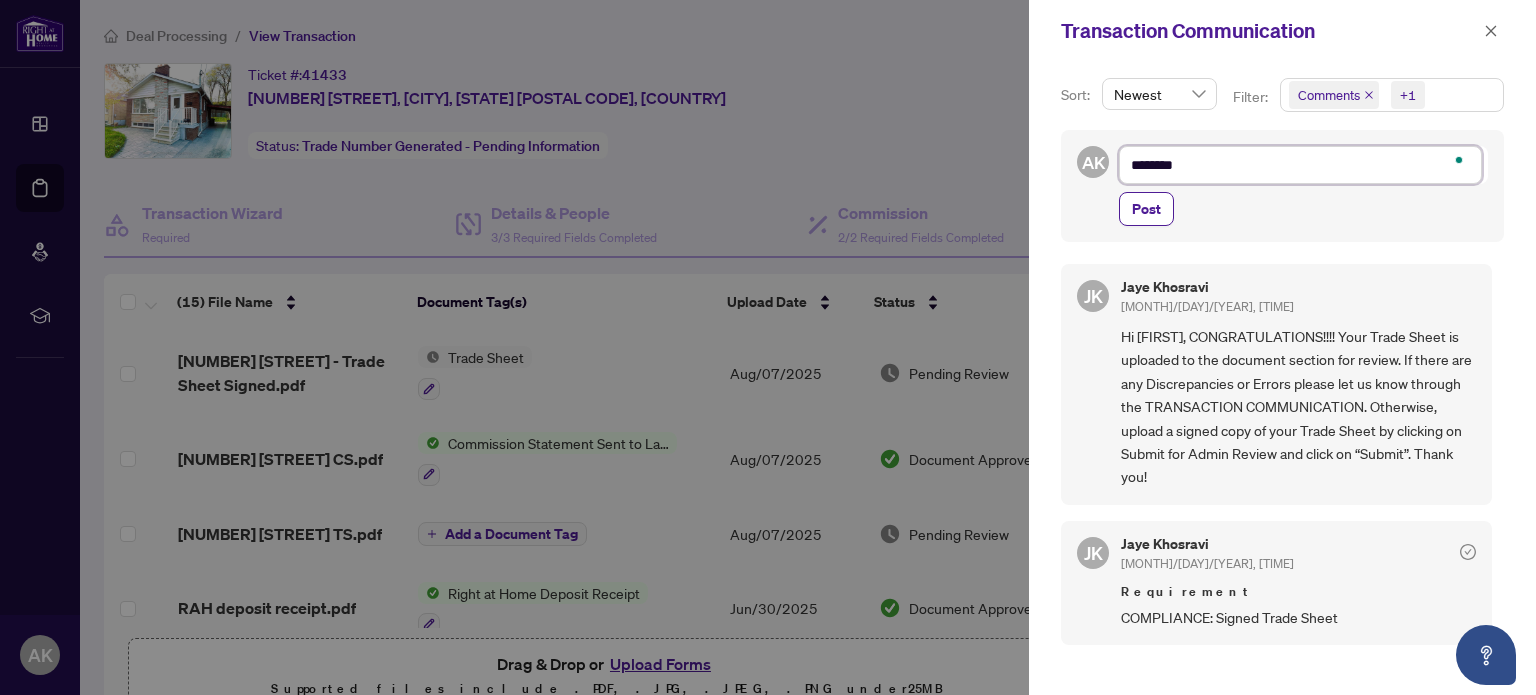 type on "********" 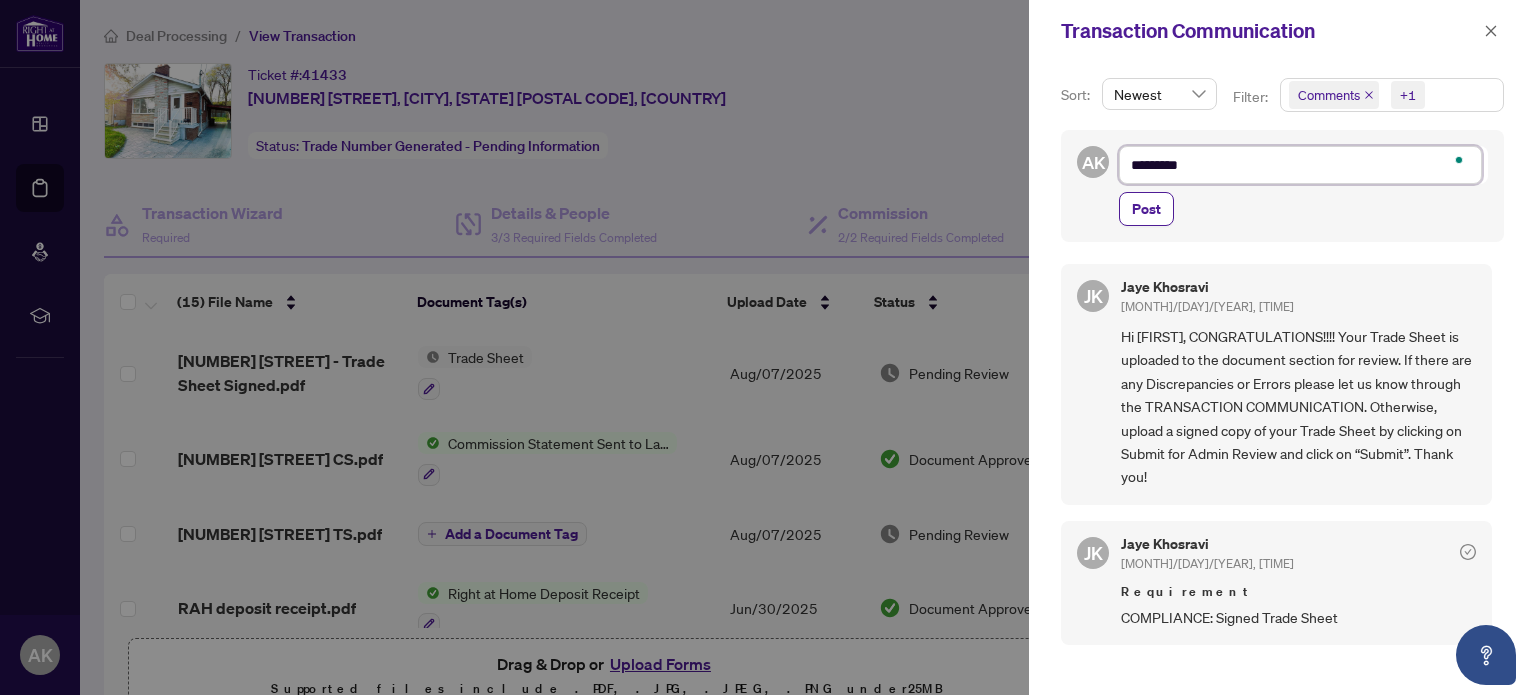 scroll, scrollTop: 9, scrollLeft: 0, axis: vertical 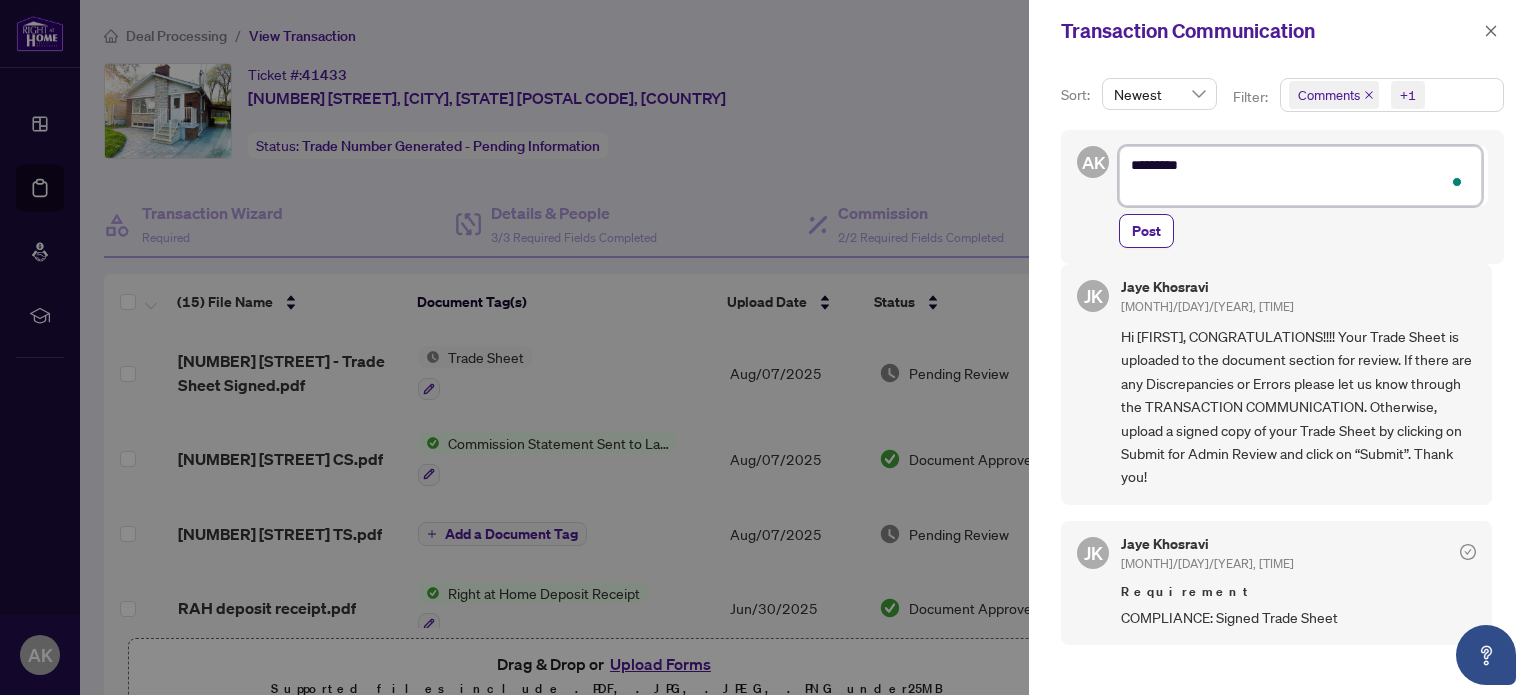 type on "********
*" 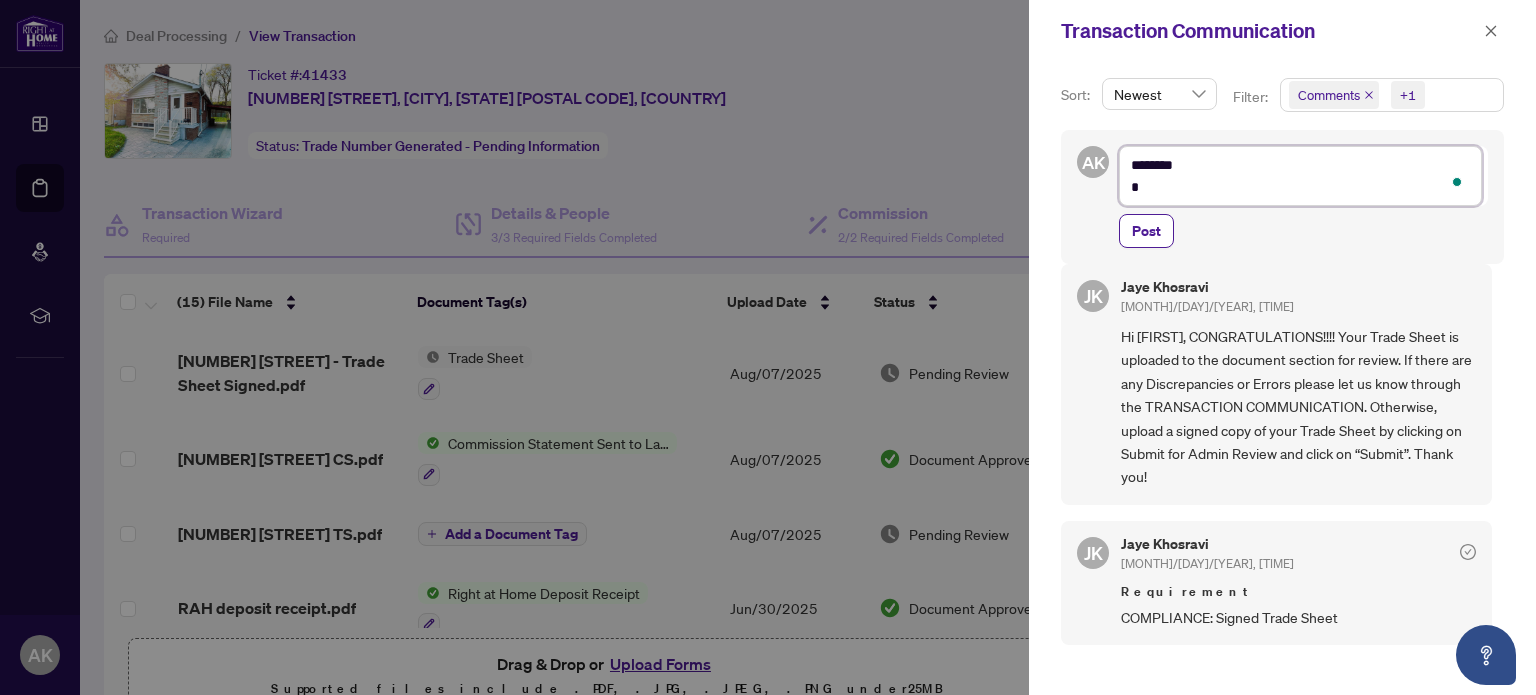 type on "********
**" 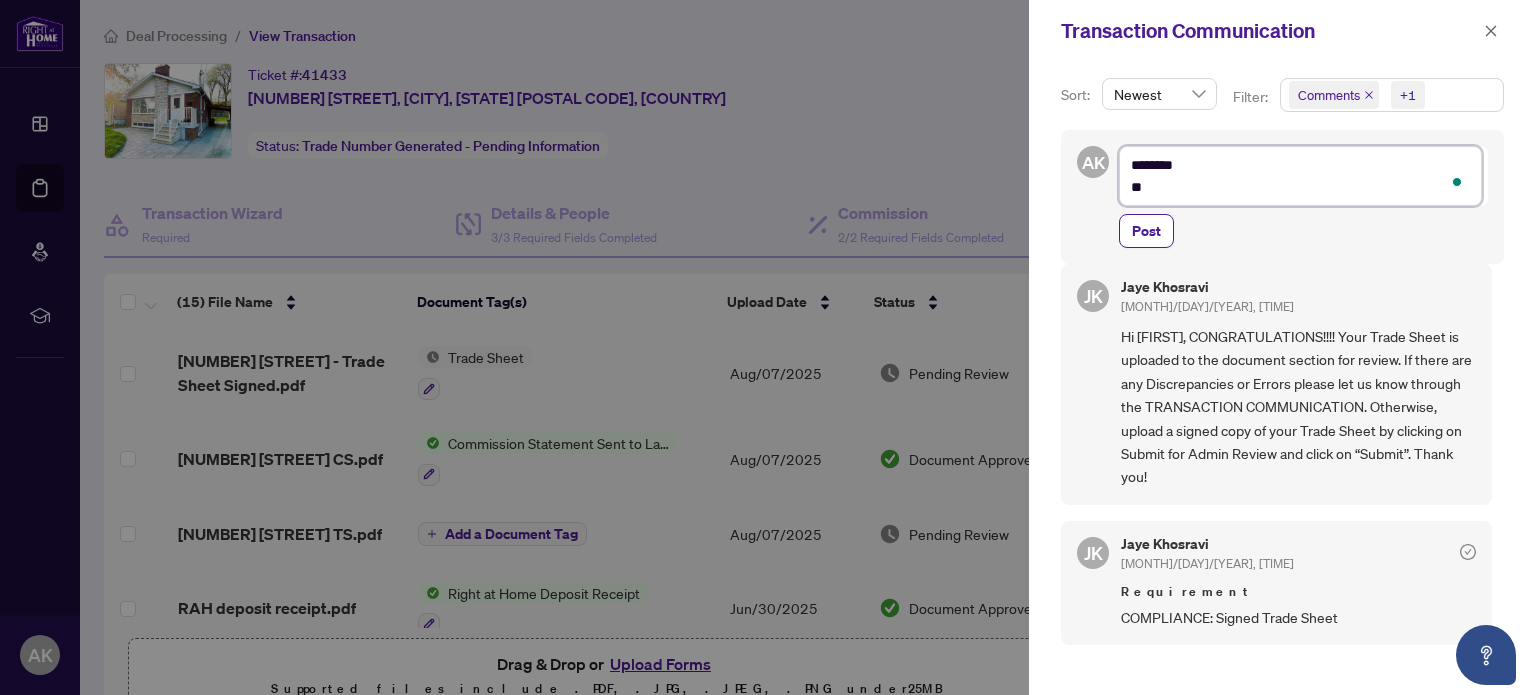 type on "********
***" 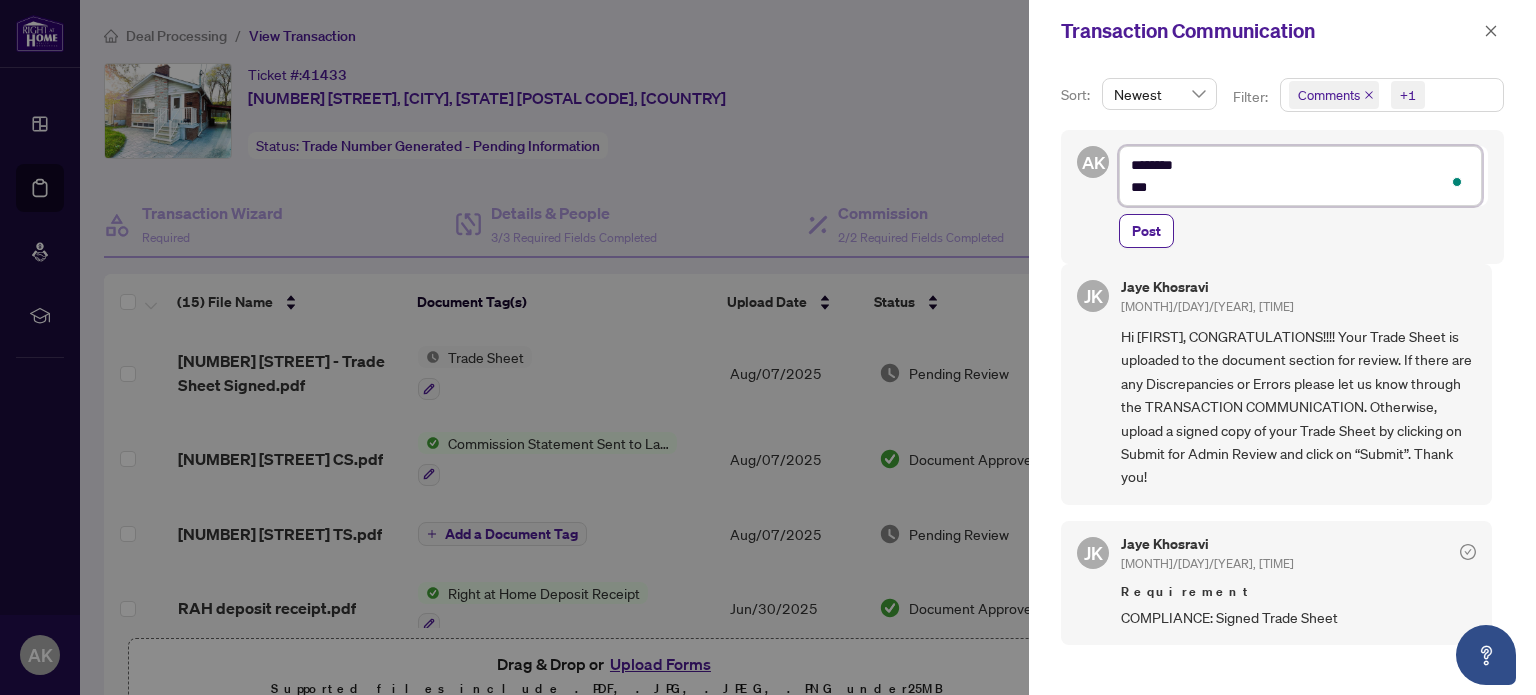 type on "********
****" 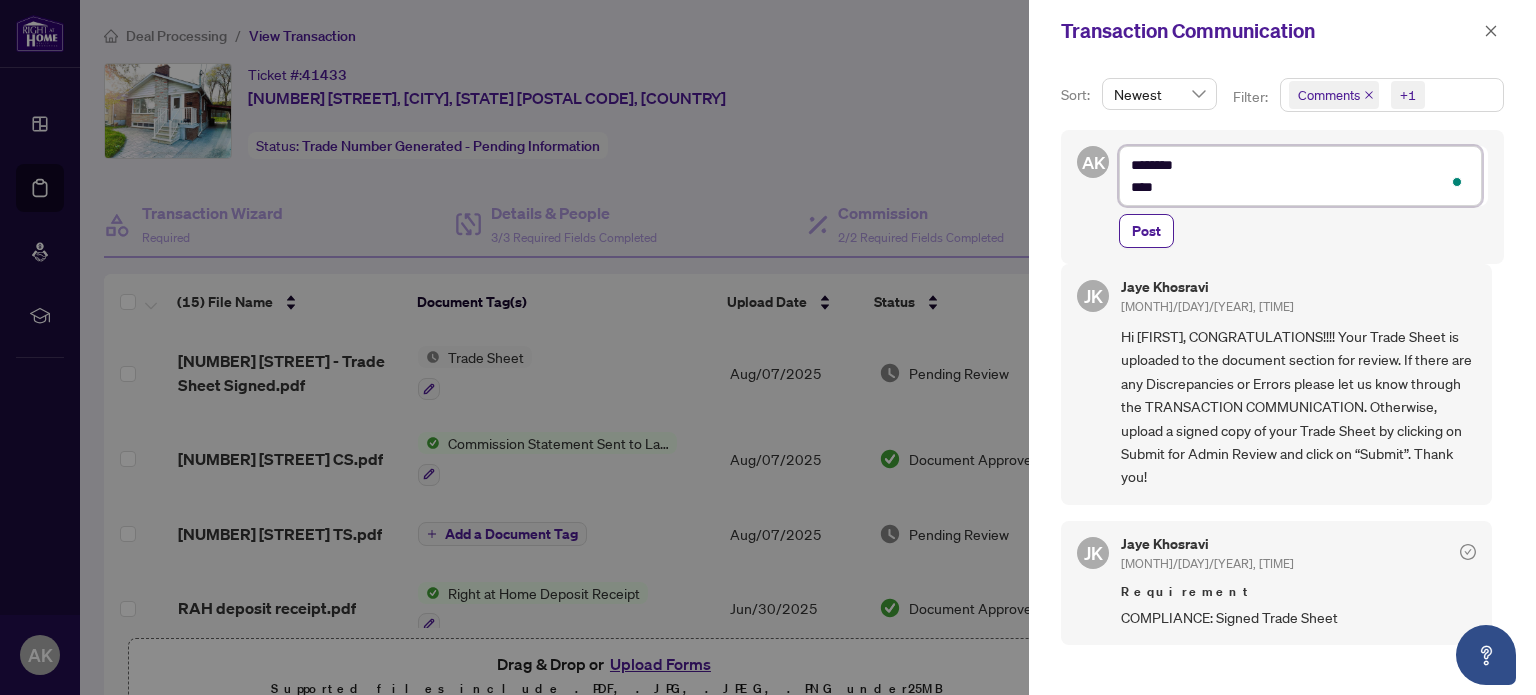 type on "********
*****" 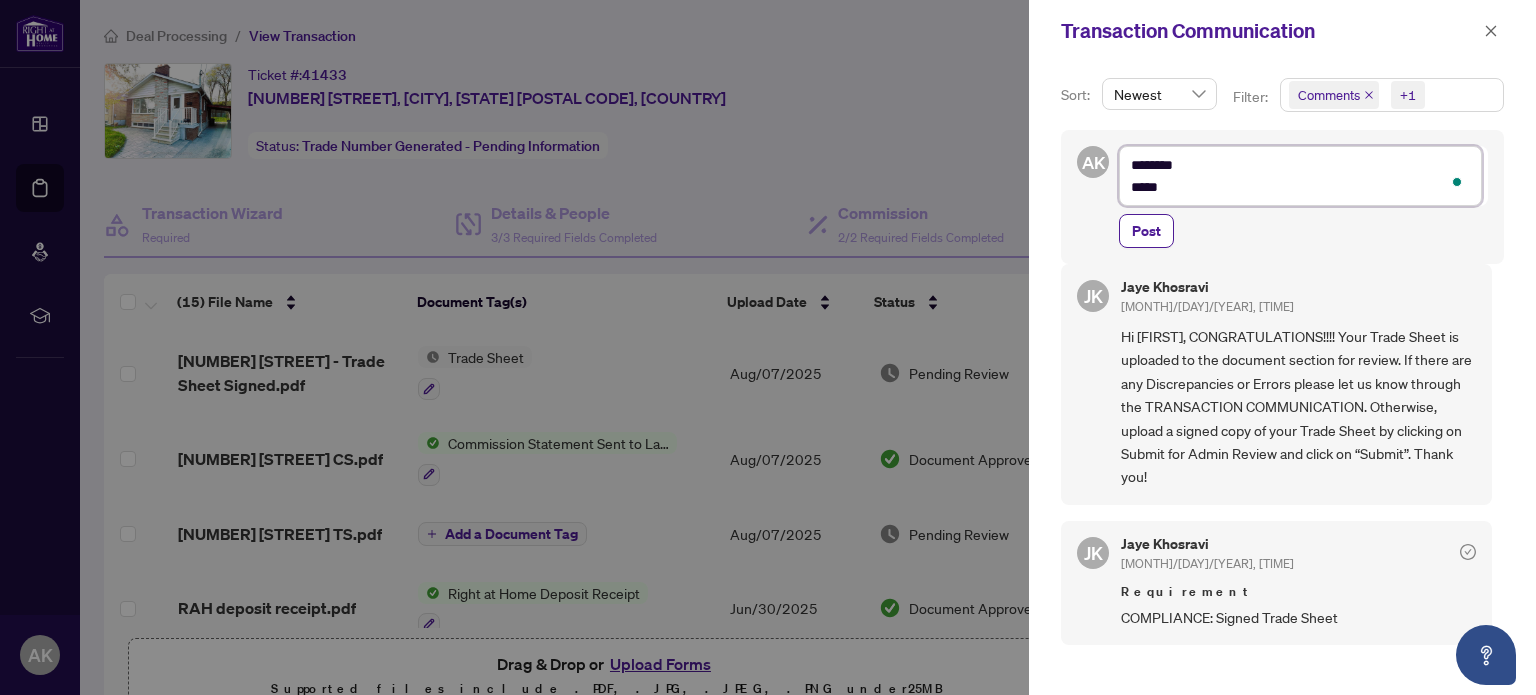 type on "********
*****" 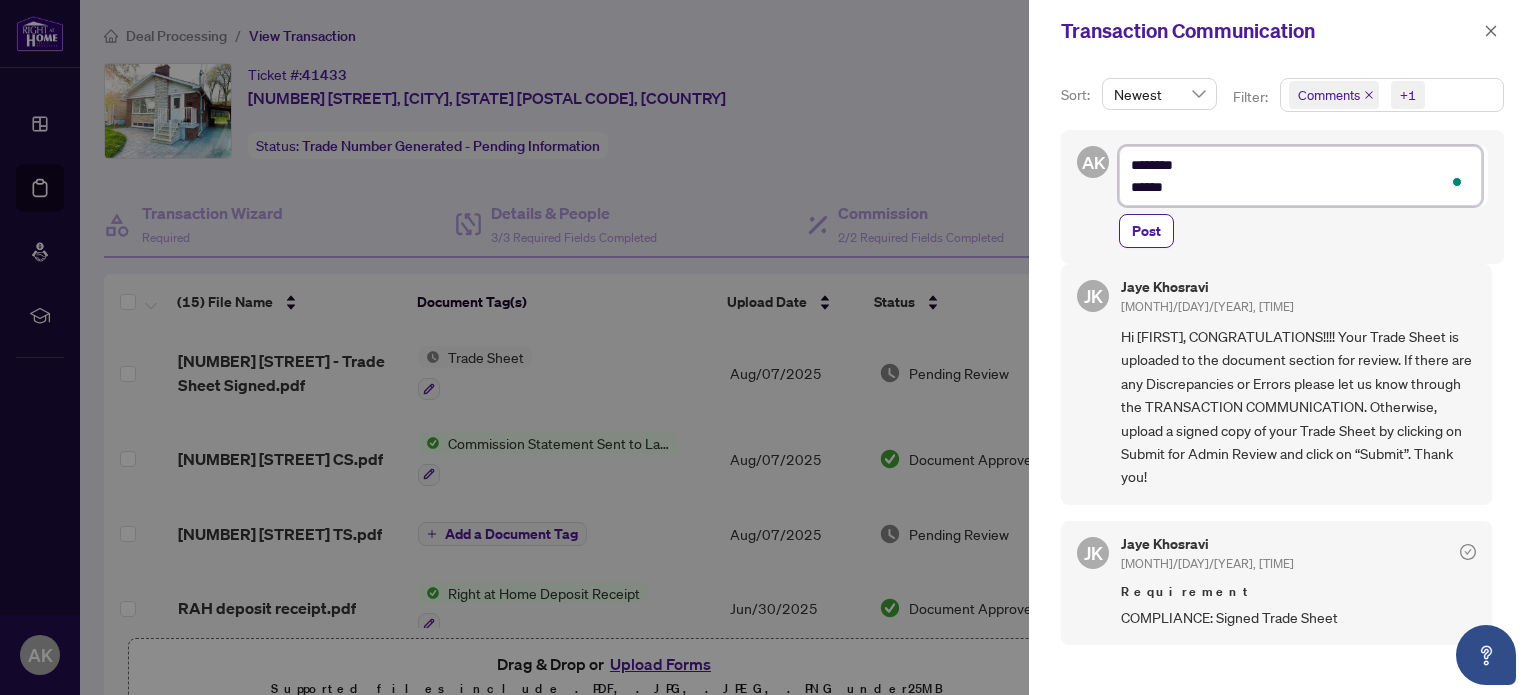 type on "********
*******" 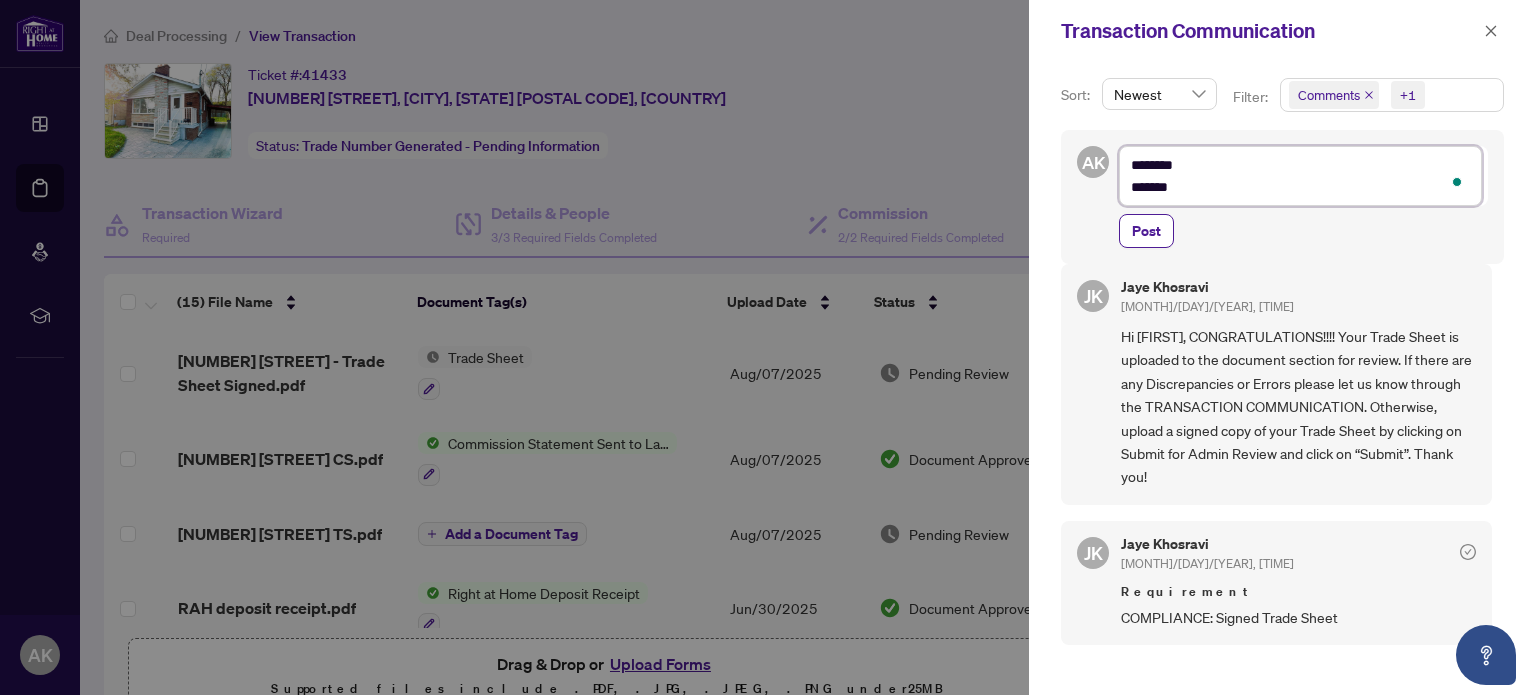 type on "********
********" 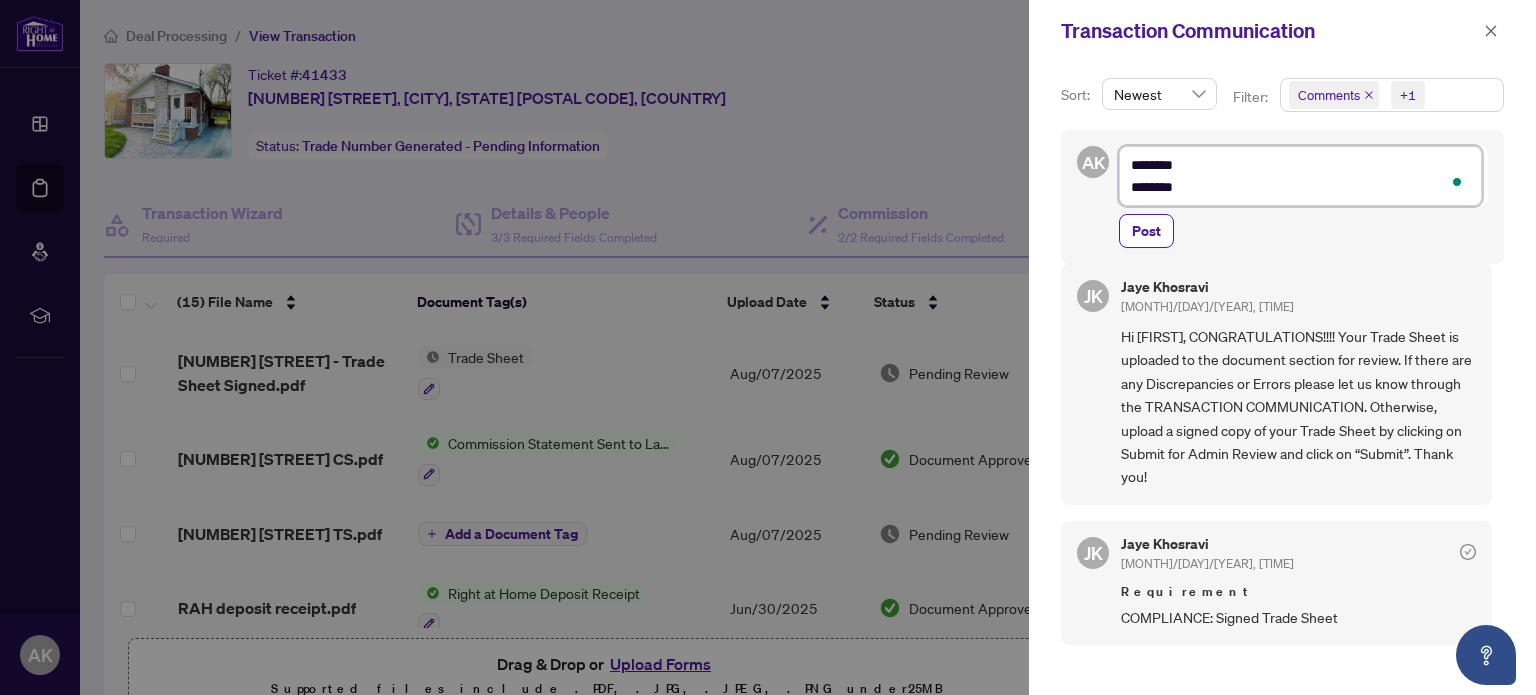 type on "********
*********" 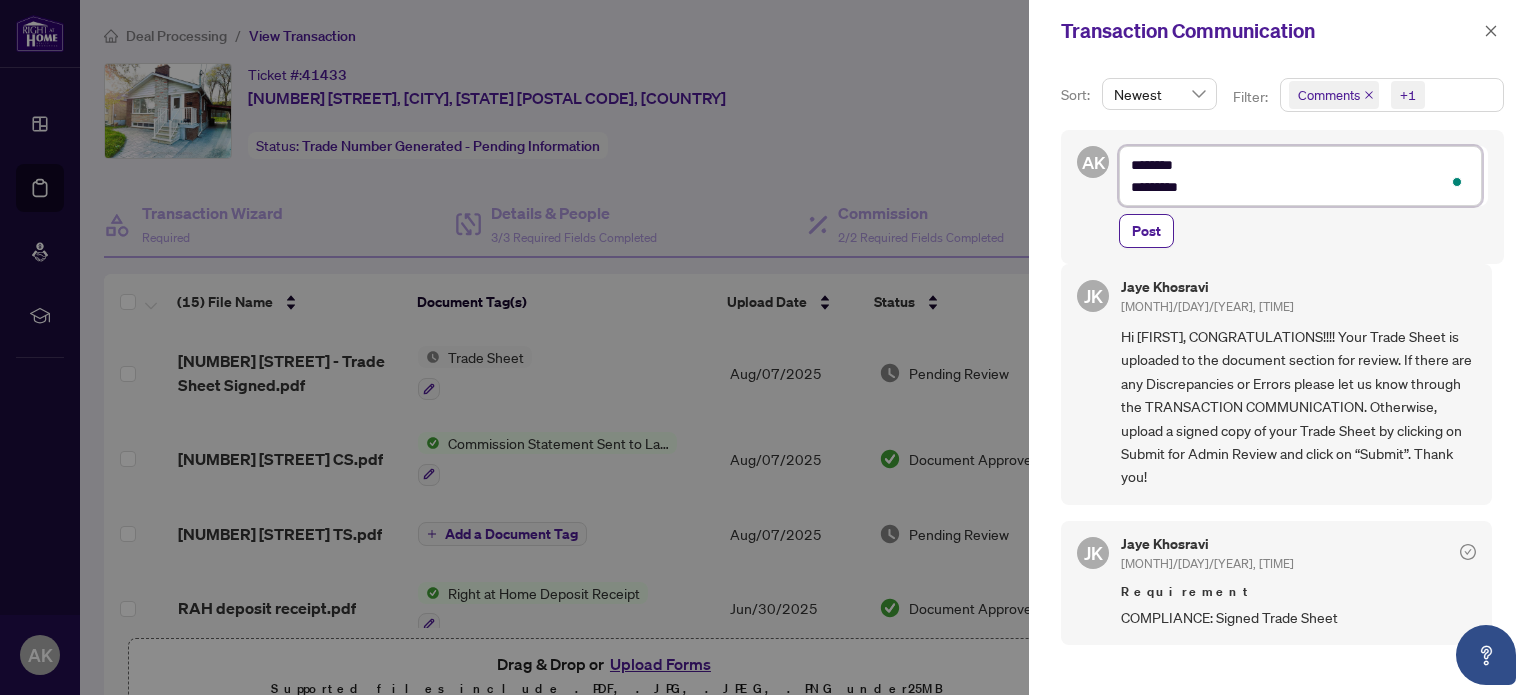 type on "********
*********" 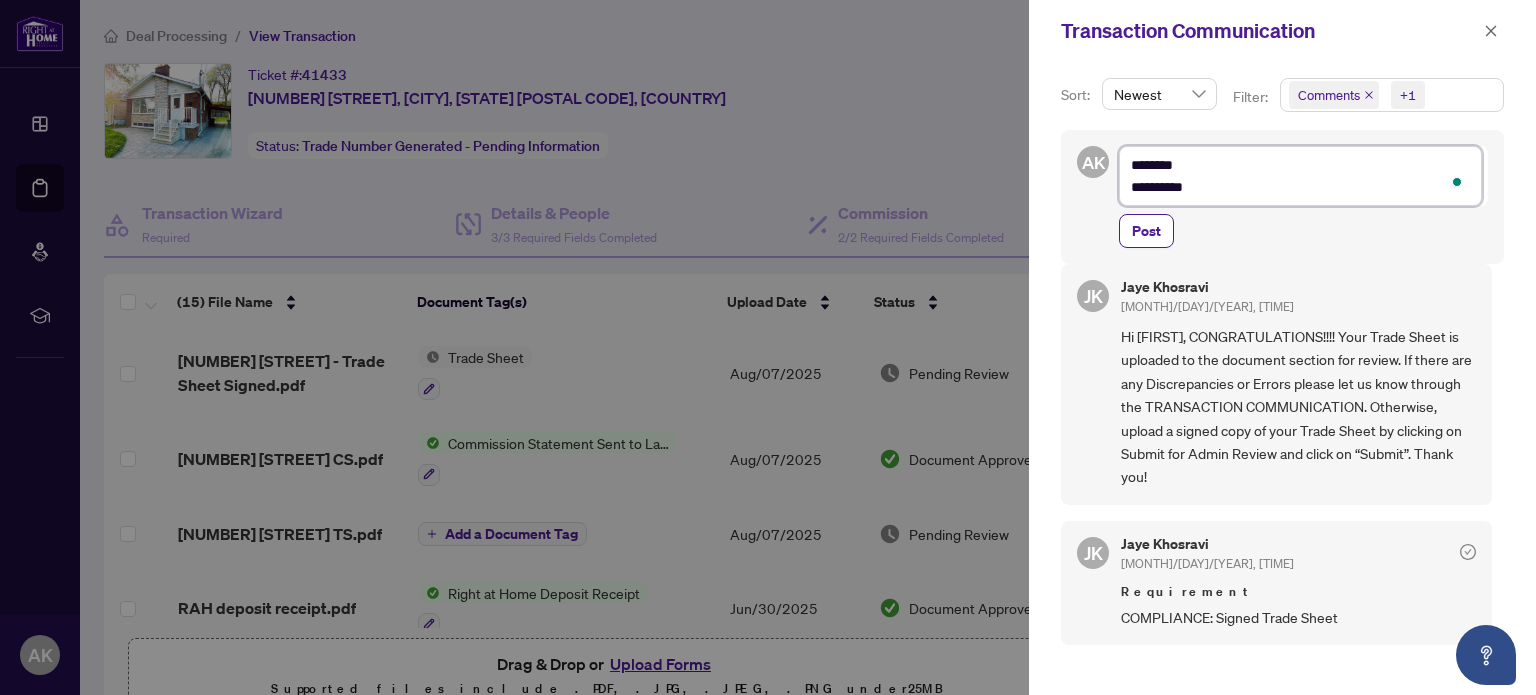 type on "**********" 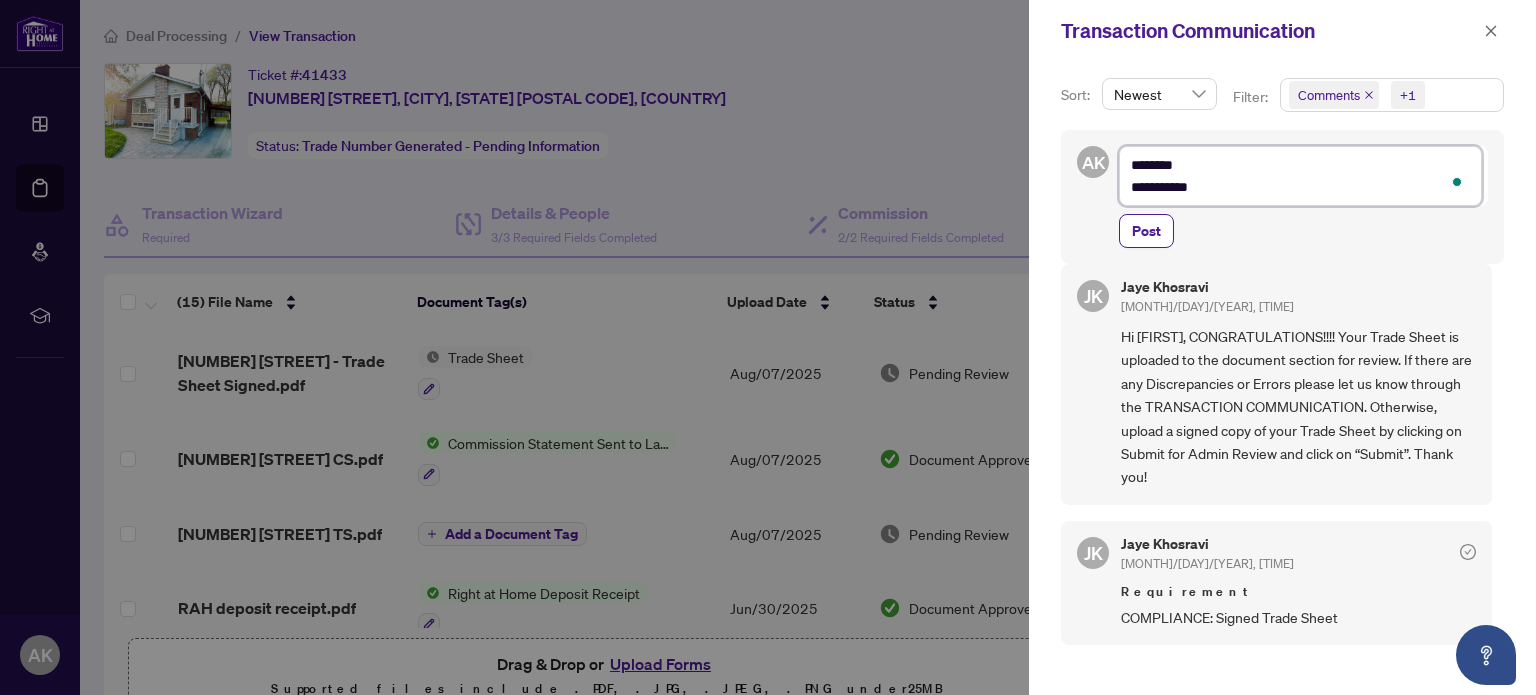 type on "**********" 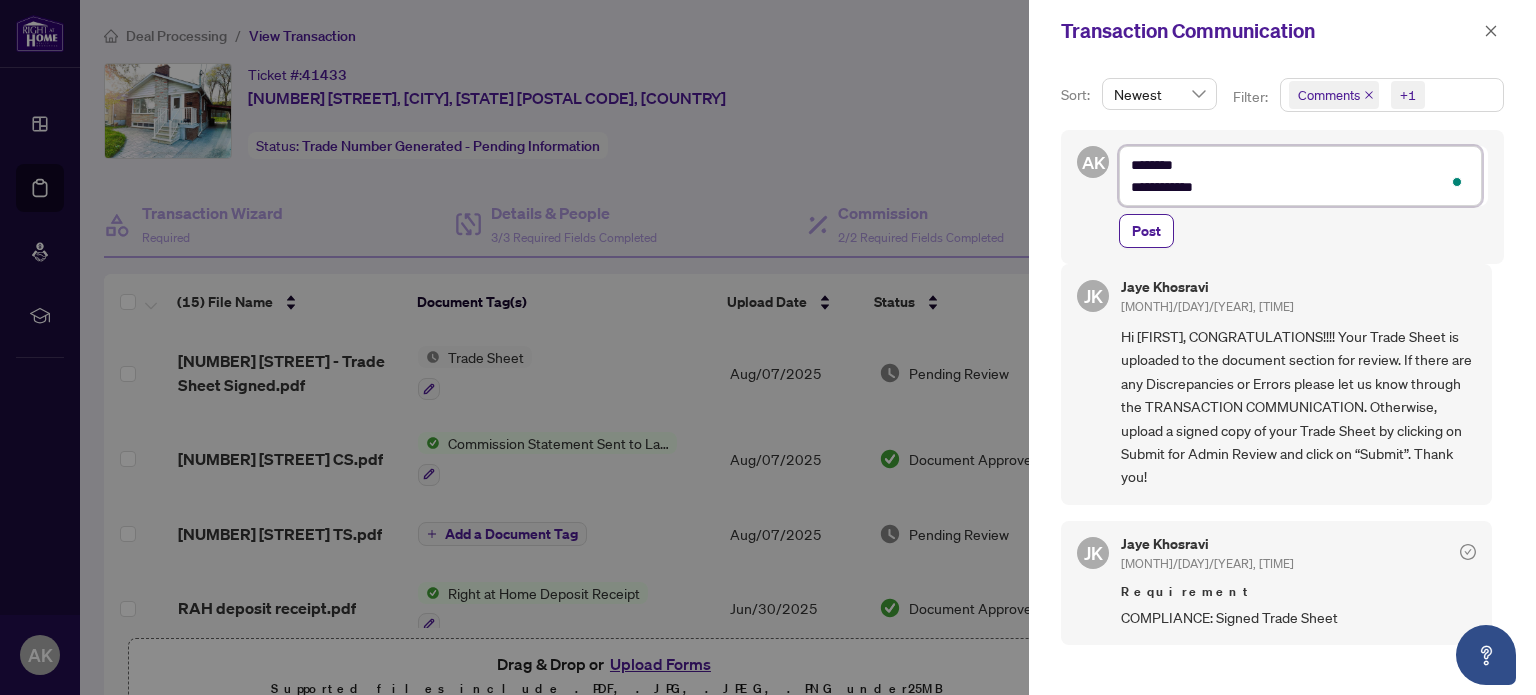 type on "**********" 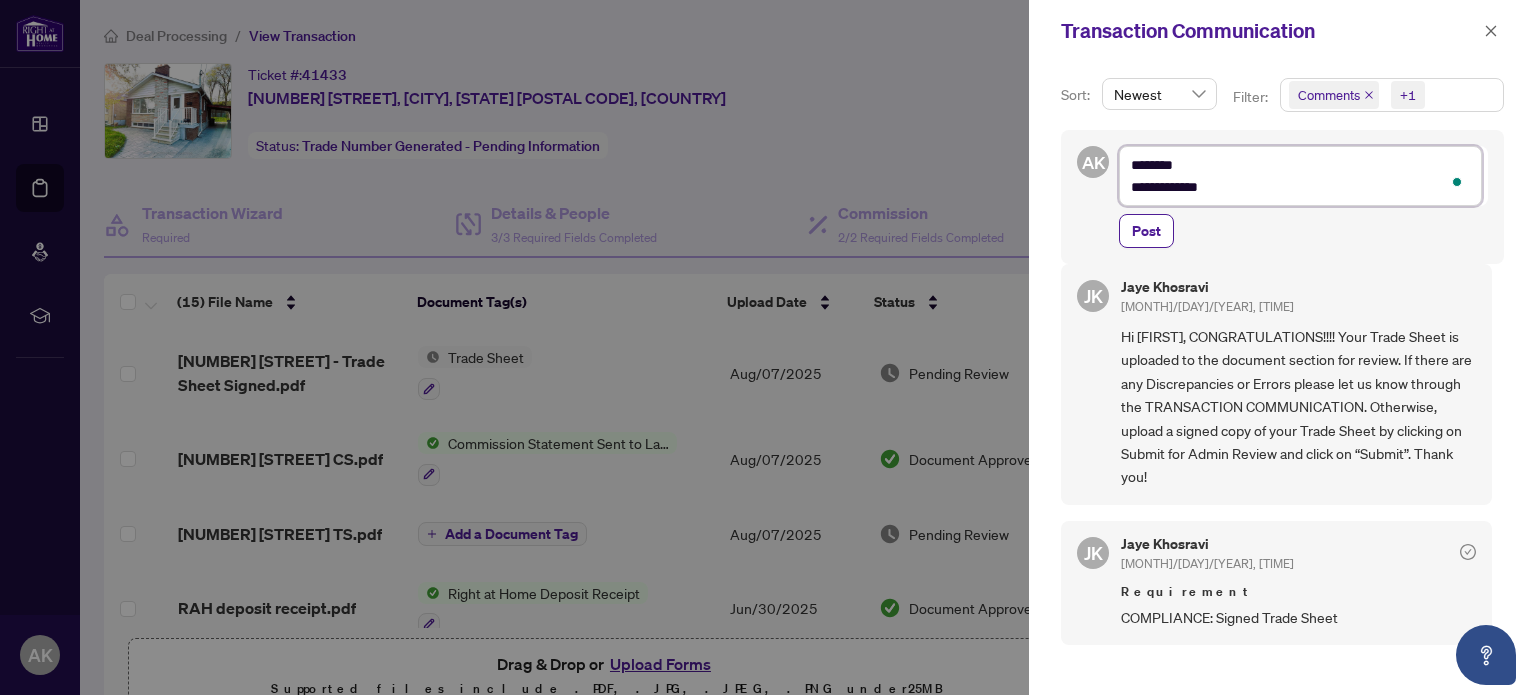 type on "**********" 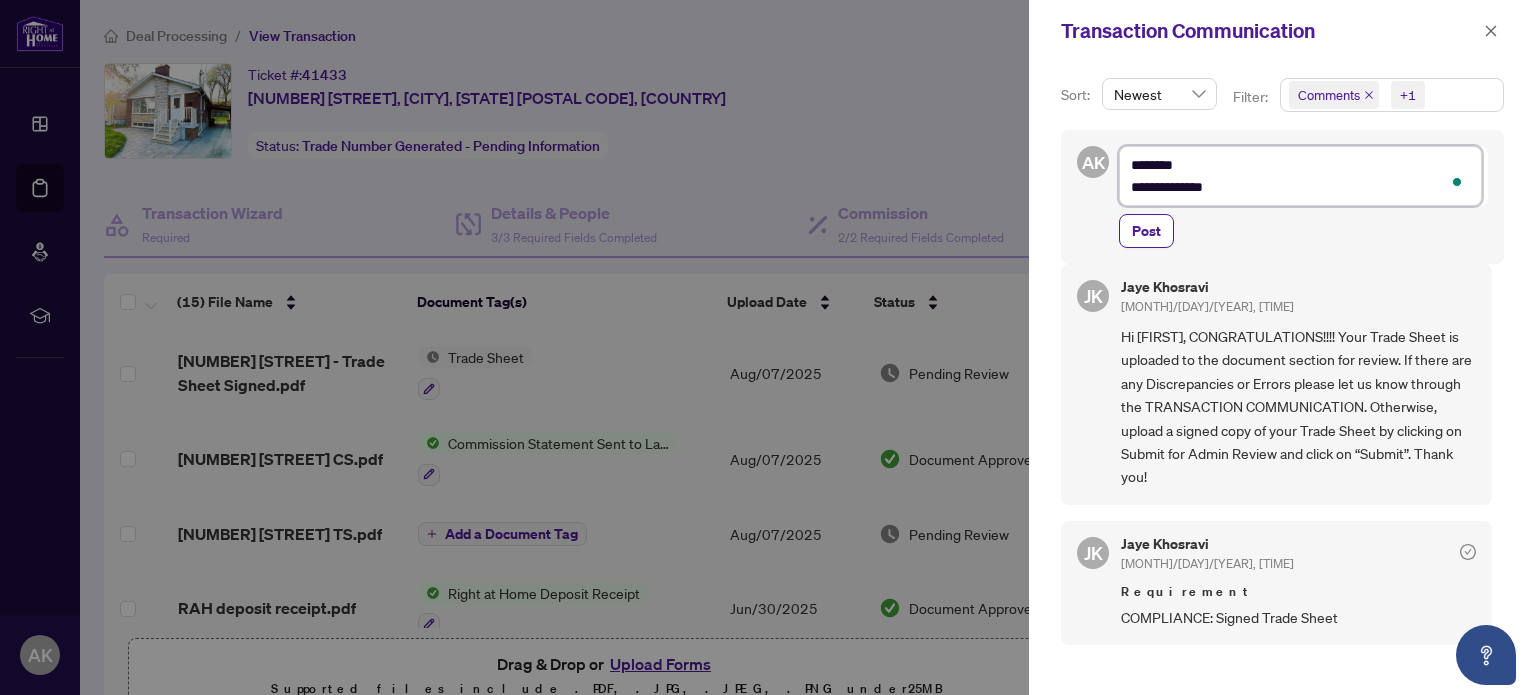 type on "**********" 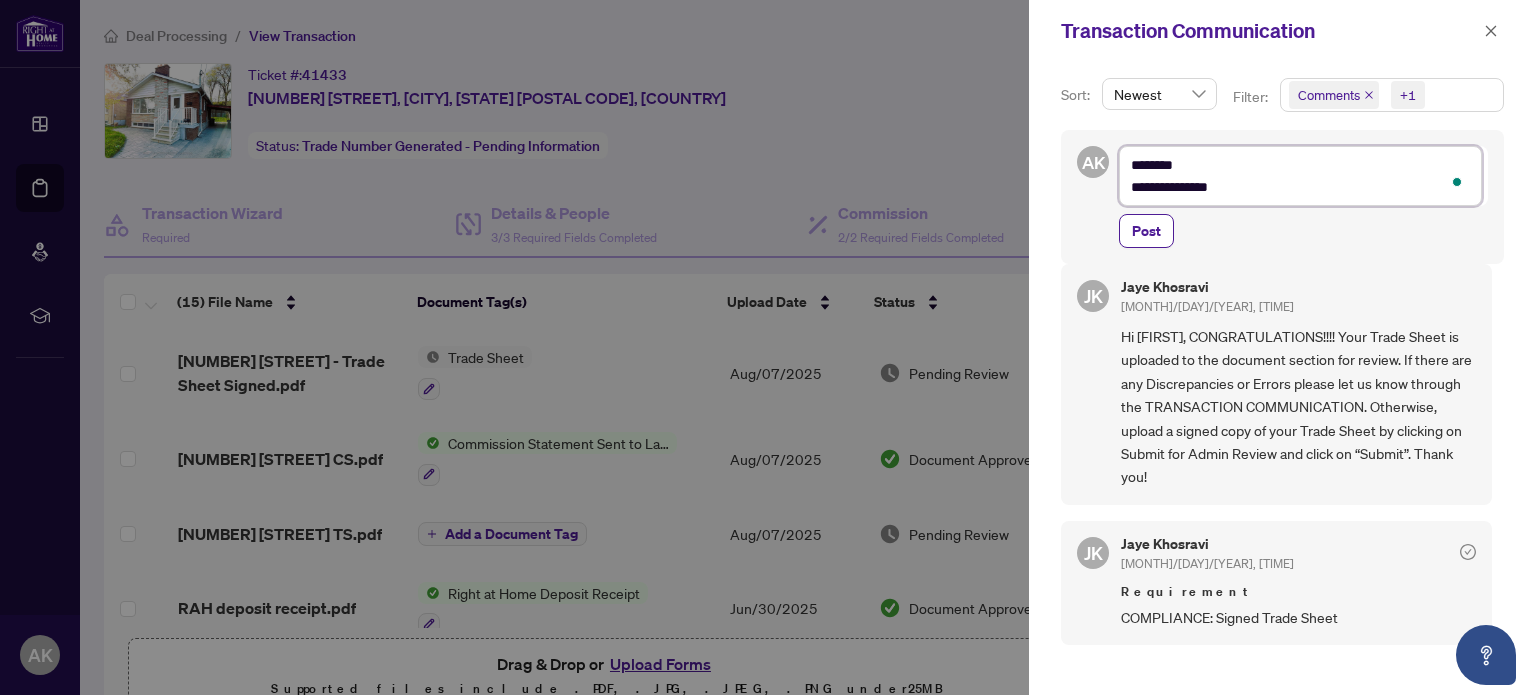 type on "**********" 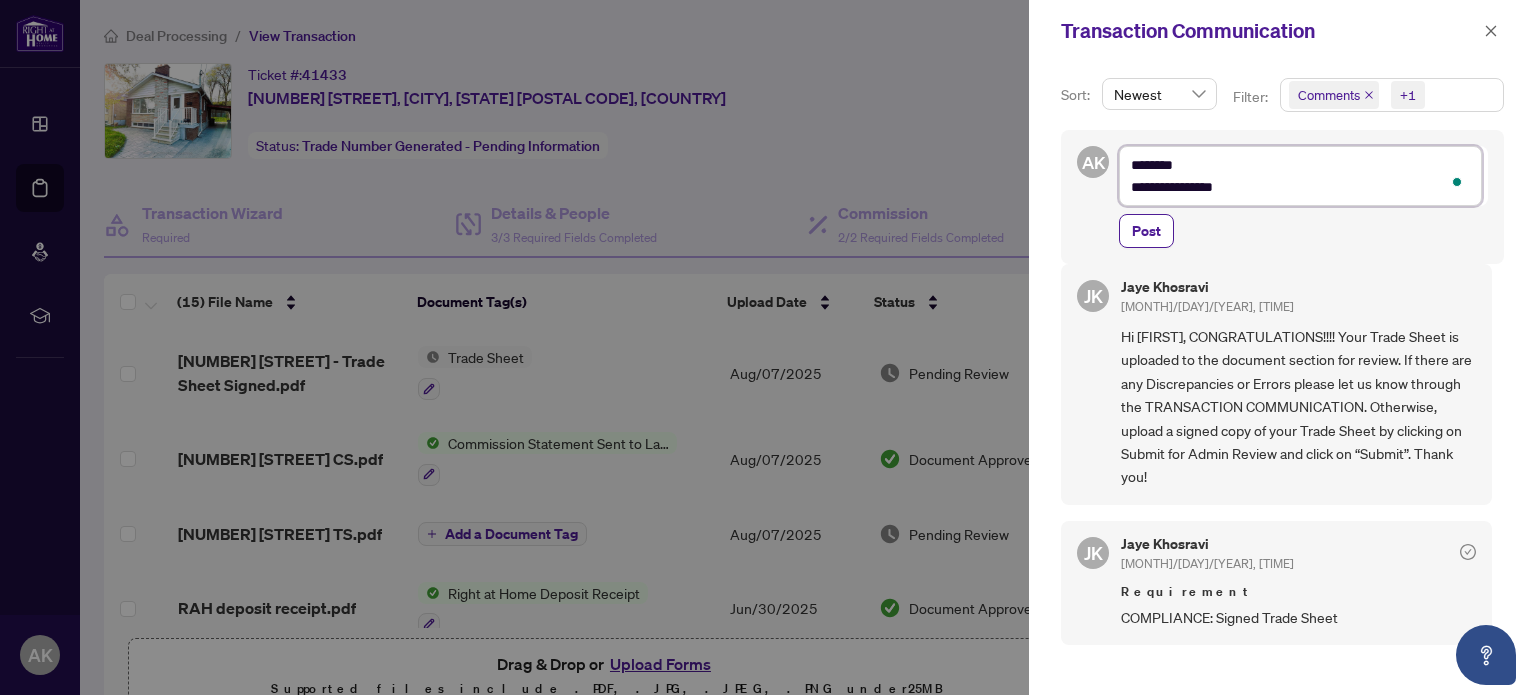 type on "**********" 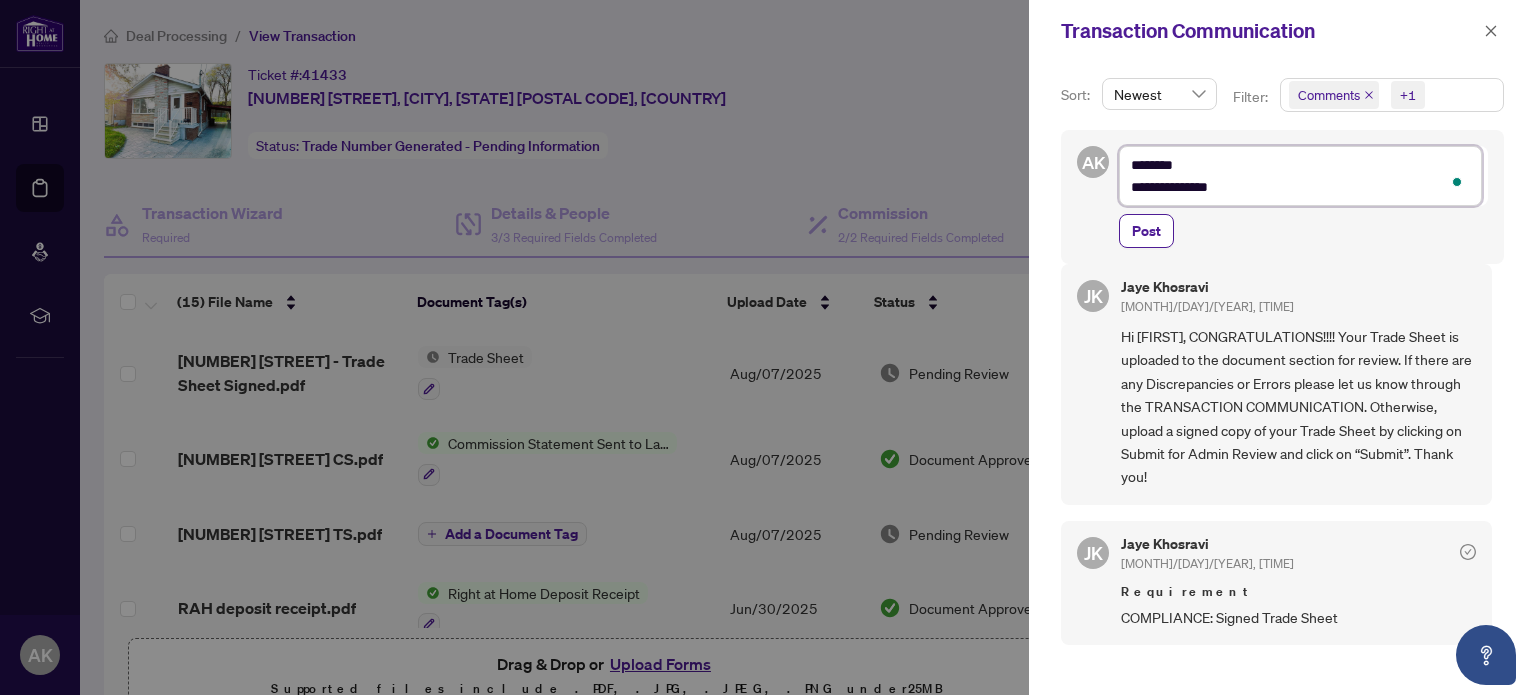 type on "**********" 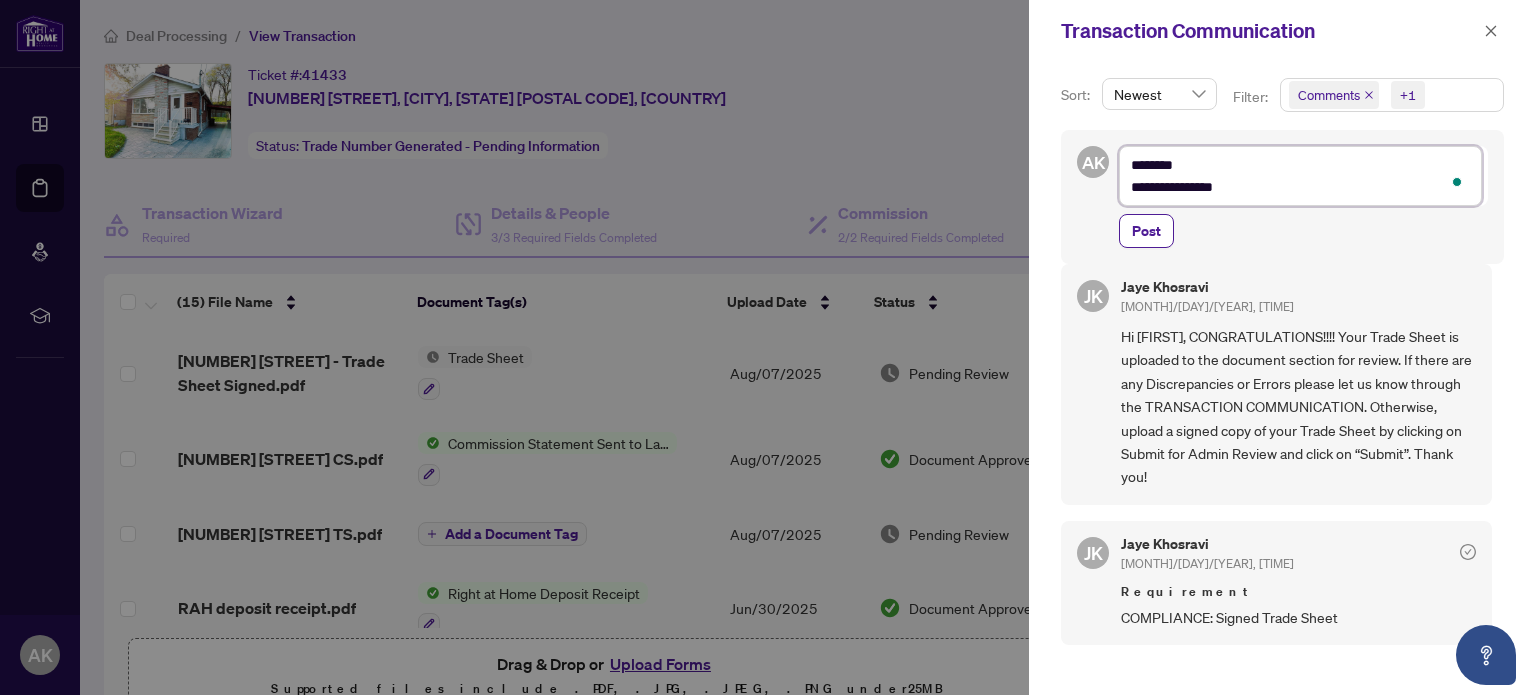 type on "**********" 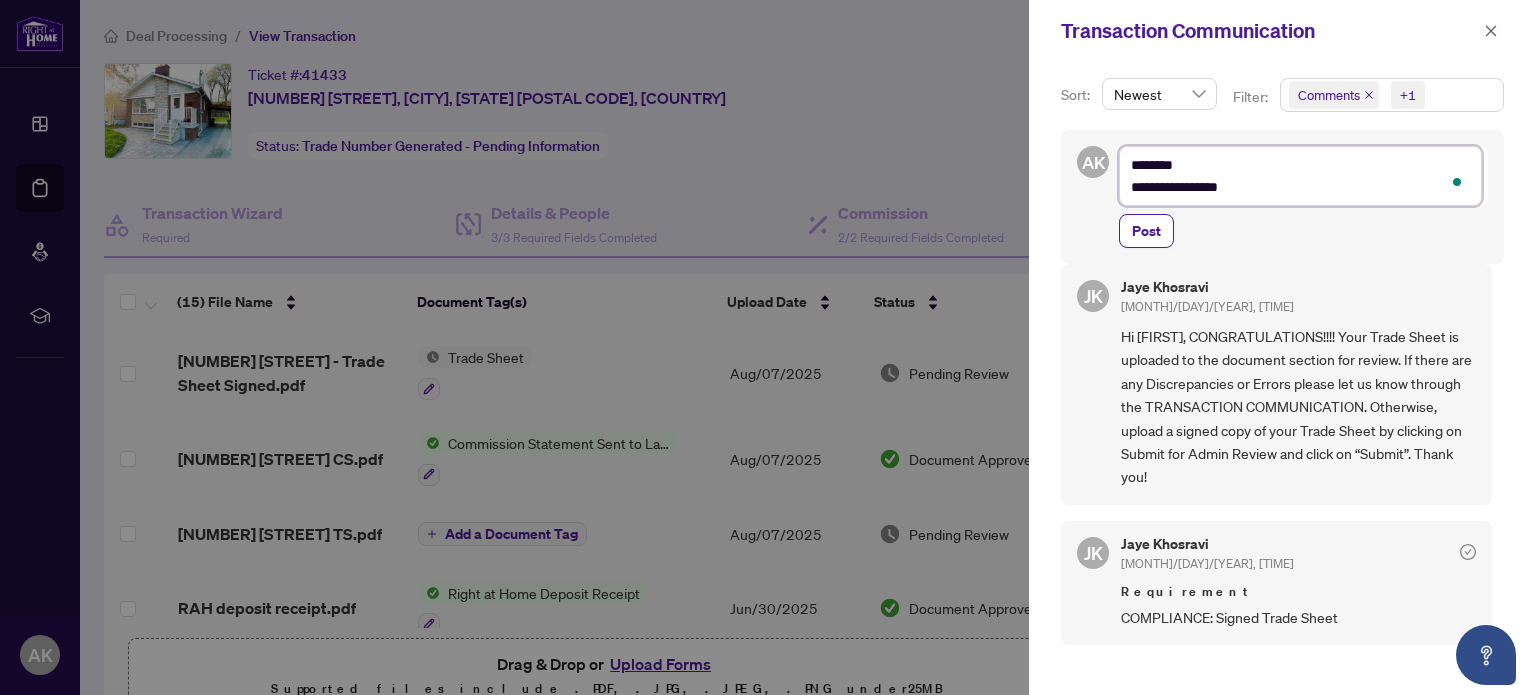 type on "**********" 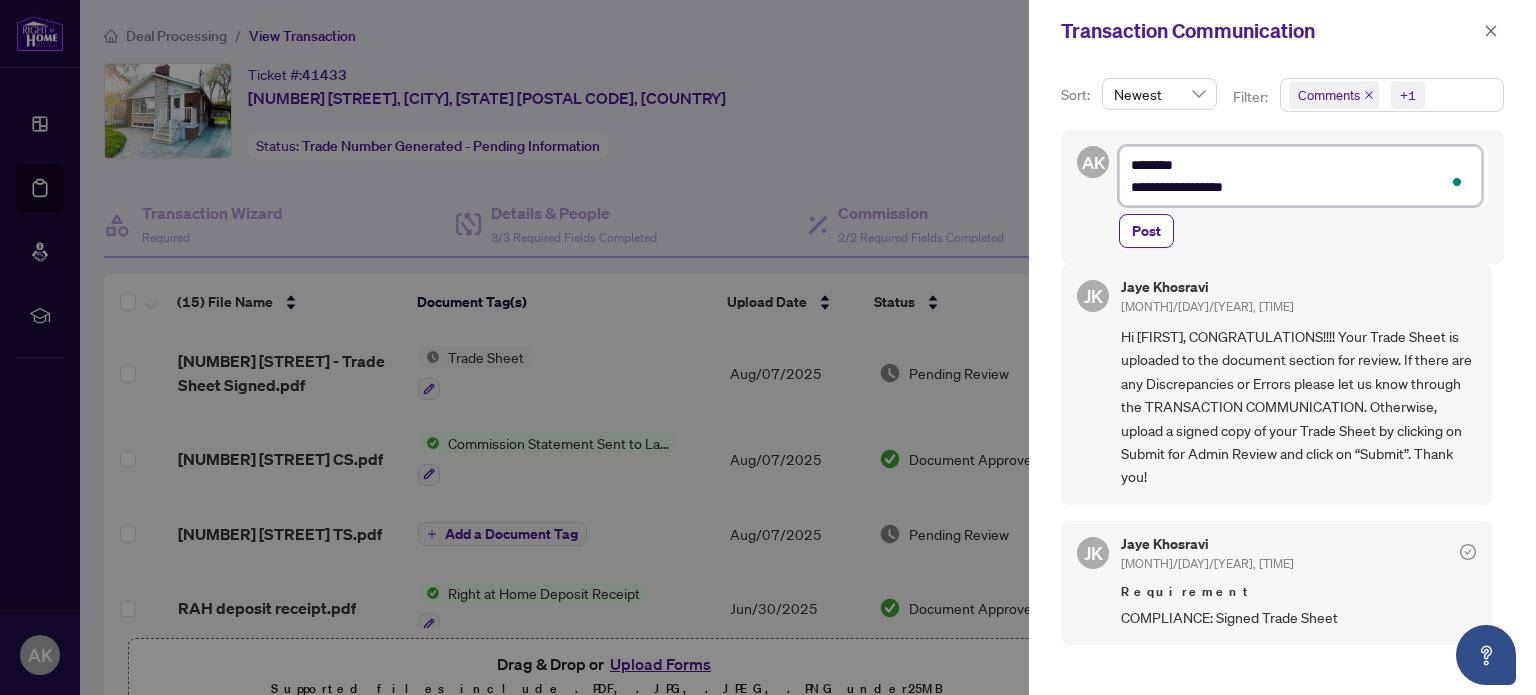 type on "**********" 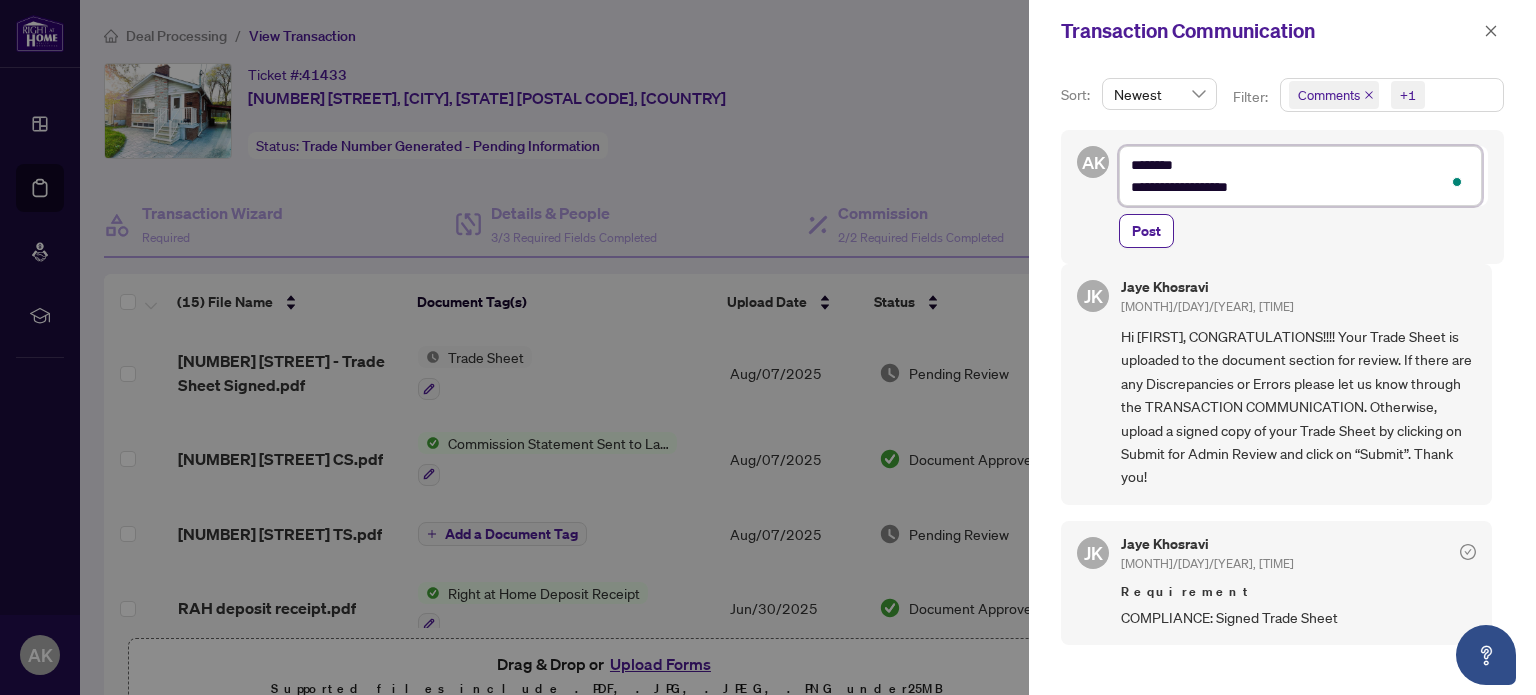 type on "**********" 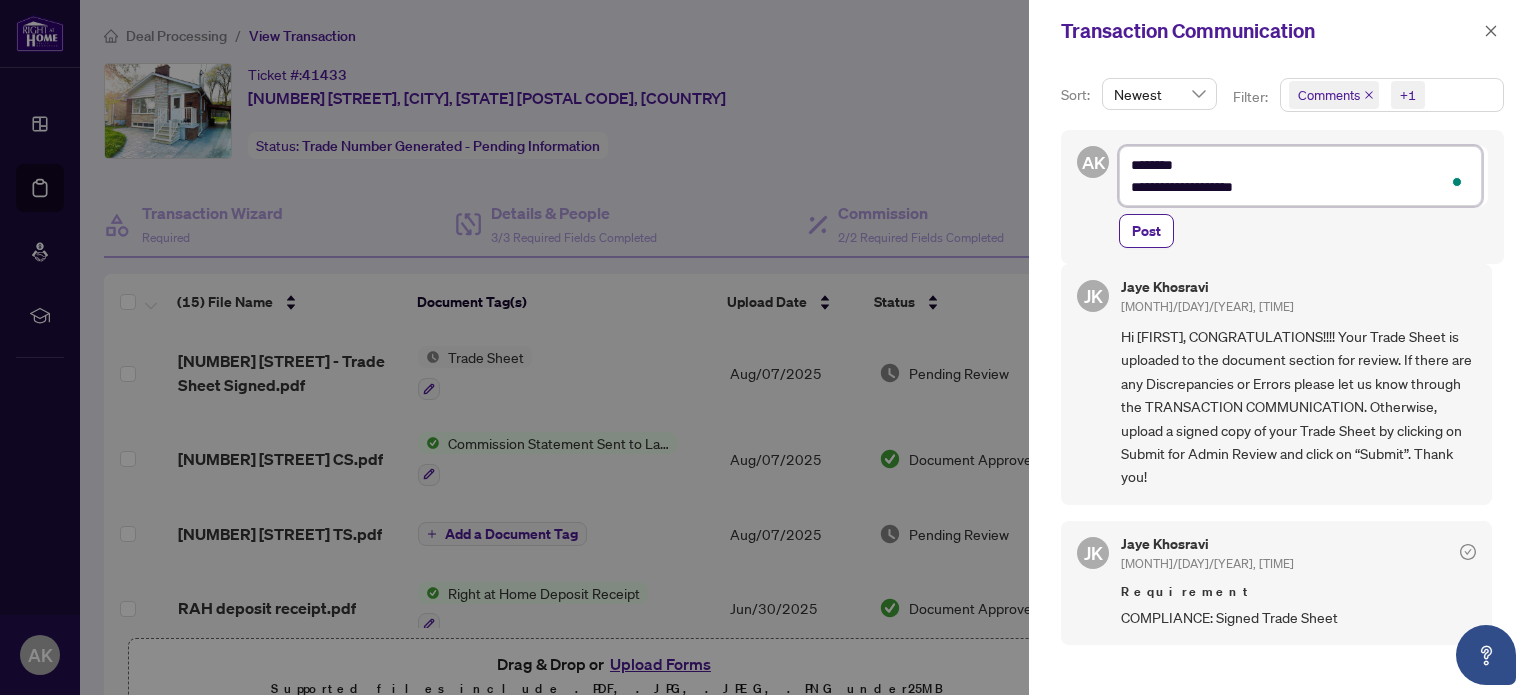type on "**********" 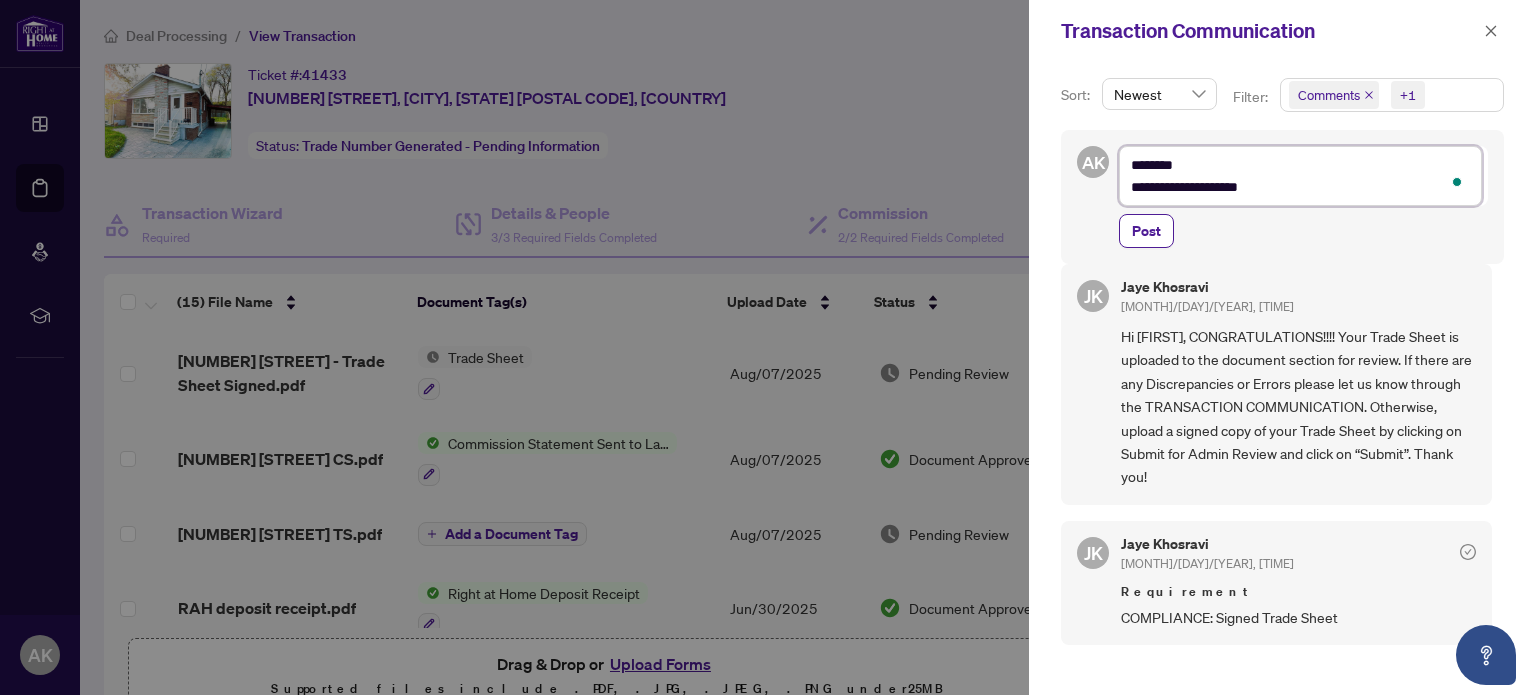 type on "**********" 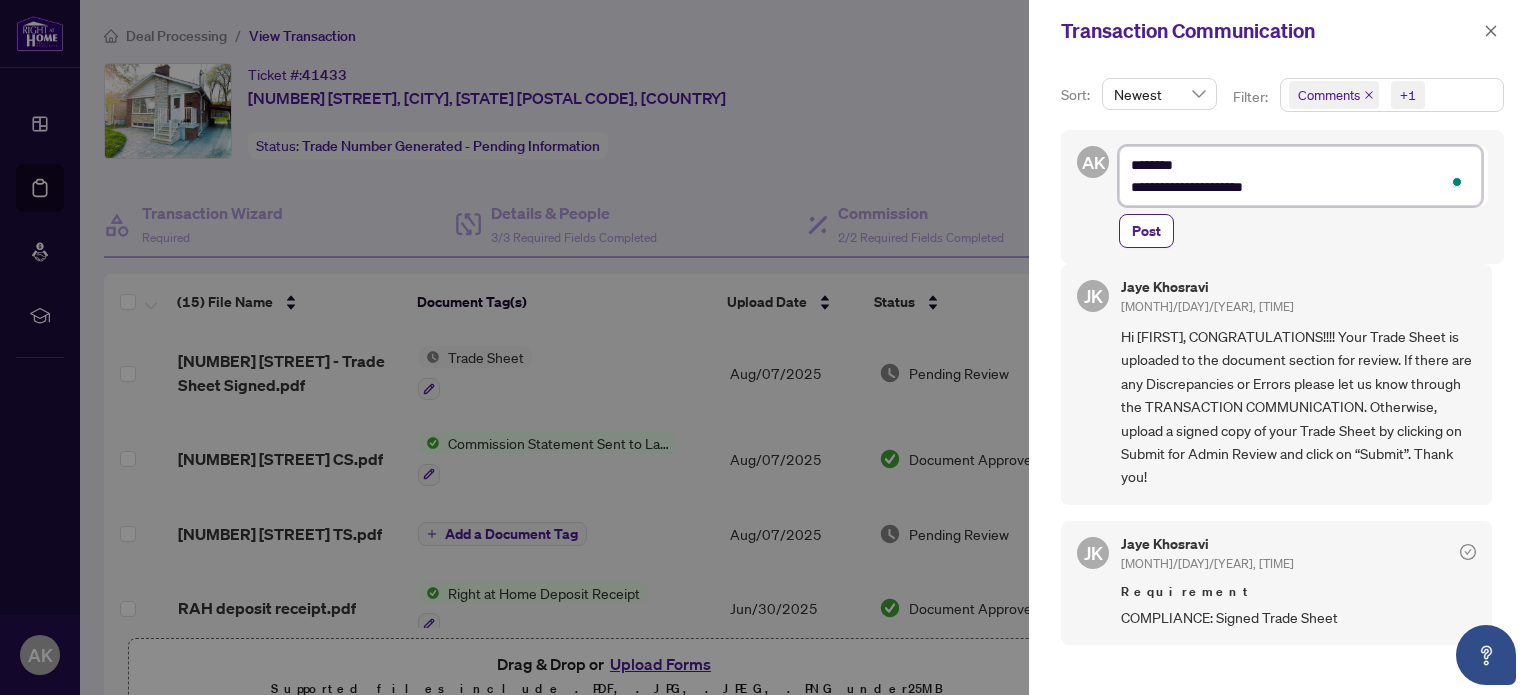 type on "**********" 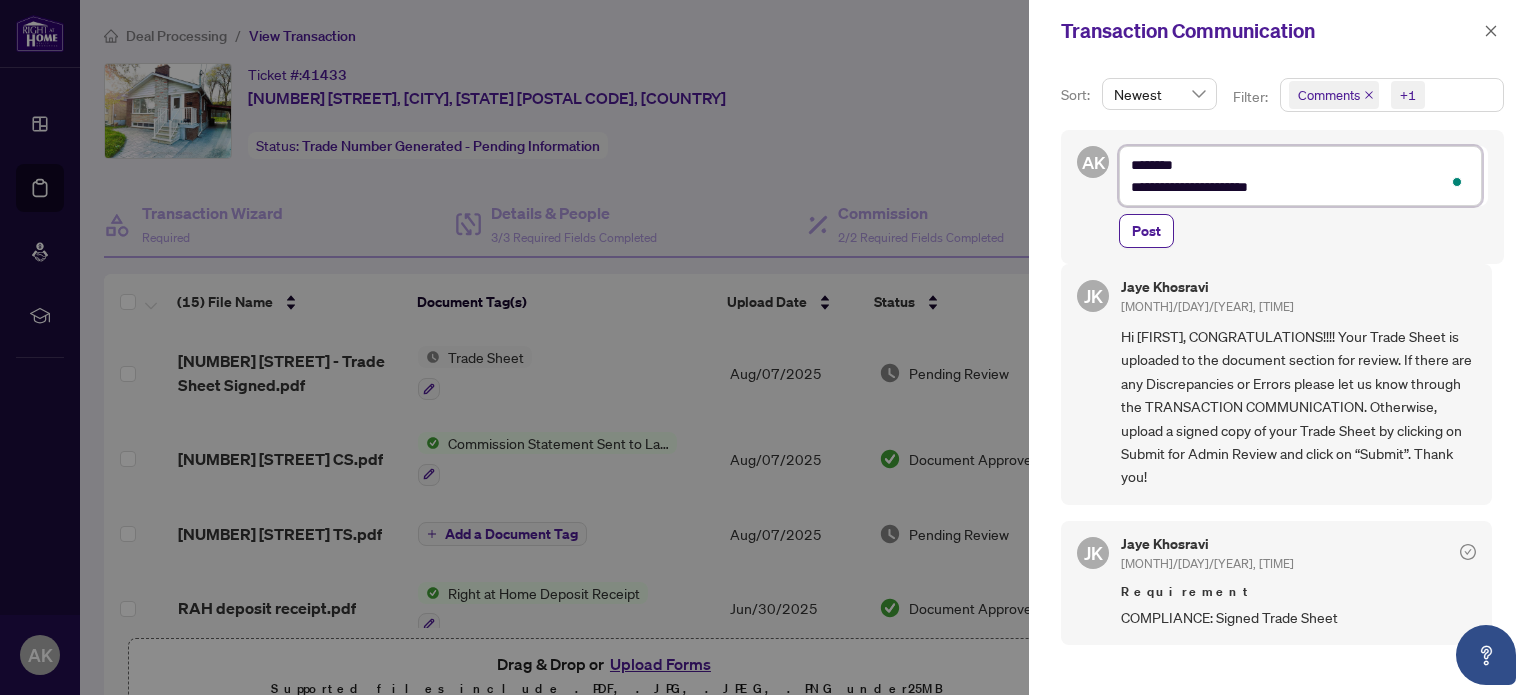 type on "**********" 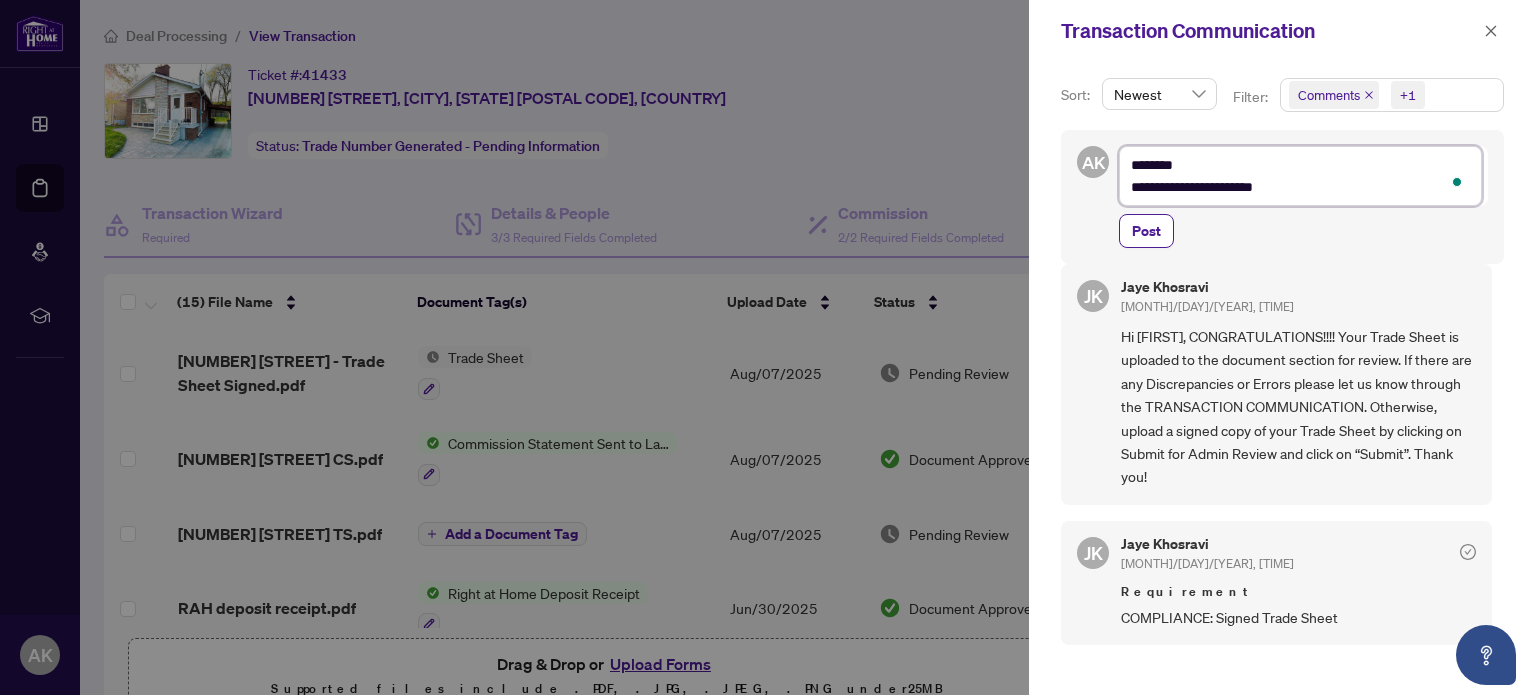type on "**********" 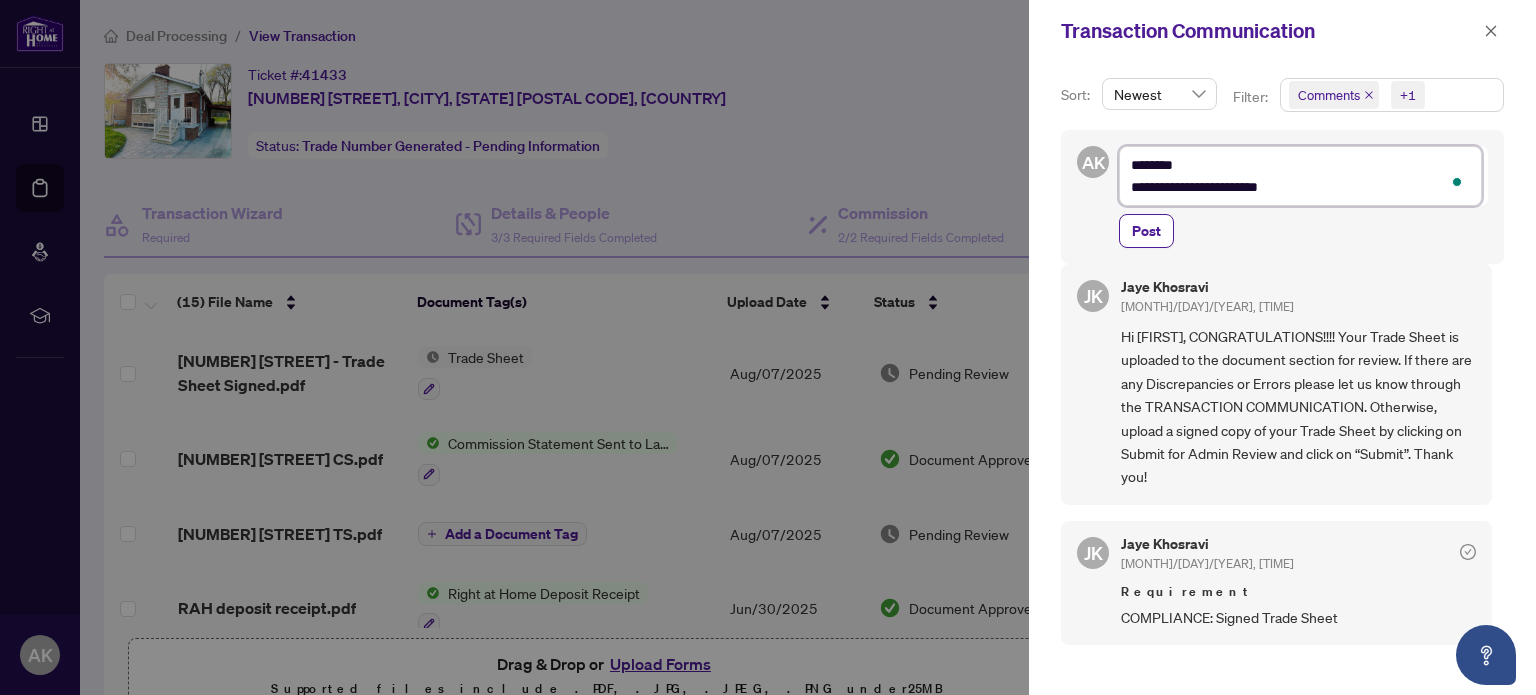 type on "**********" 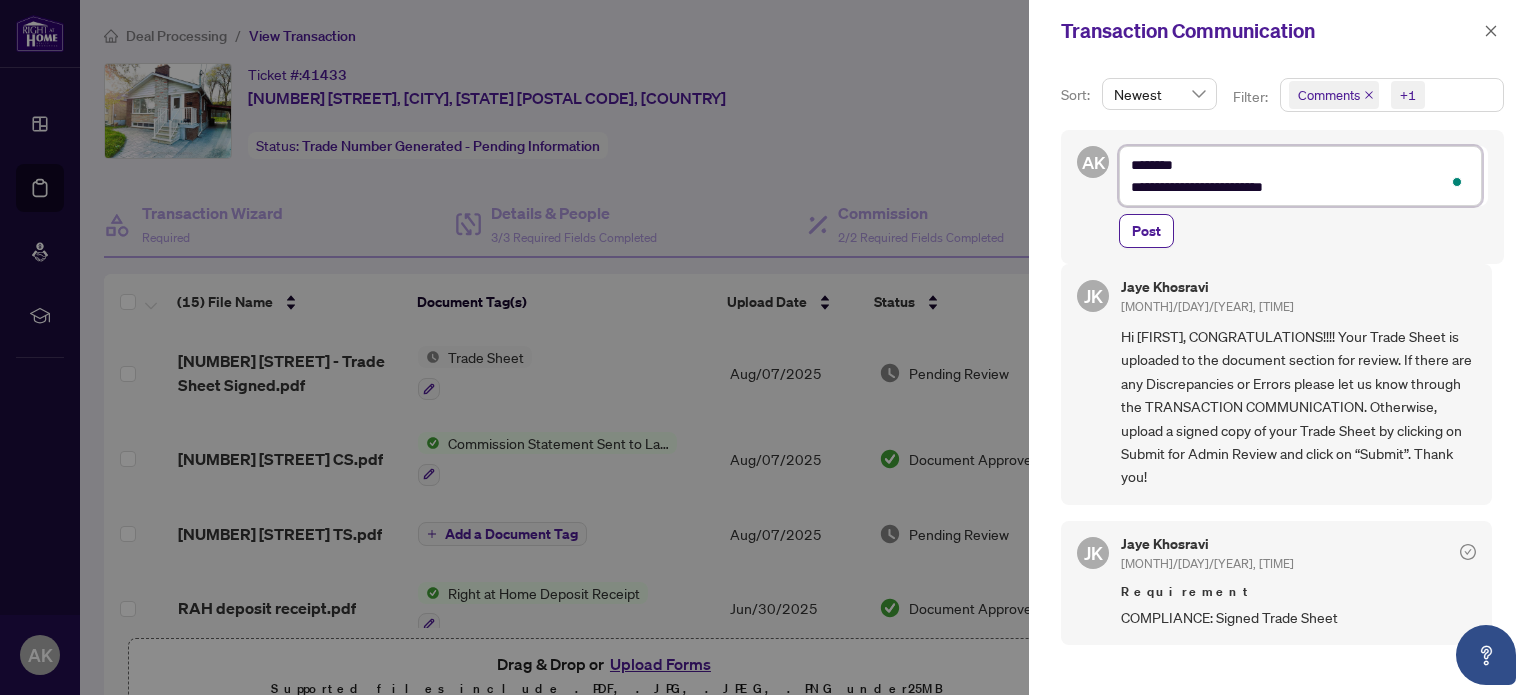type on "**********" 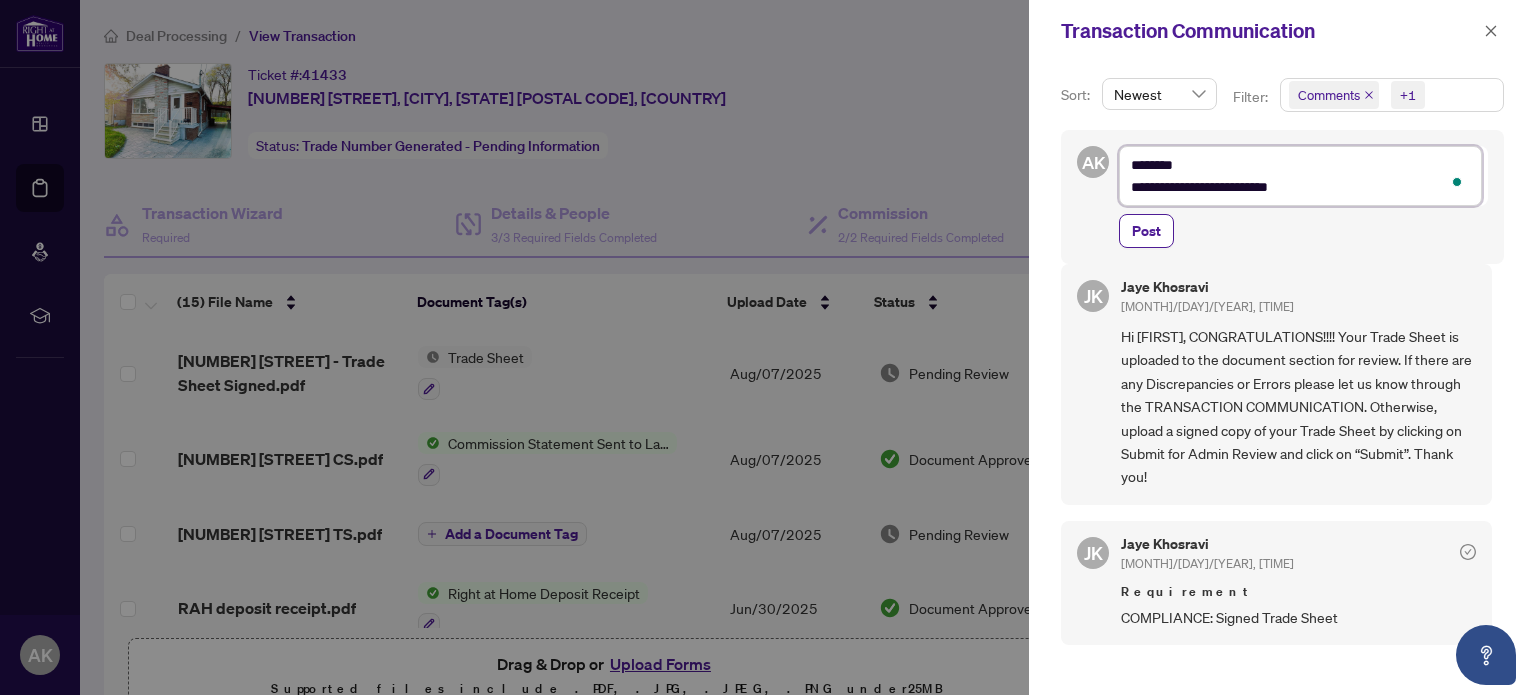 type on "**********" 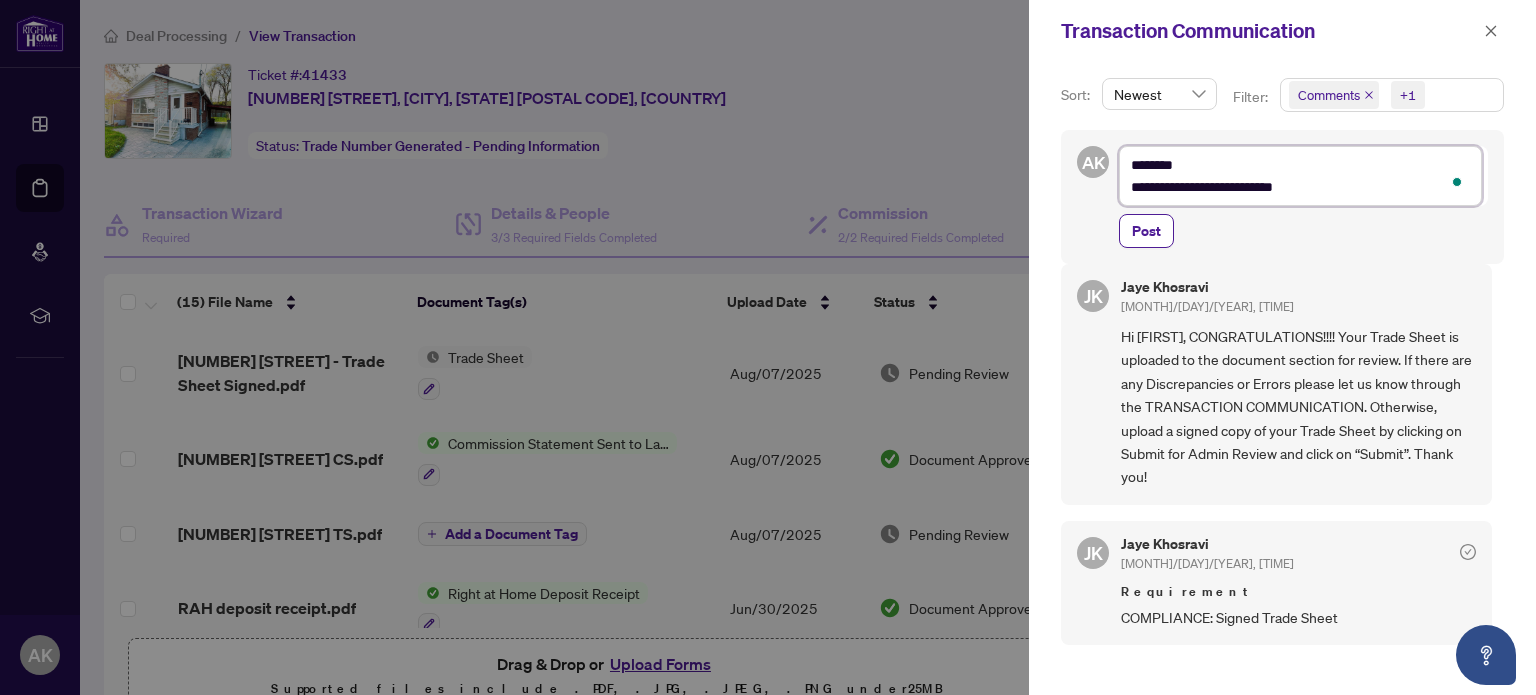 type on "**********" 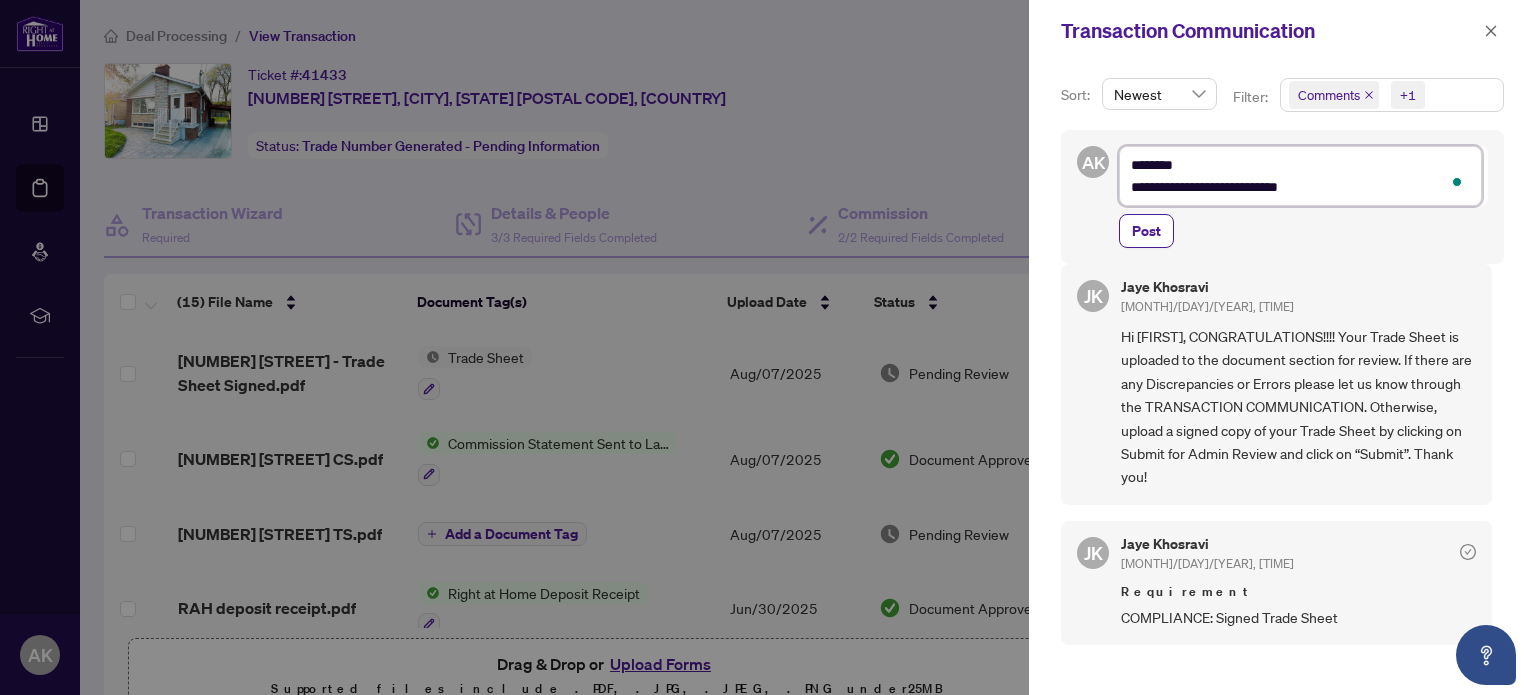 type on "**********" 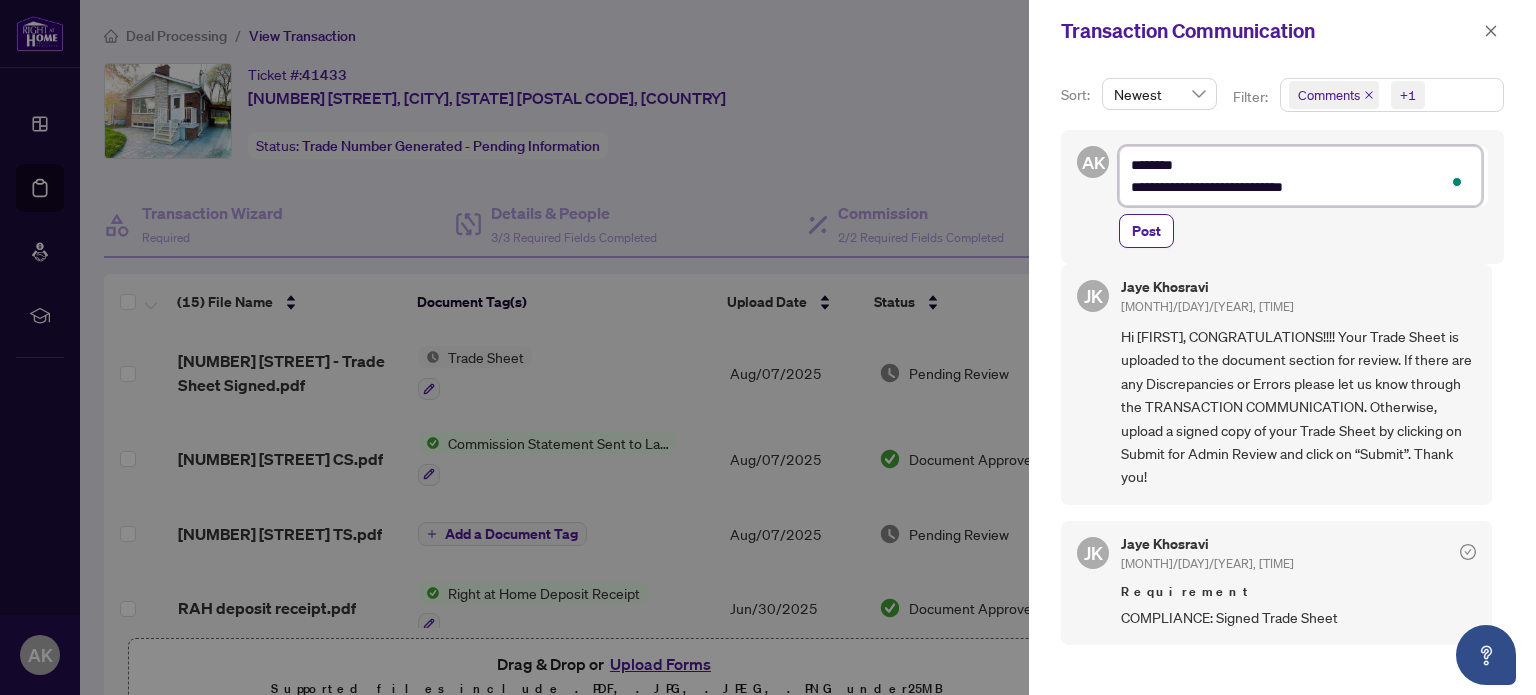 type on "**********" 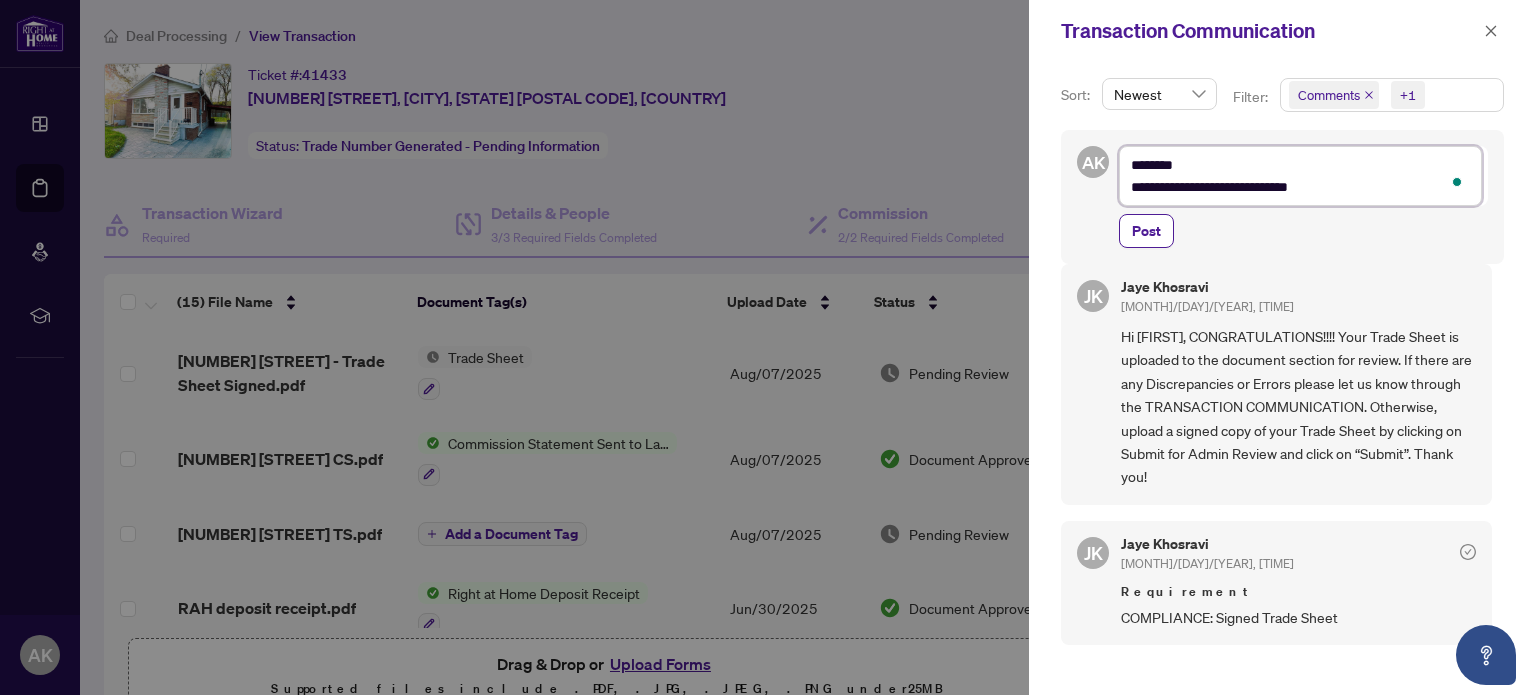 type on "**********" 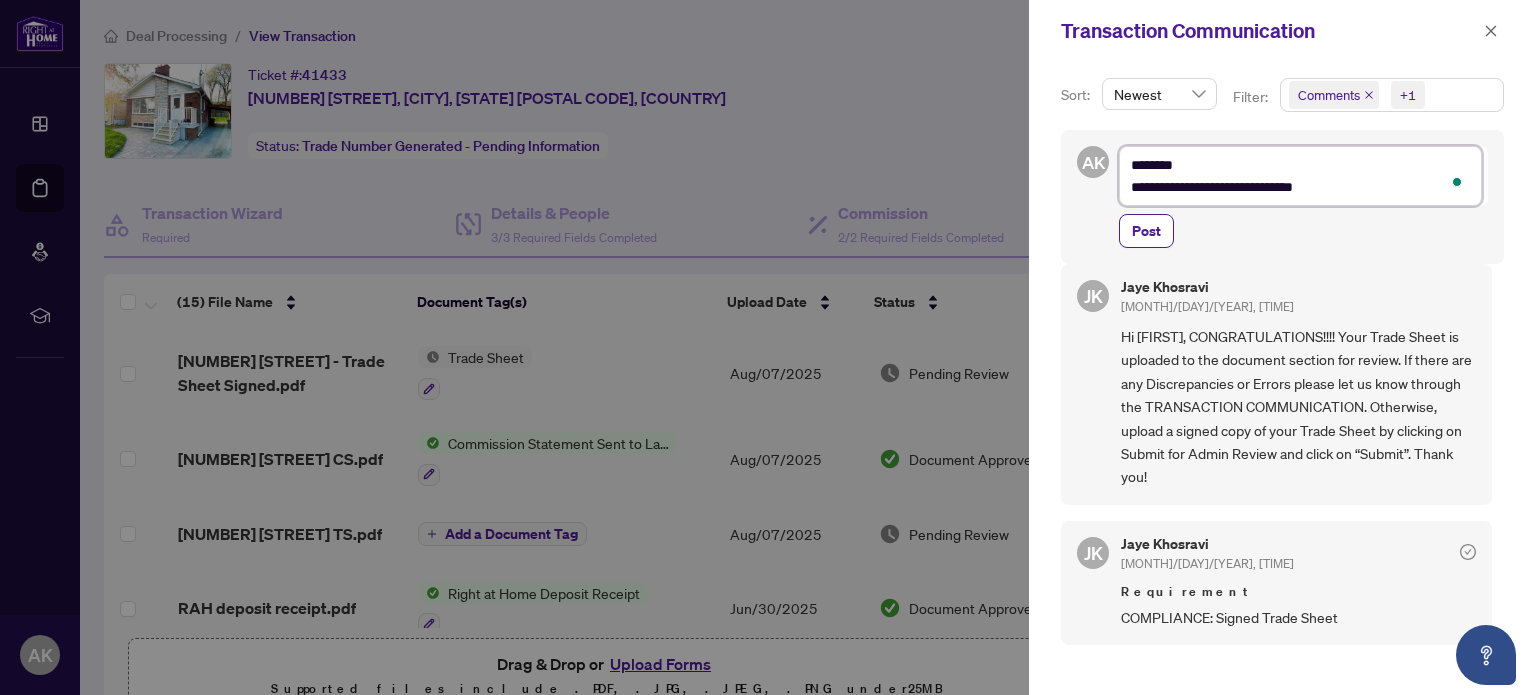 type on "**********" 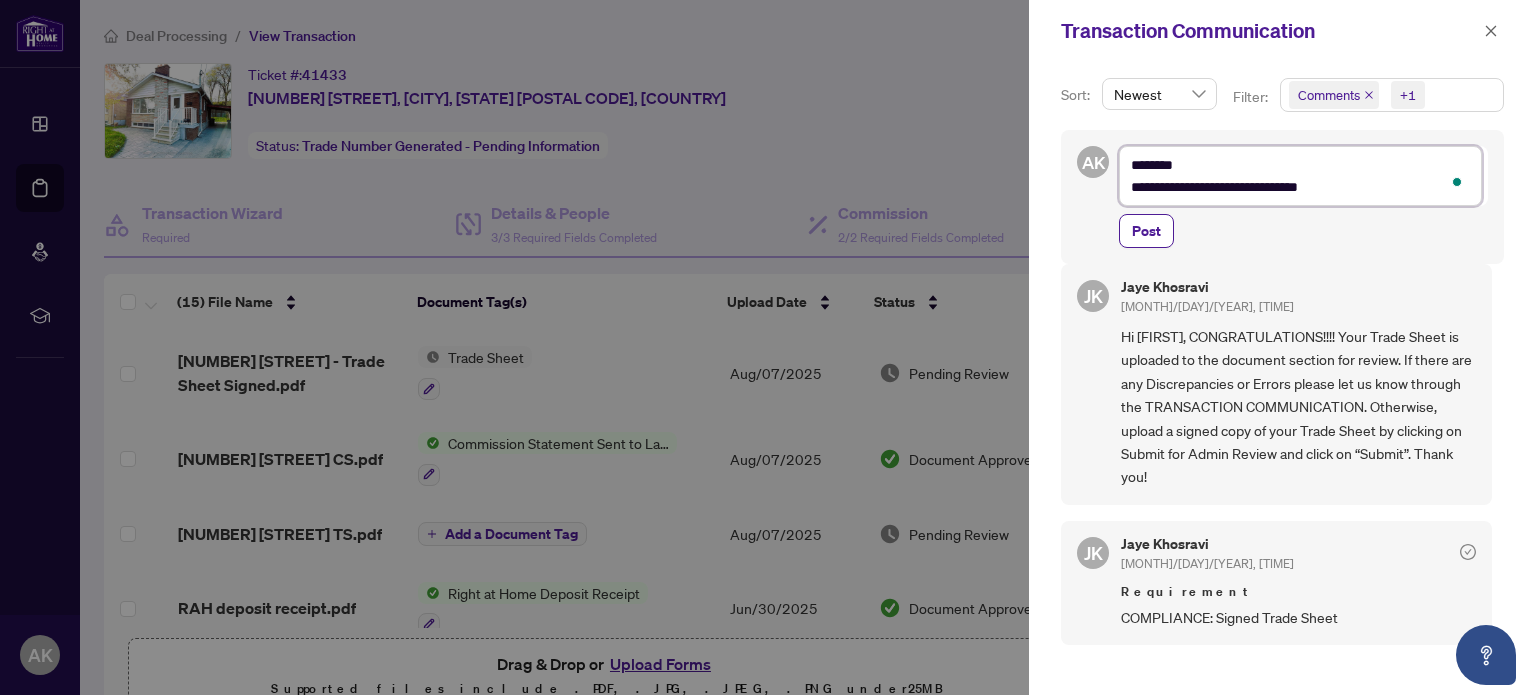 type on "**********" 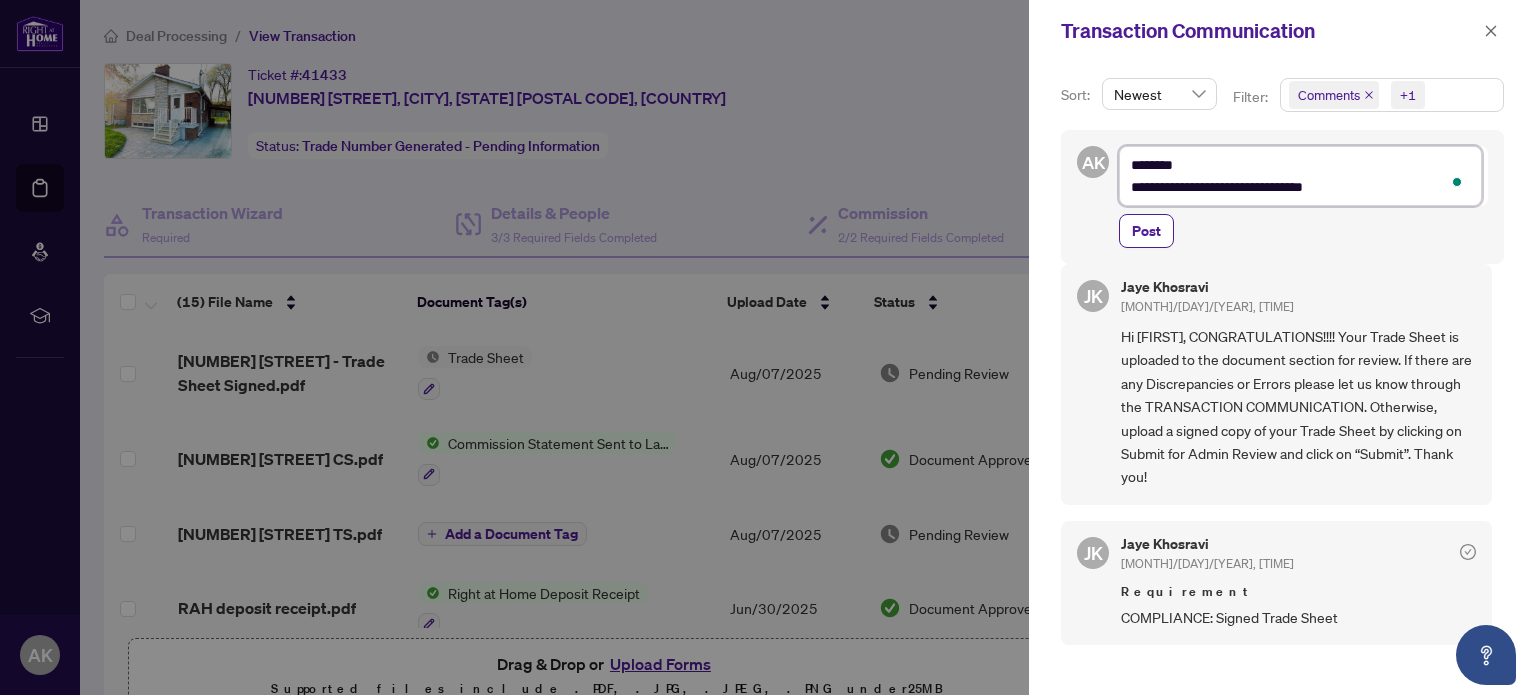 type on "**********" 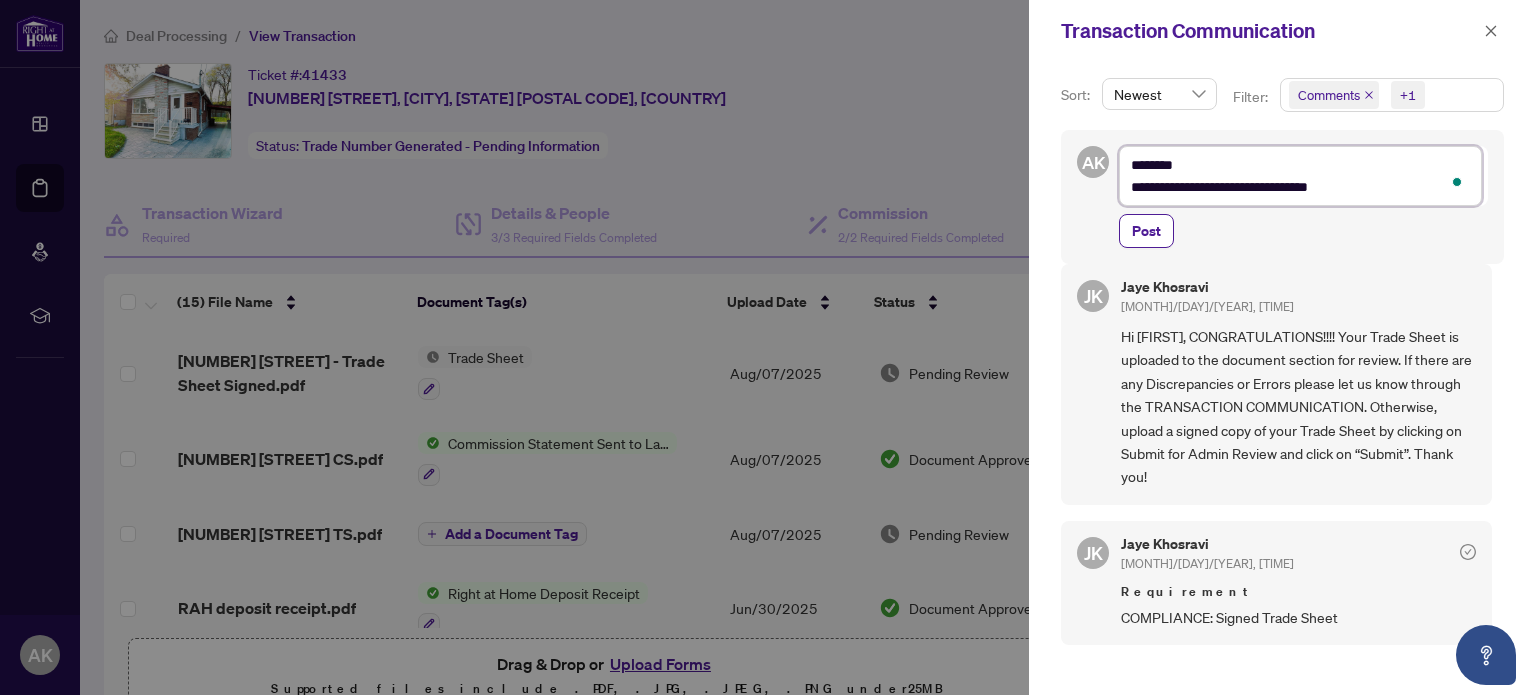 type on "**********" 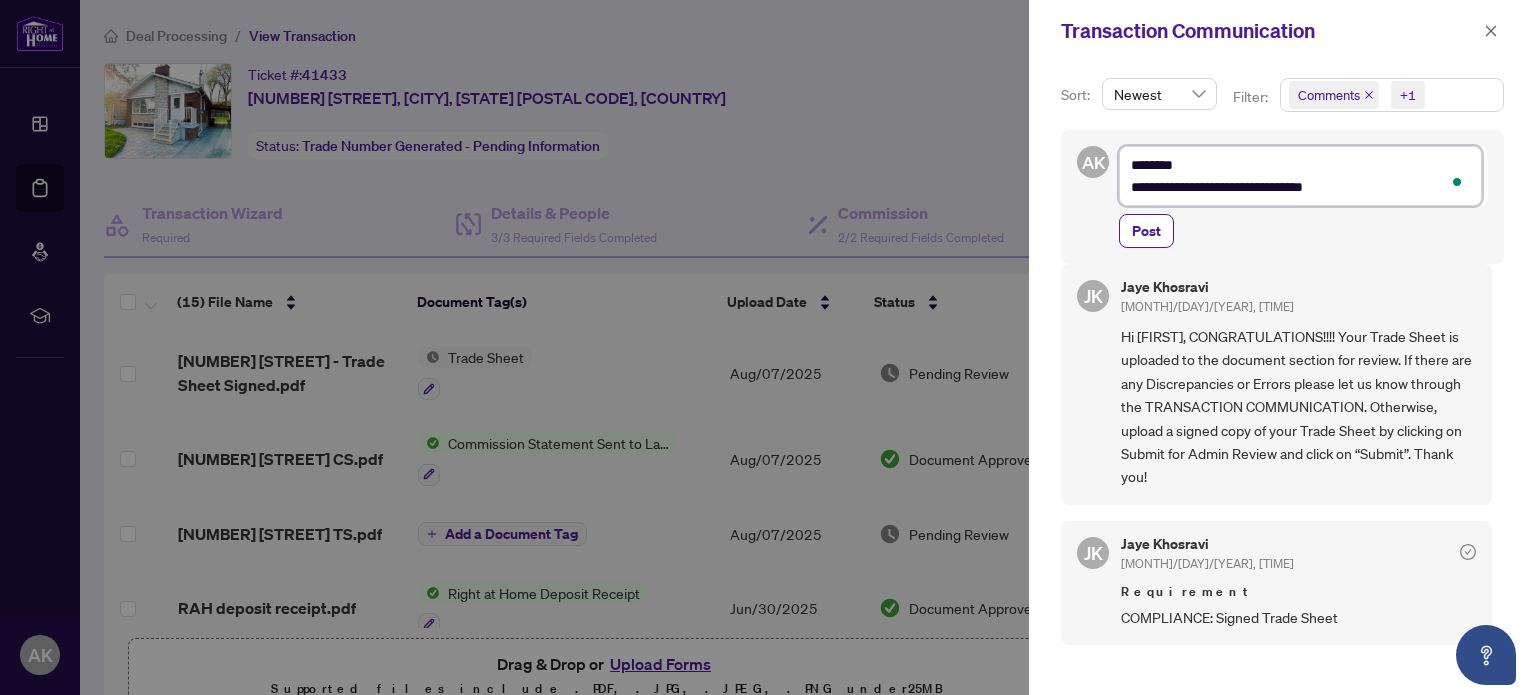 type on "**********" 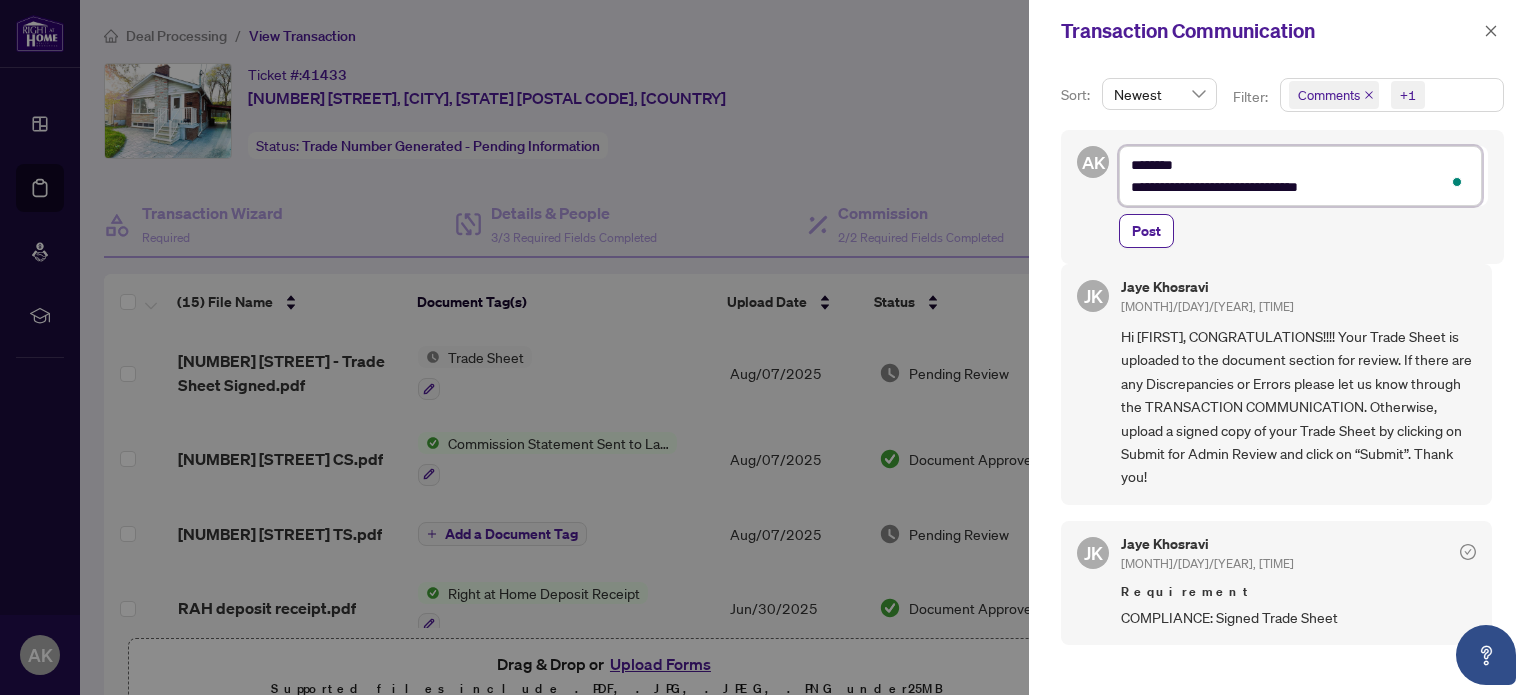 type on "**********" 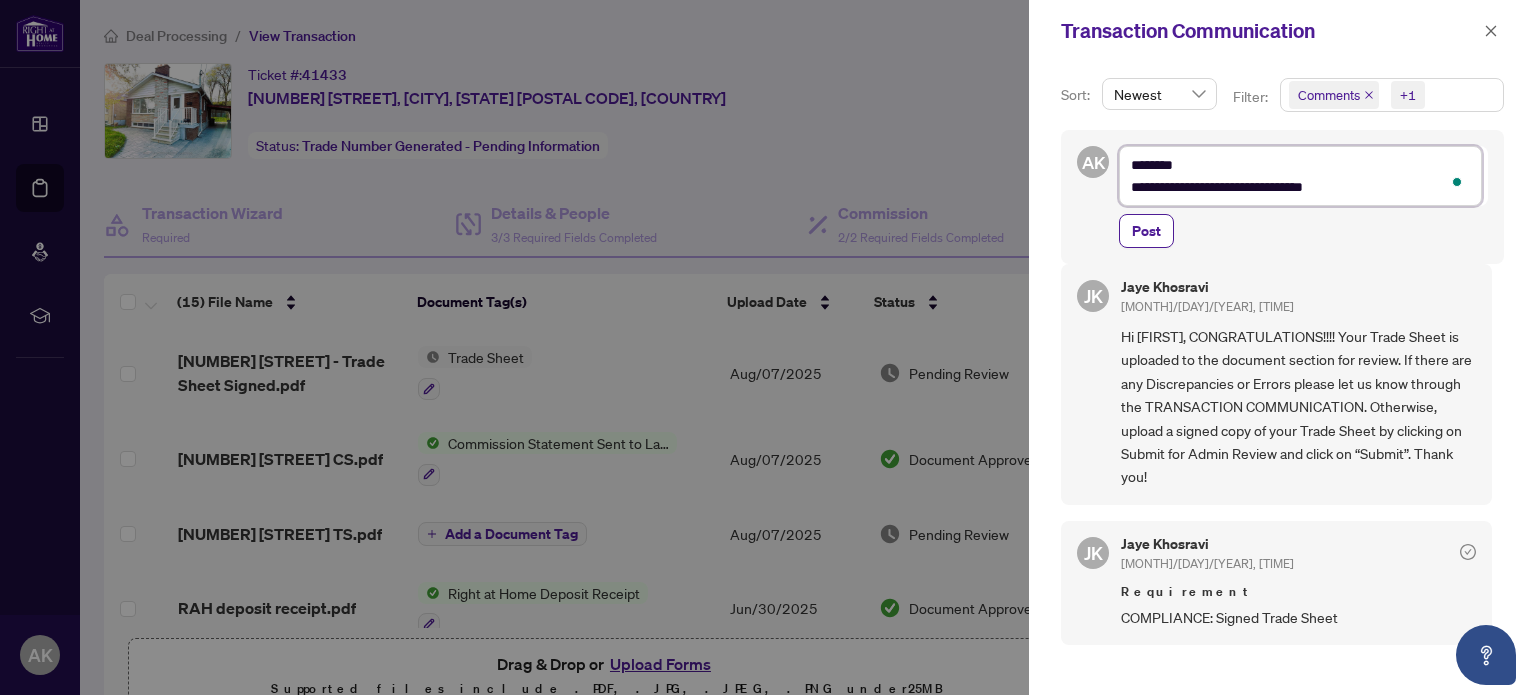 type on "**********" 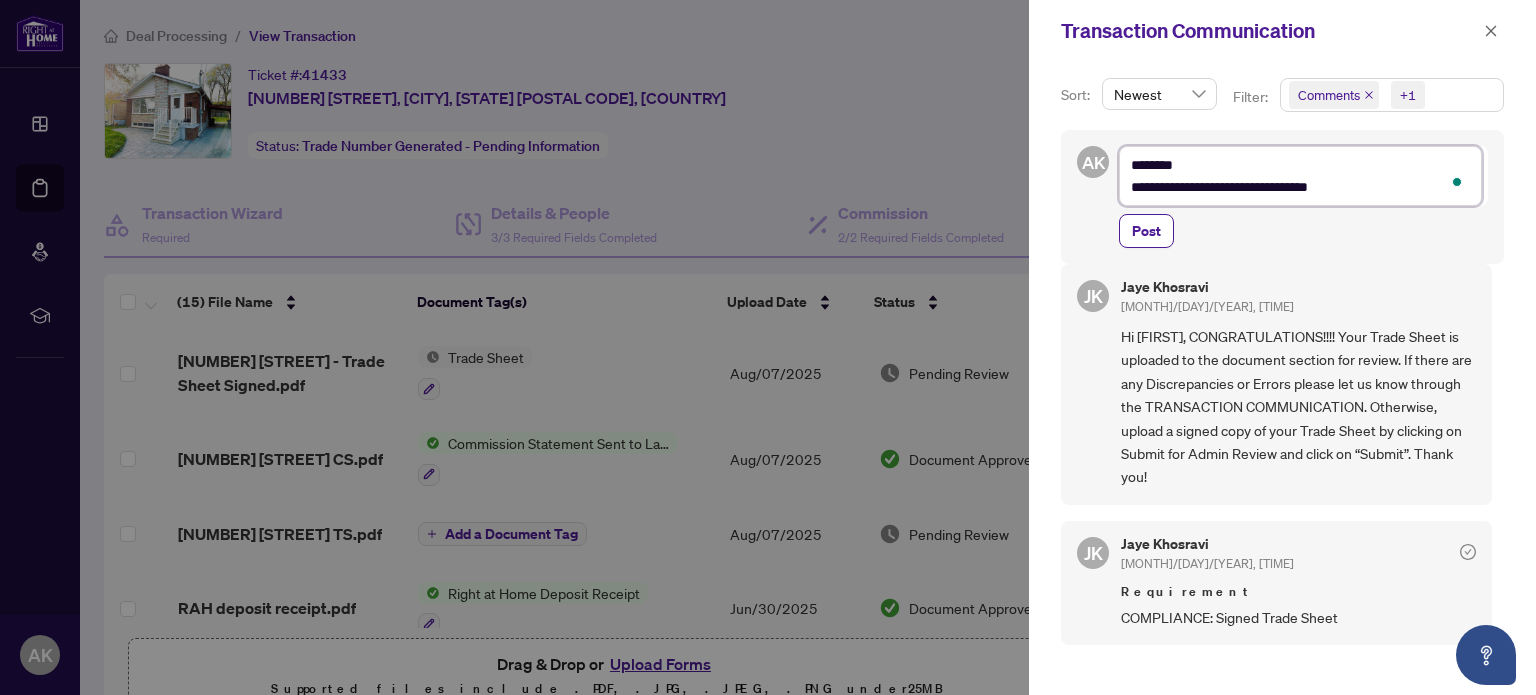 type on "**********" 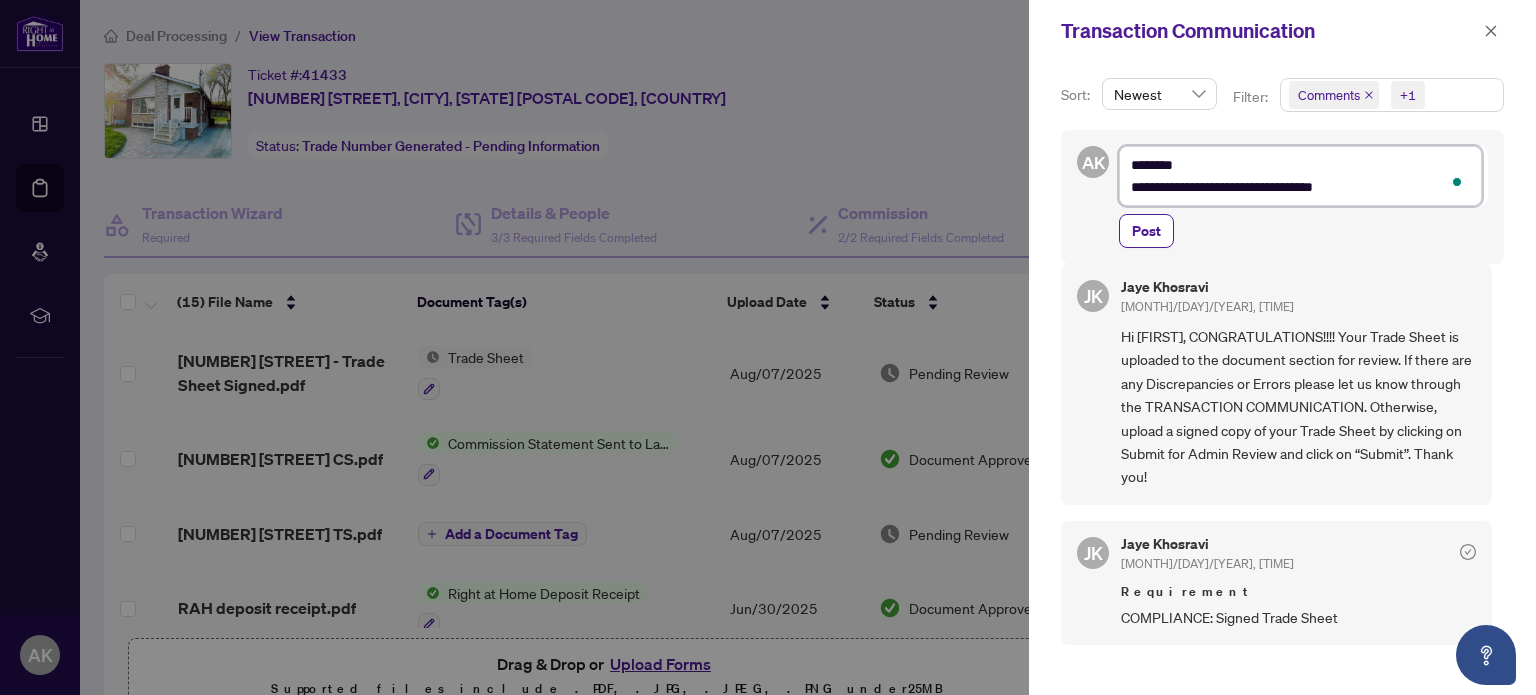 type on "**********" 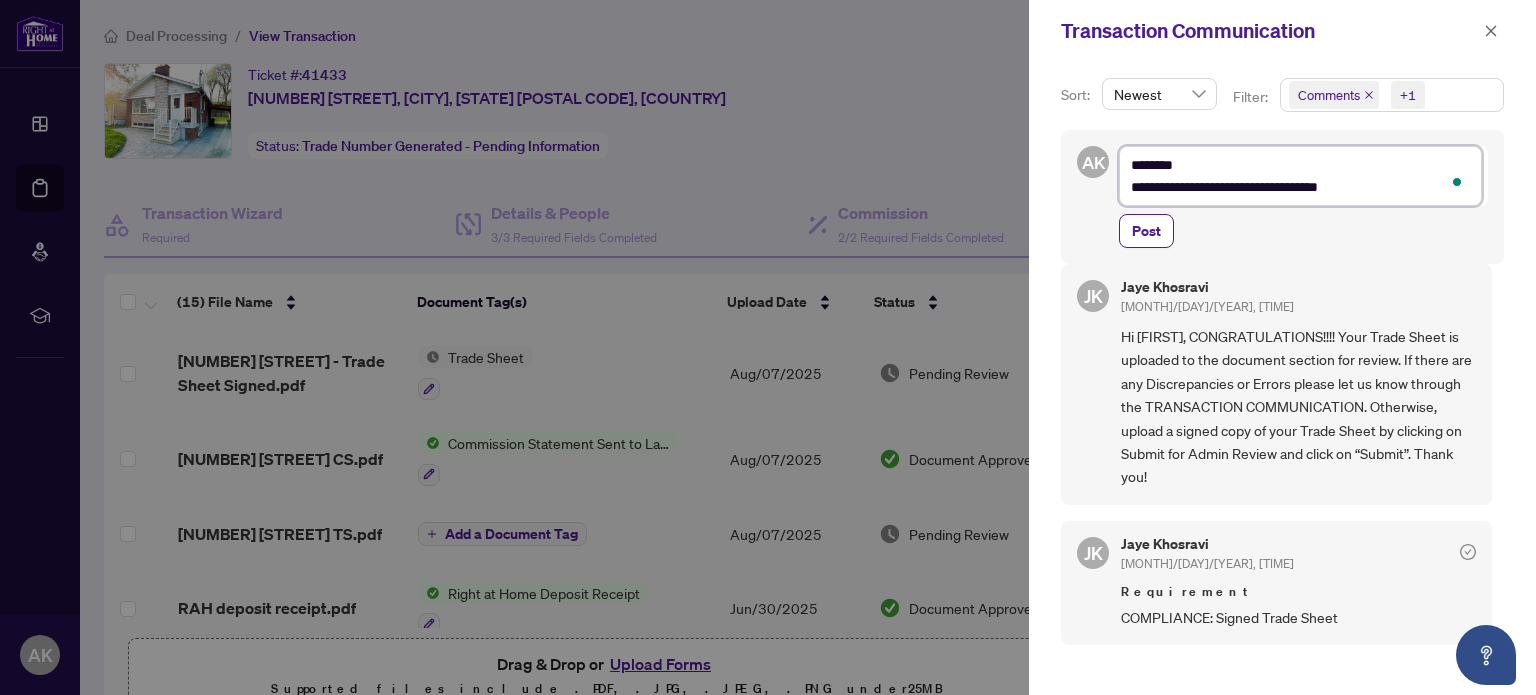 type on "**********" 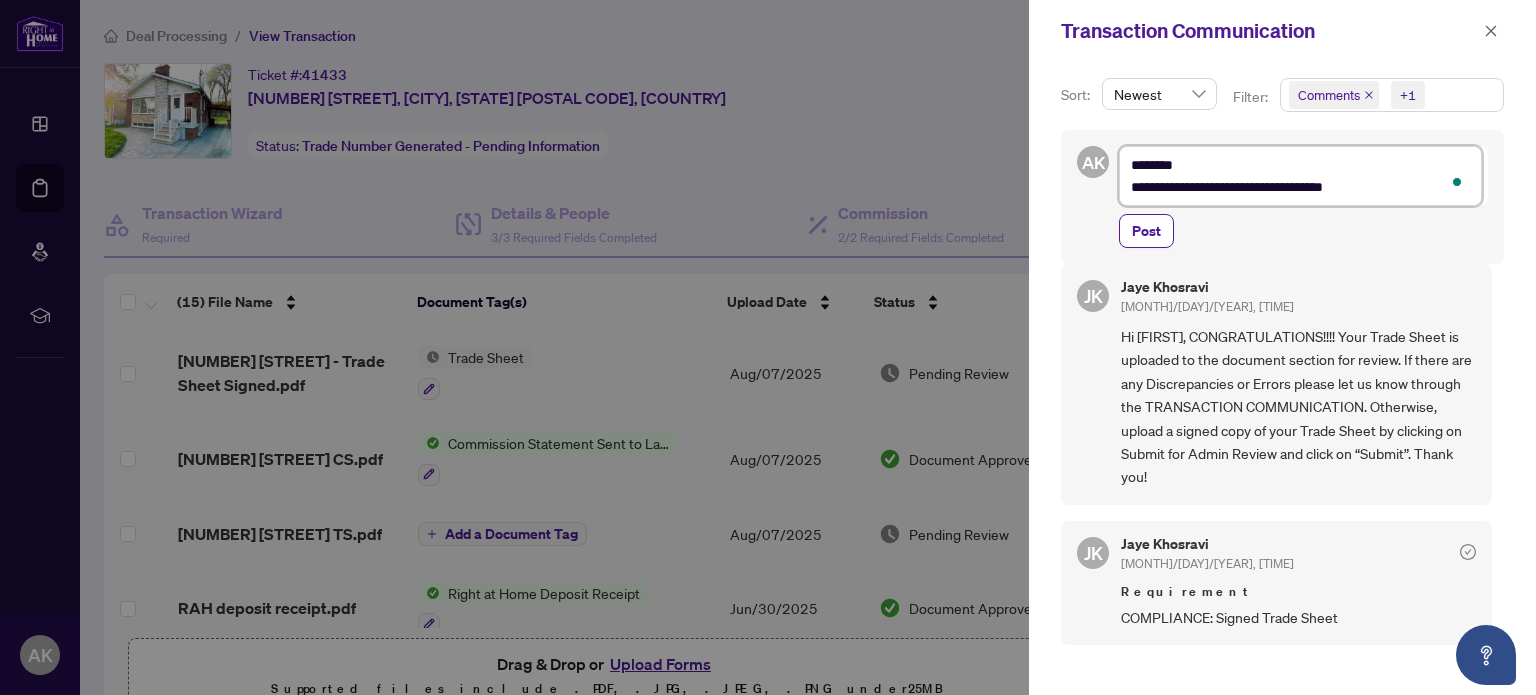 type on "**********" 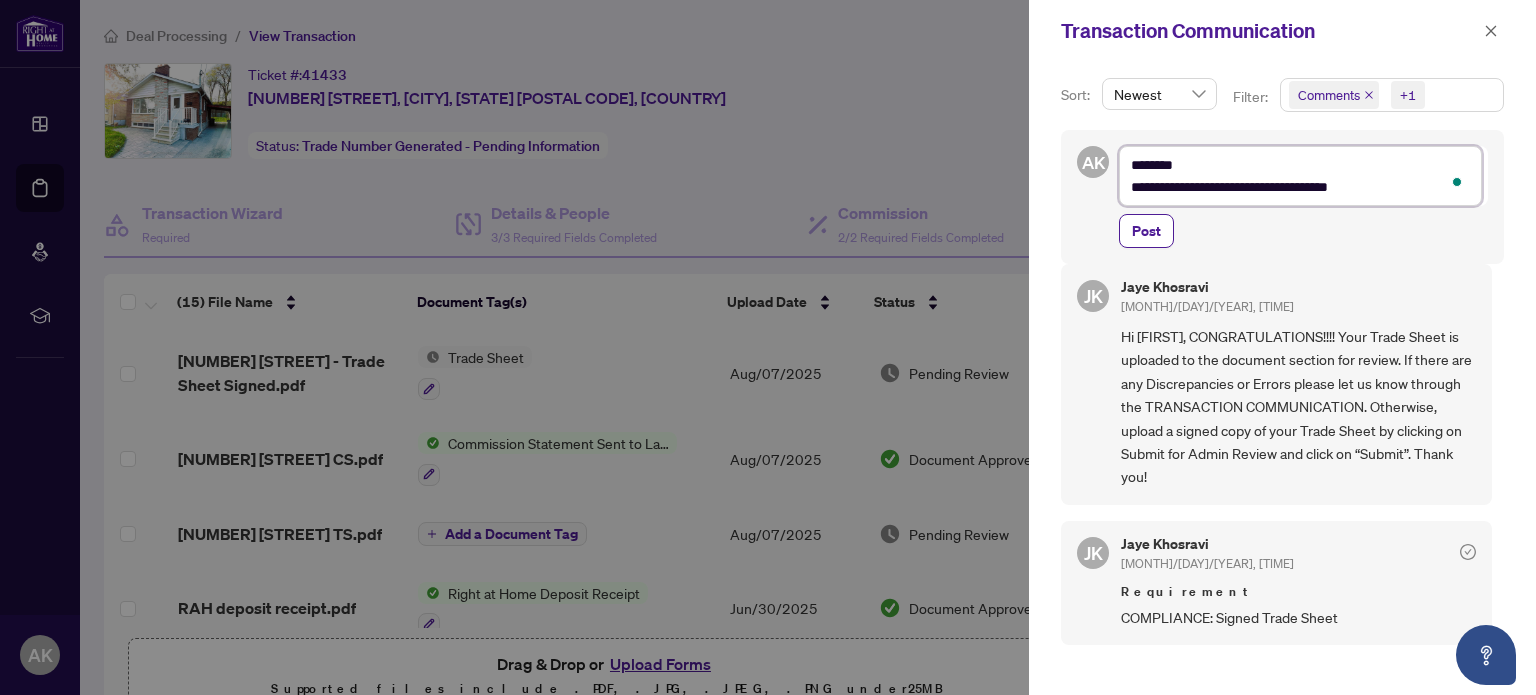 type on "**********" 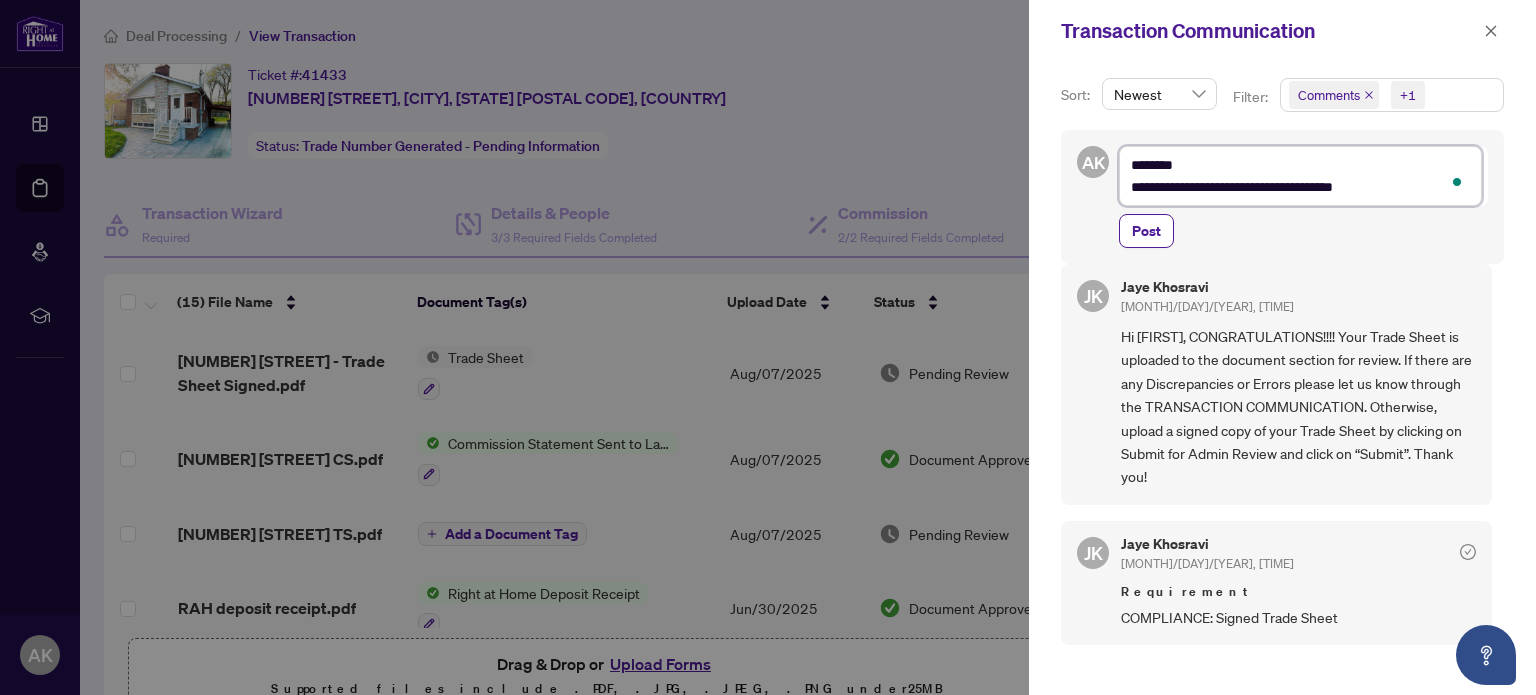 type on "**********" 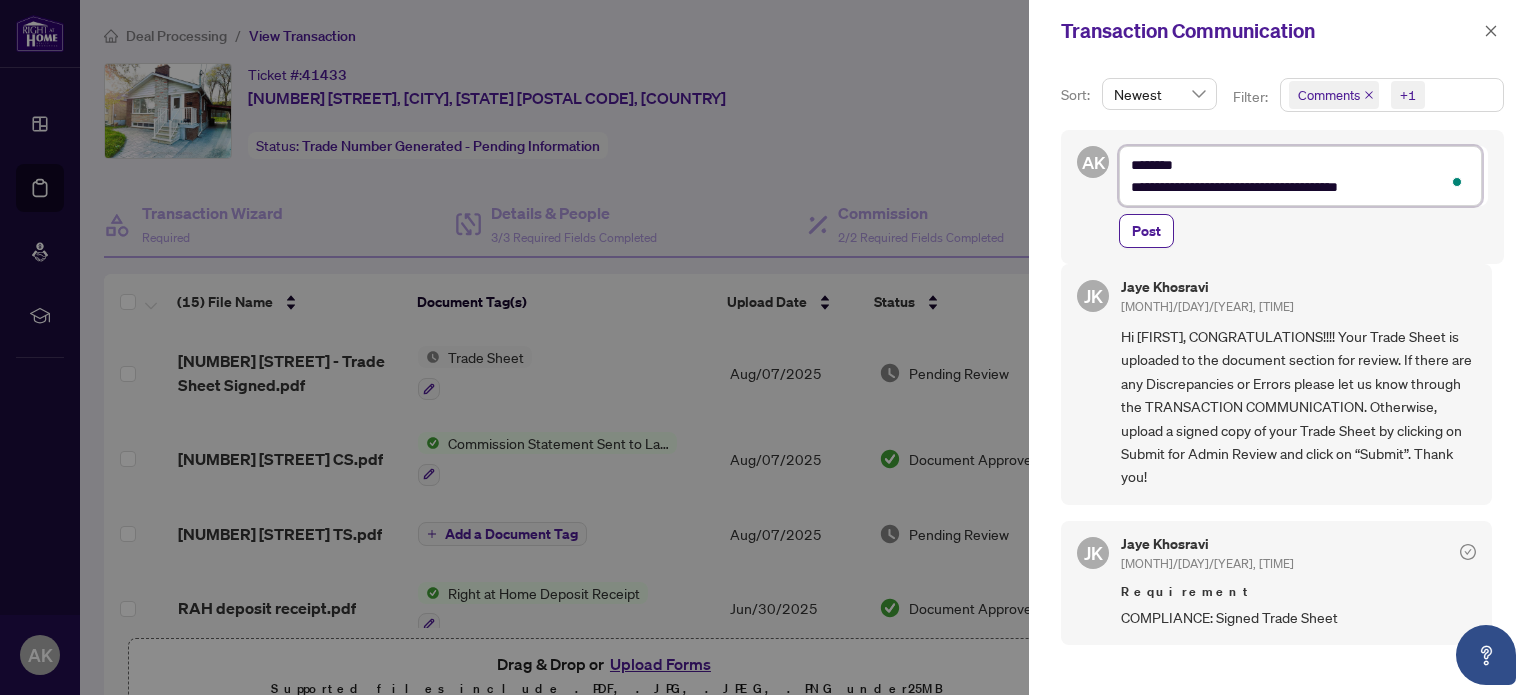 type on "**********" 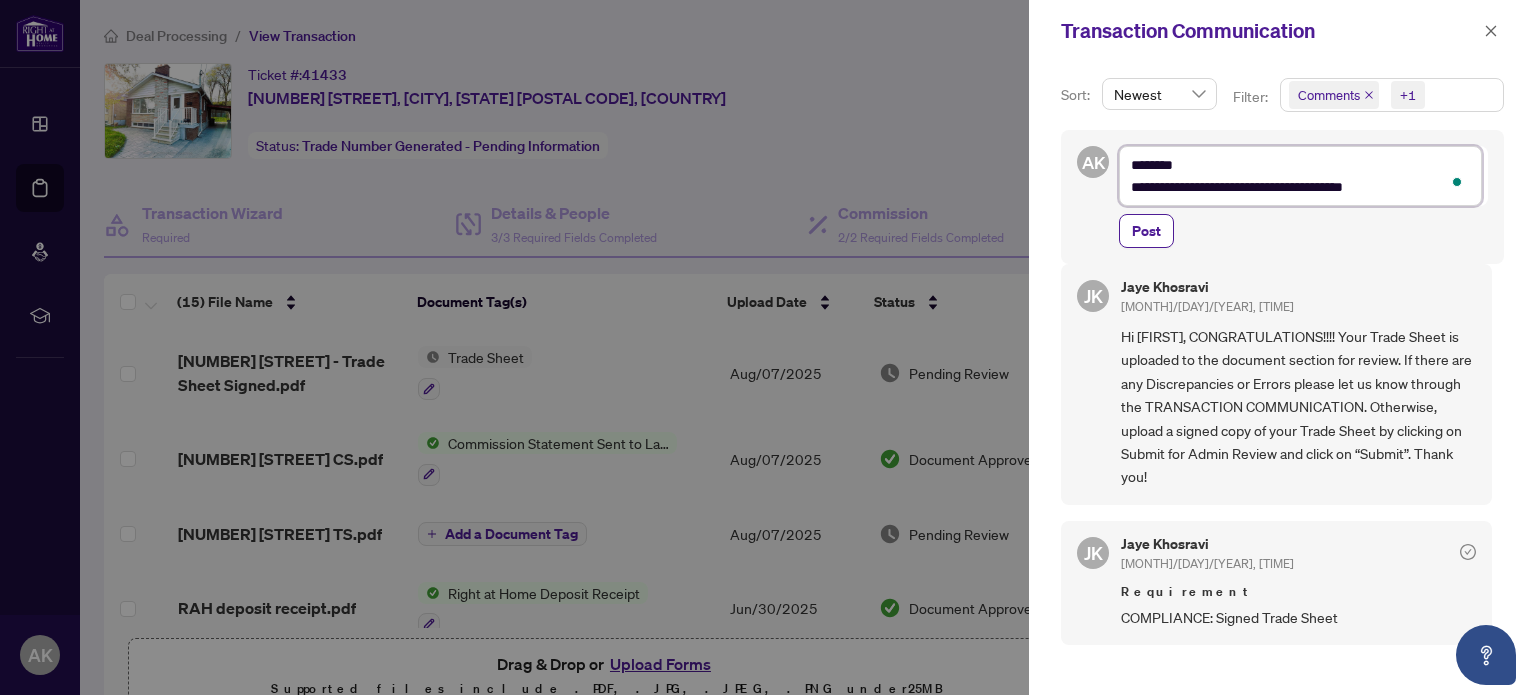 type on "**********" 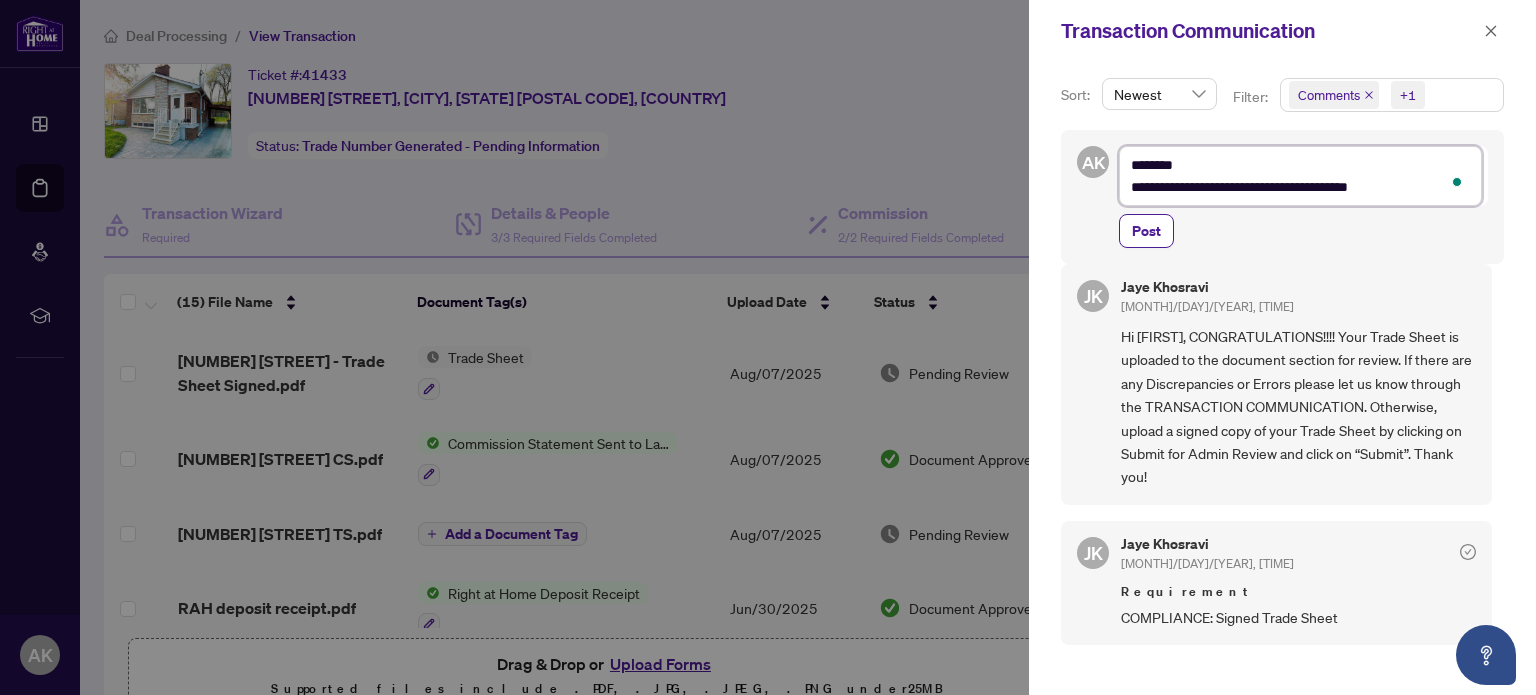type on "**********" 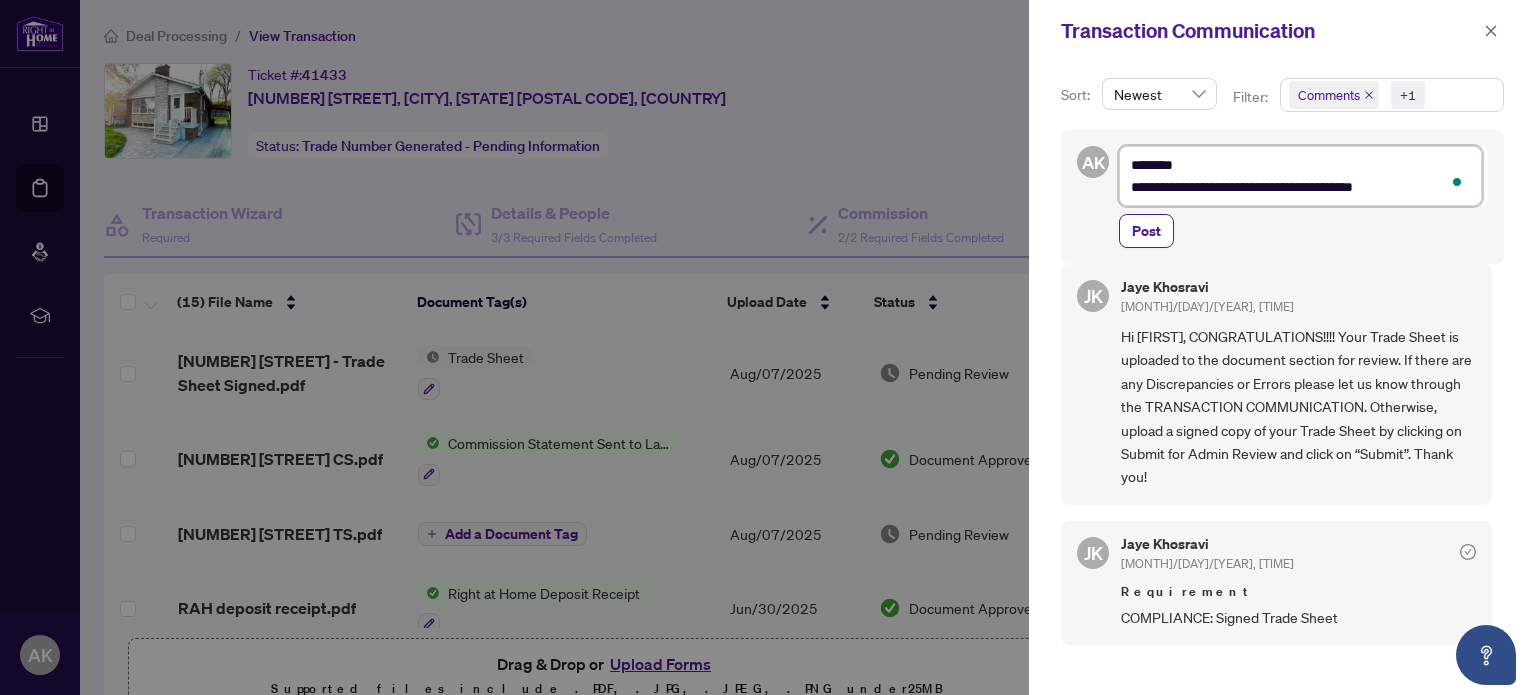 type on "**********" 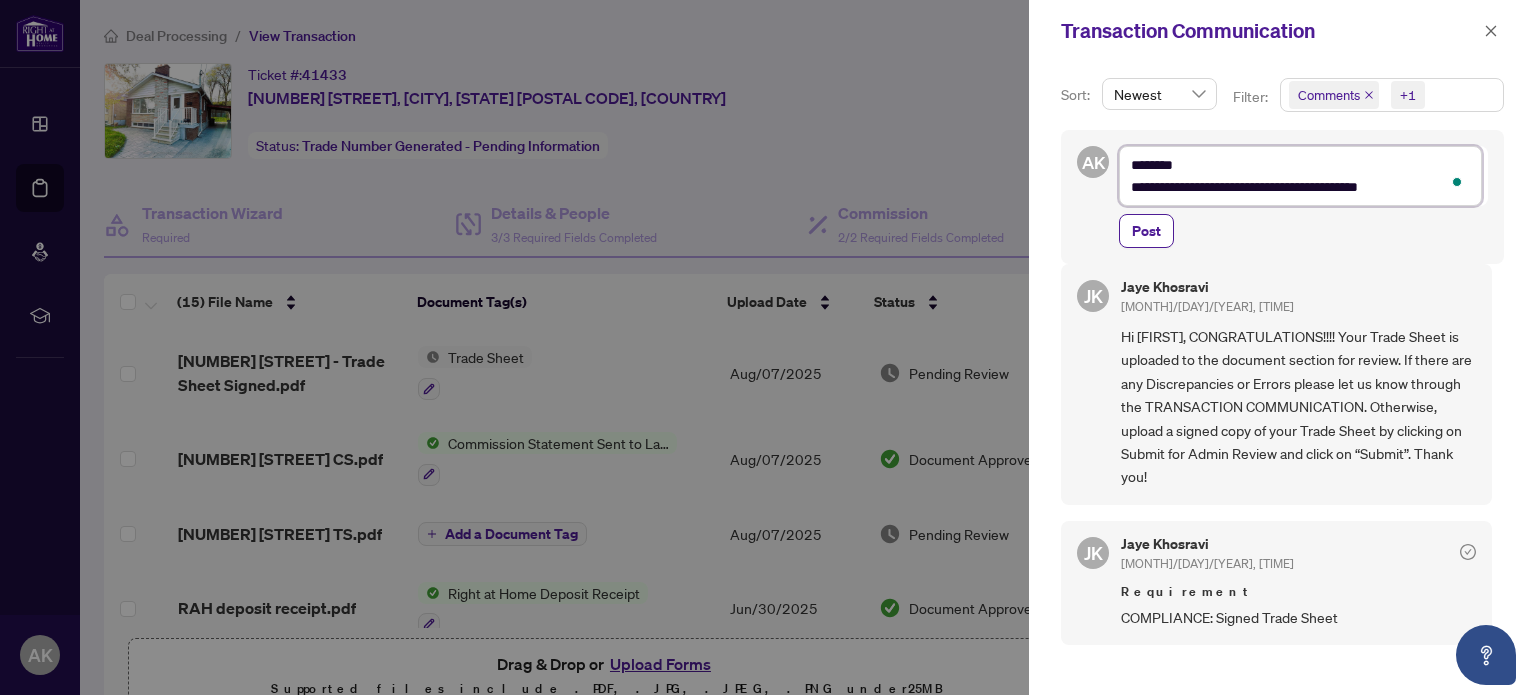 type on "**********" 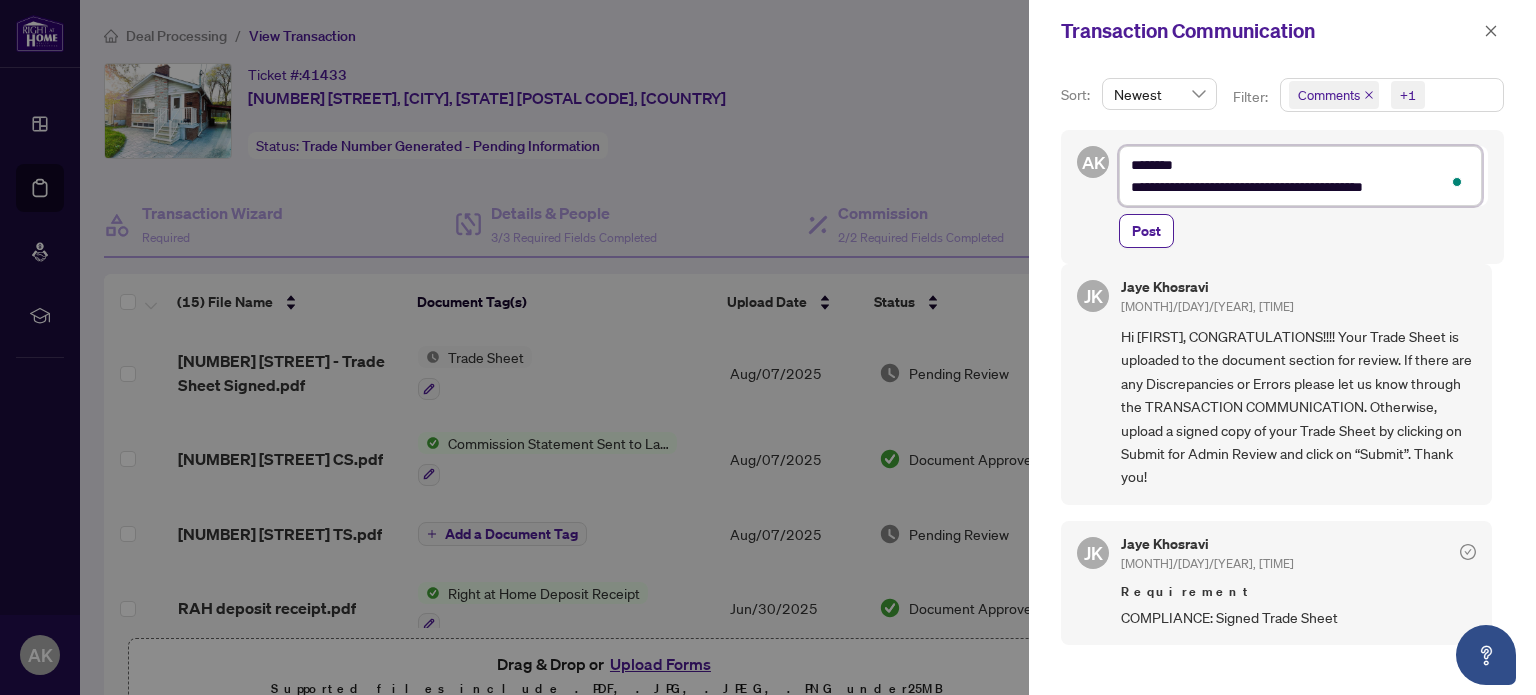 type on "**********" 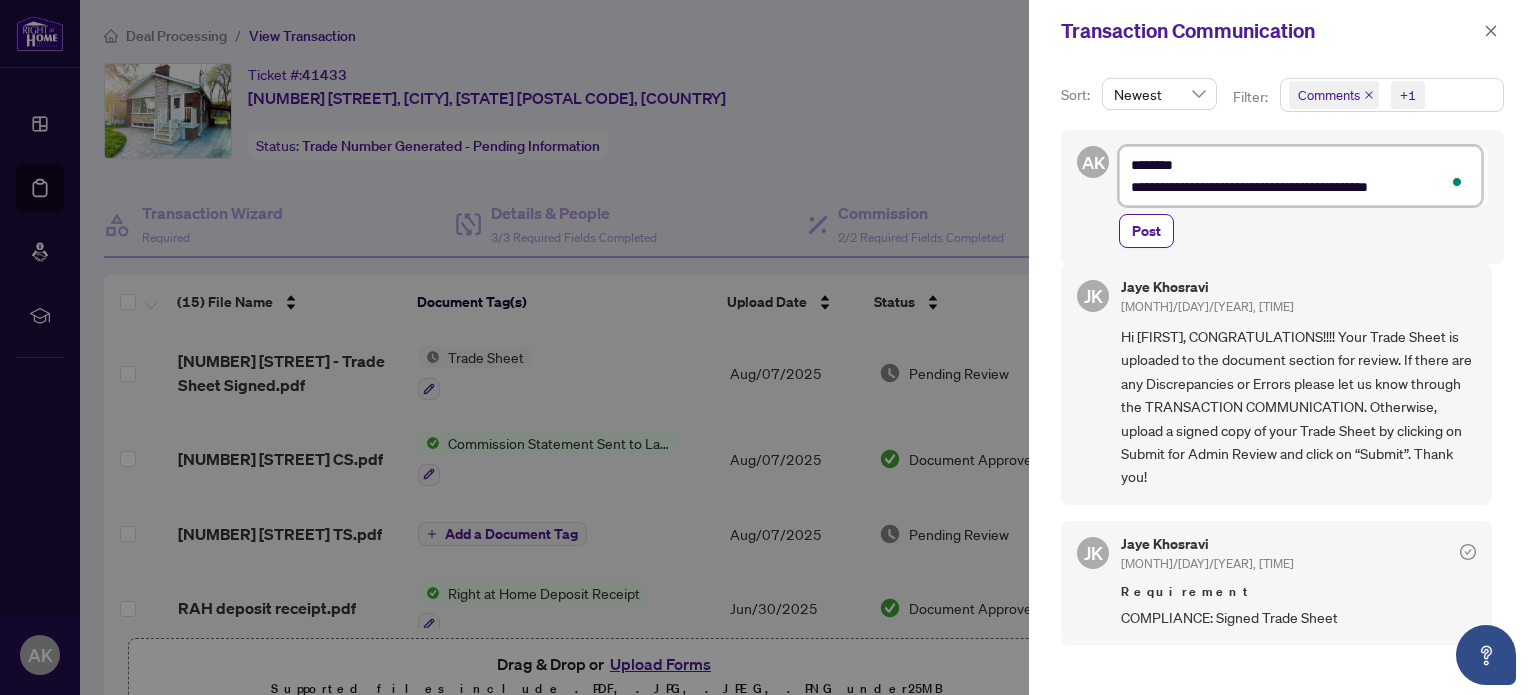 type on "**********" 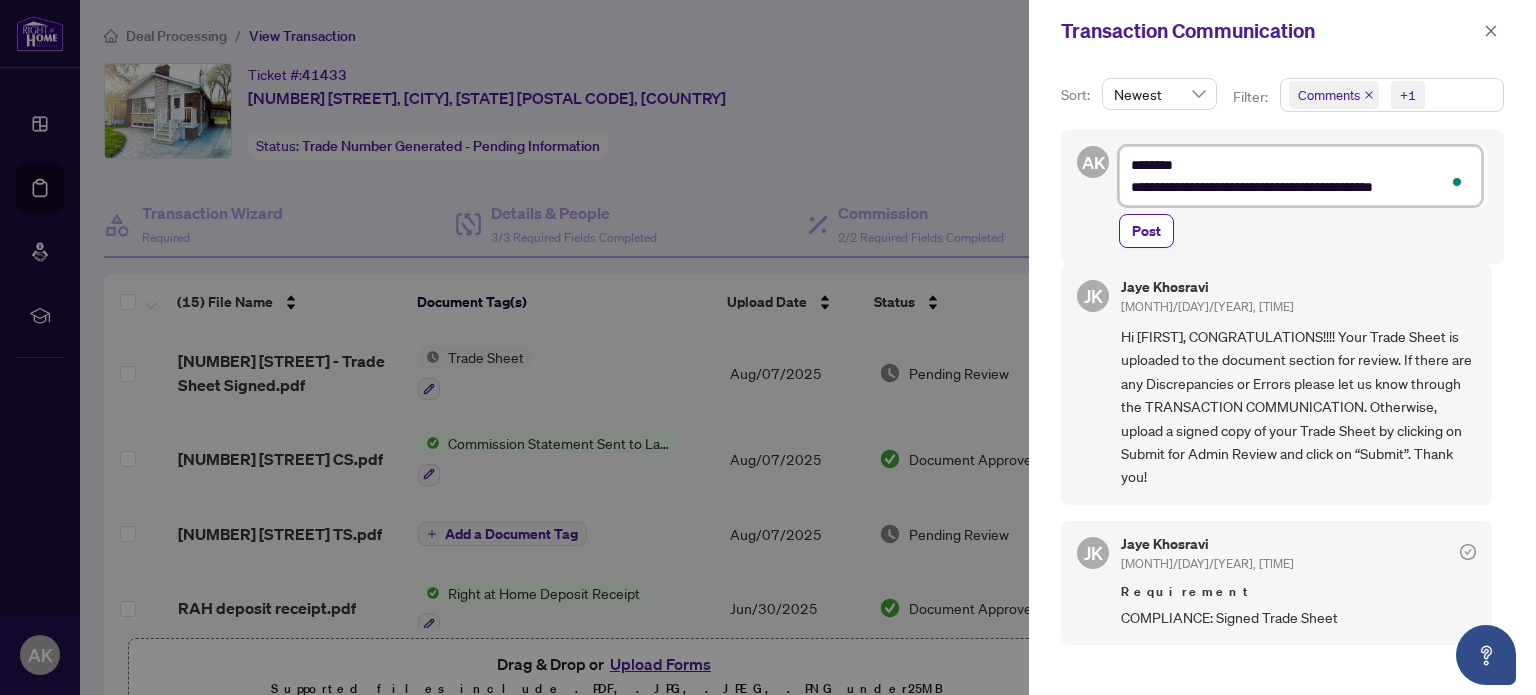 type on "**********" 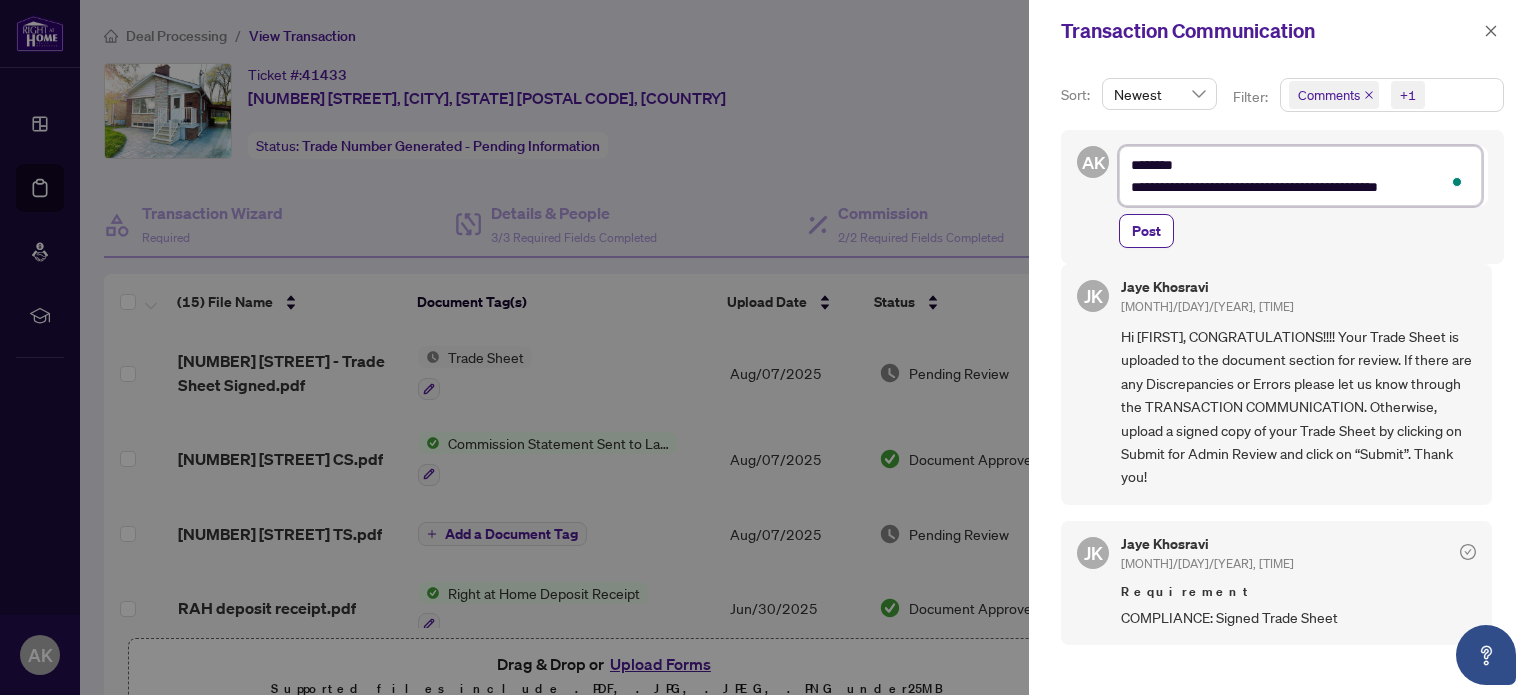 type on "**********" 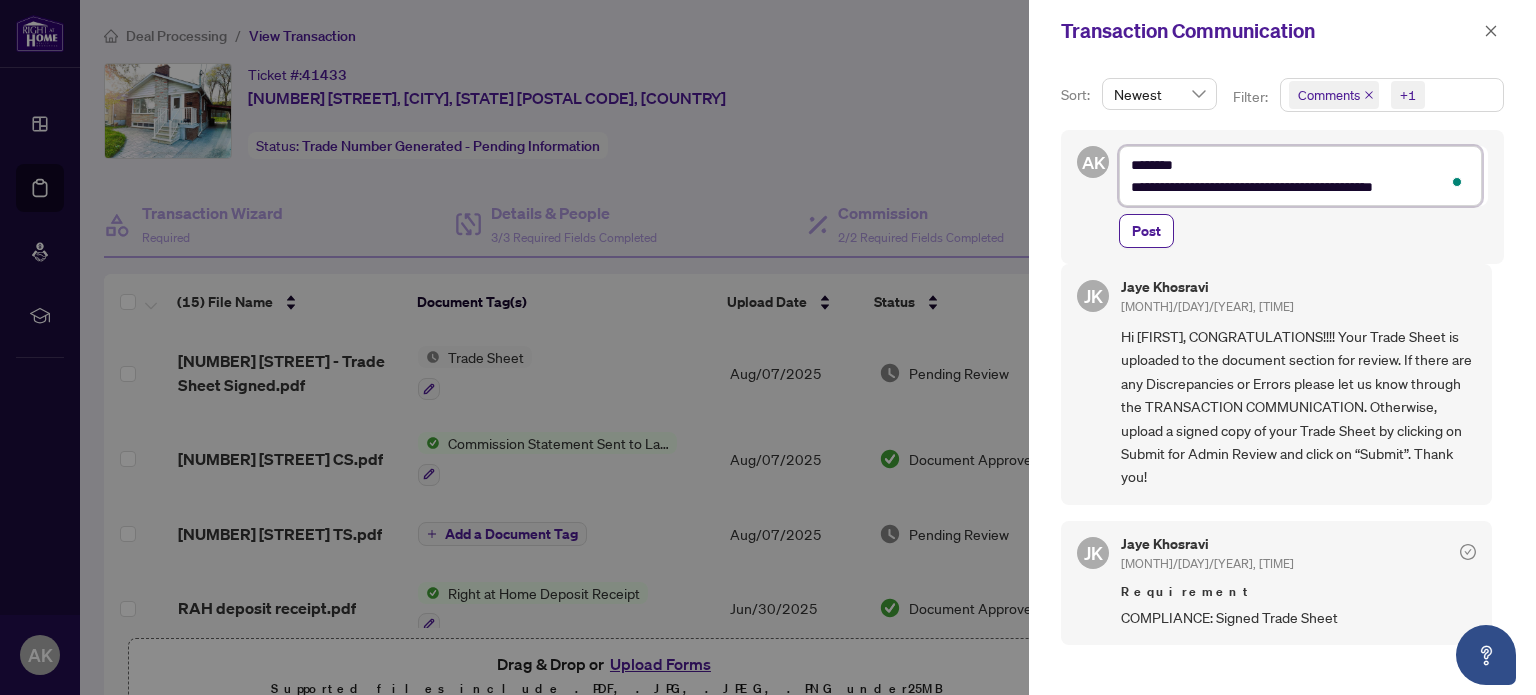 type on "**********" 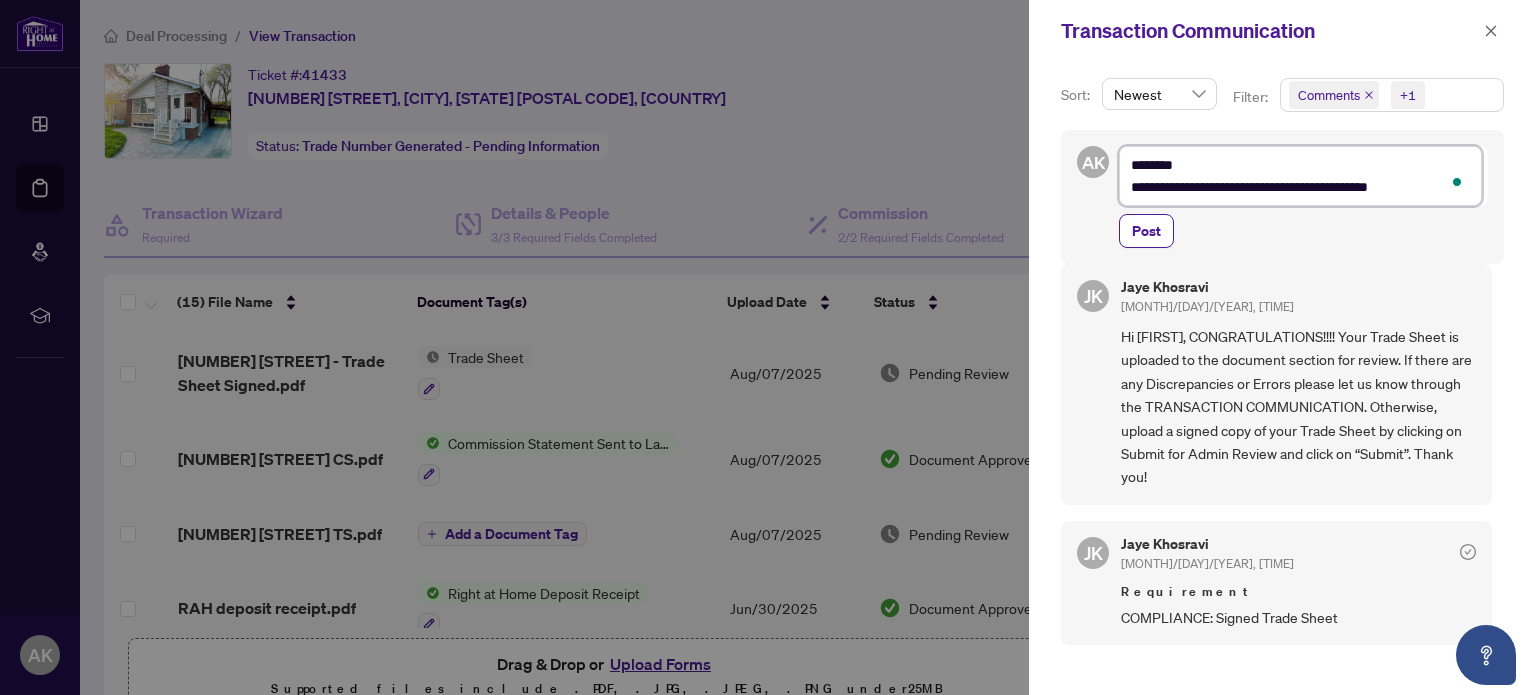 type on "**********" 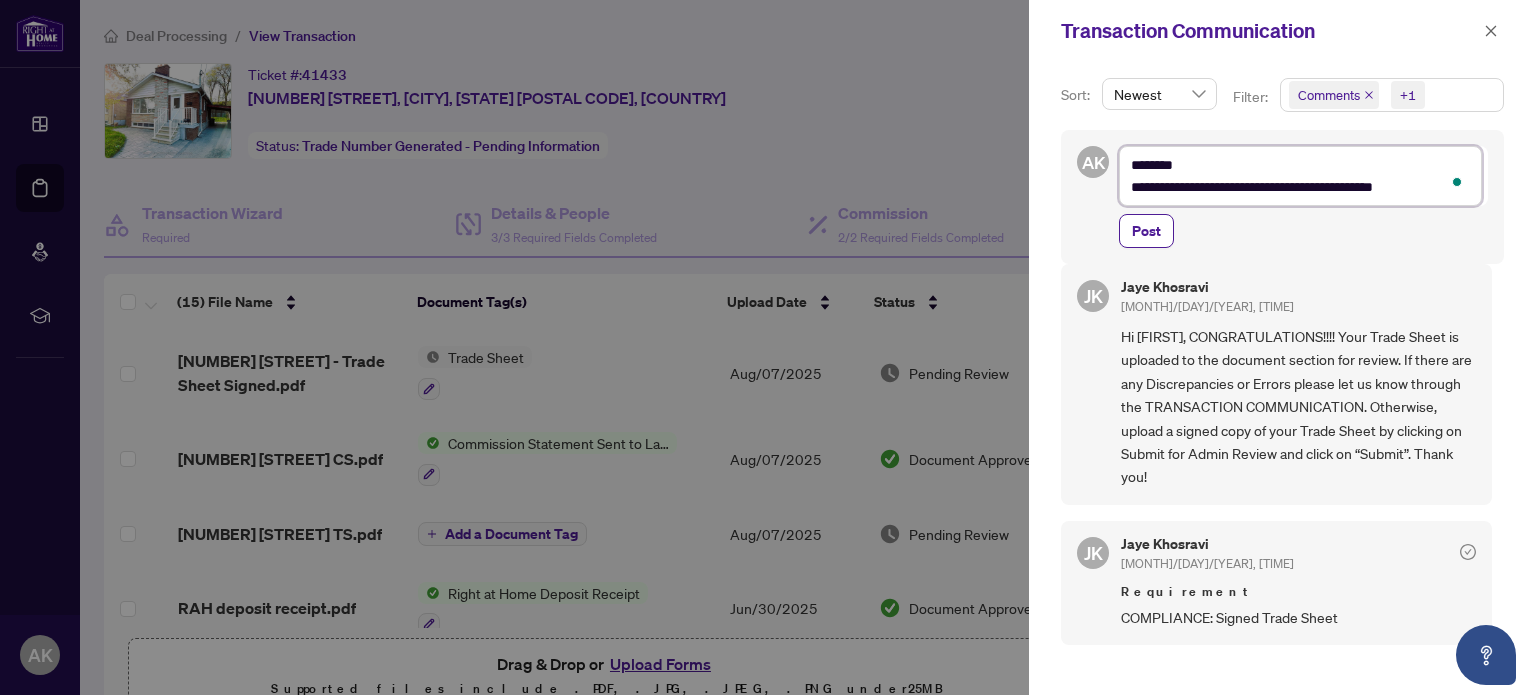 type on "**********" 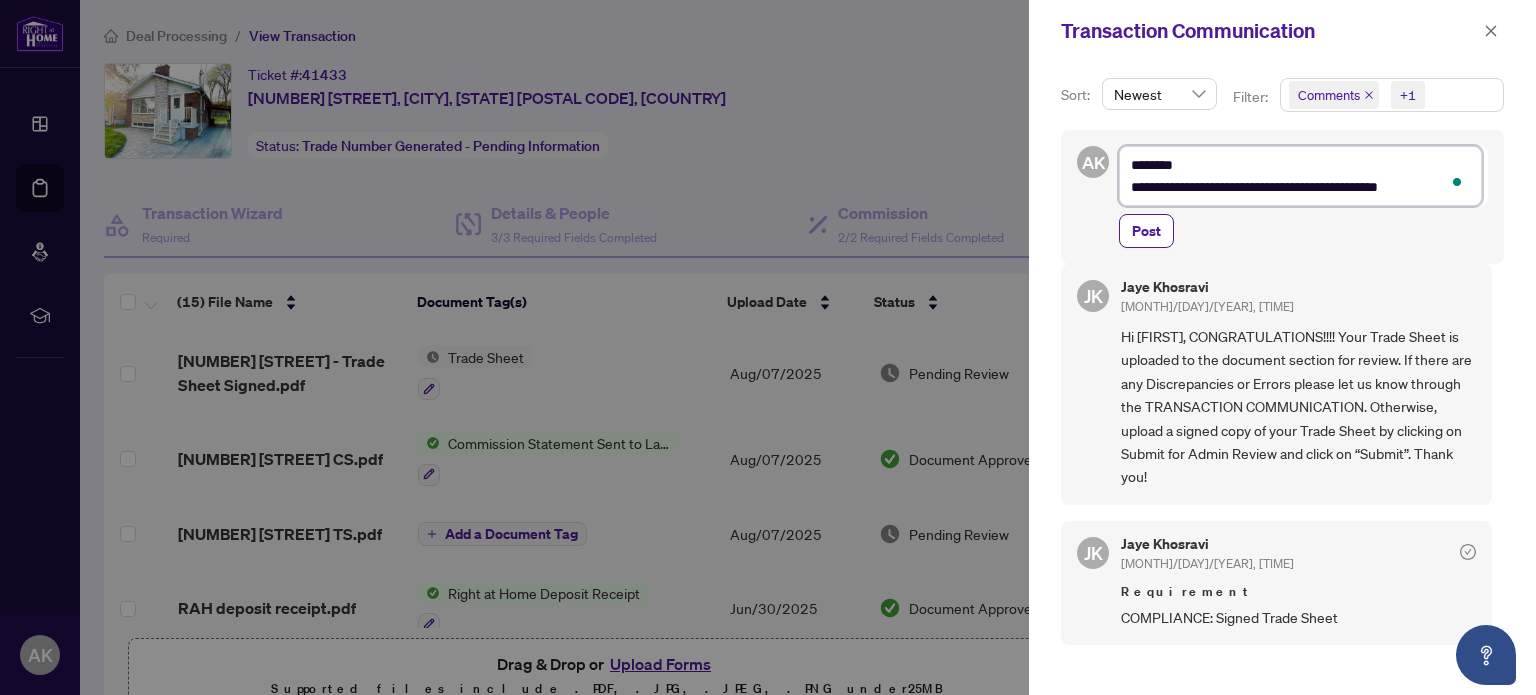 type on "**********" 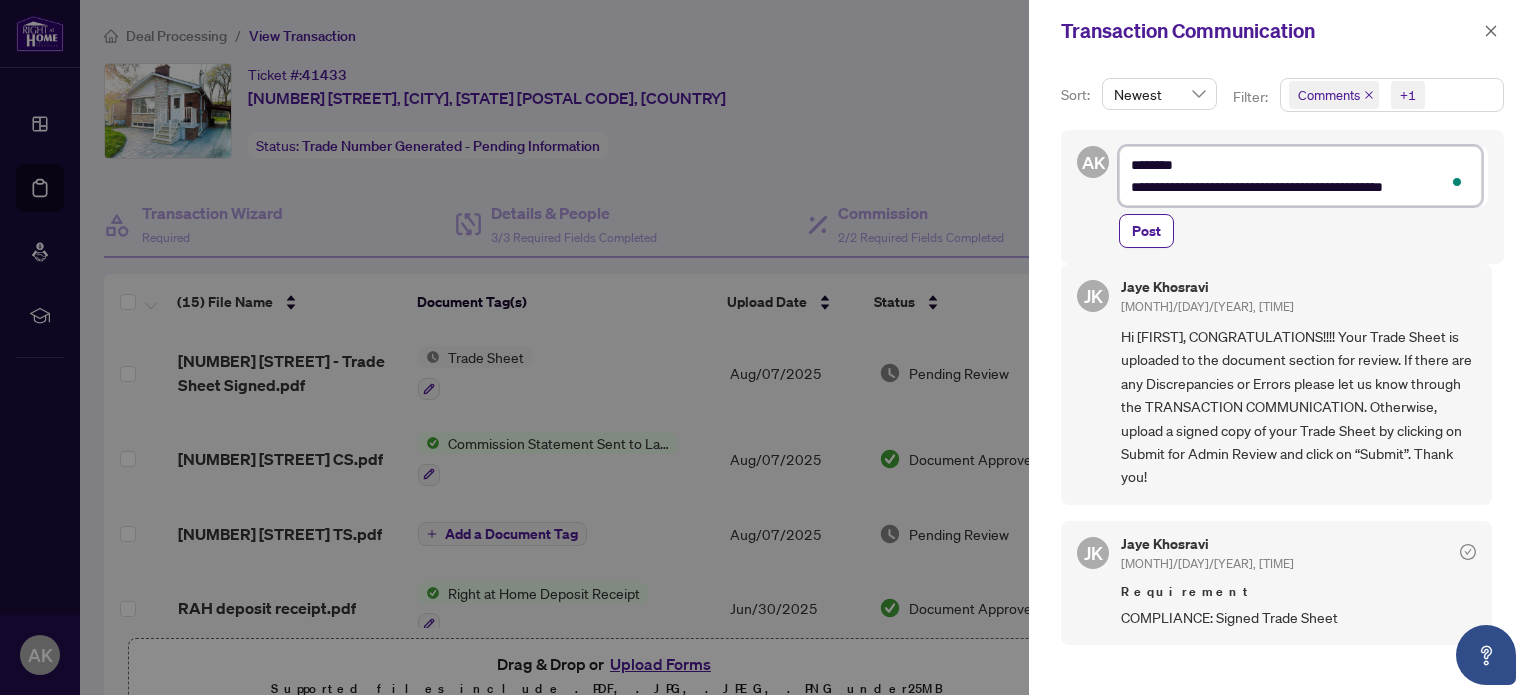 type on "**********" 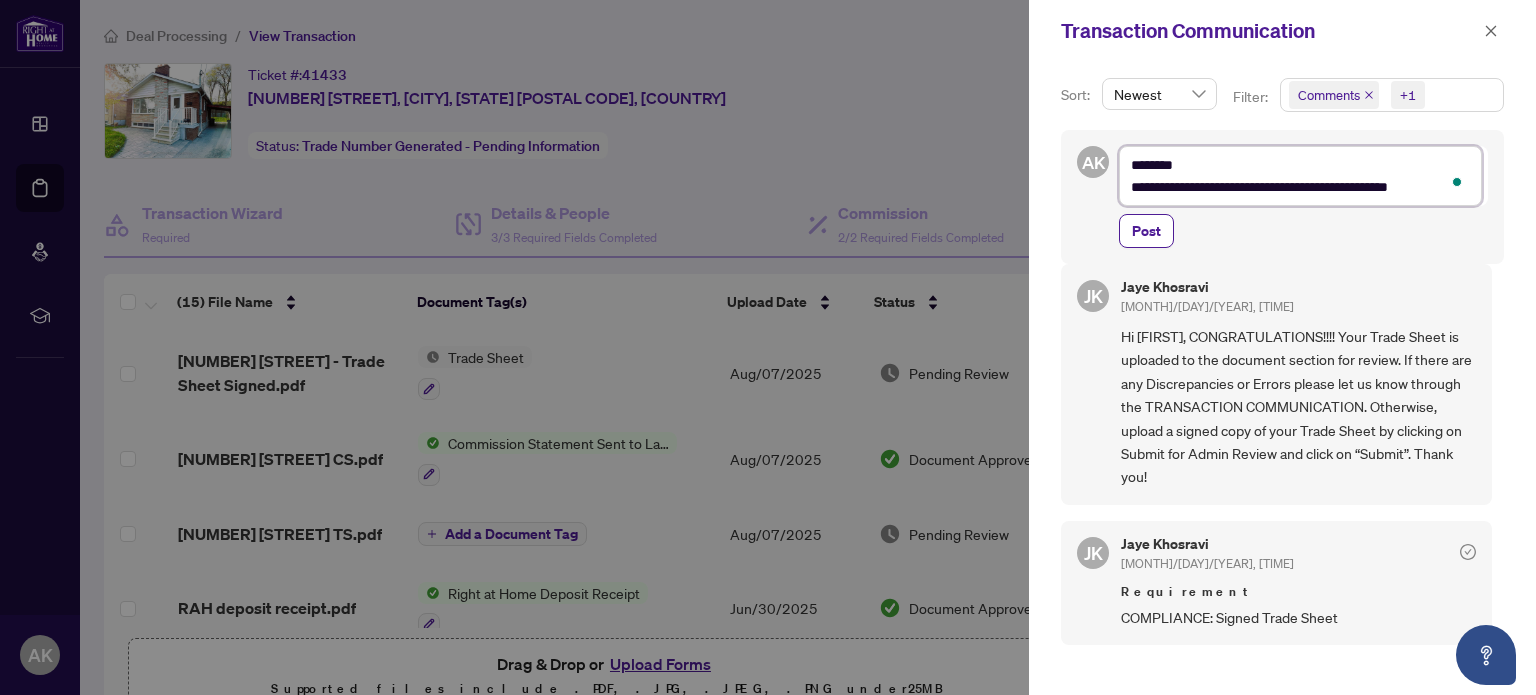 type on "**********" 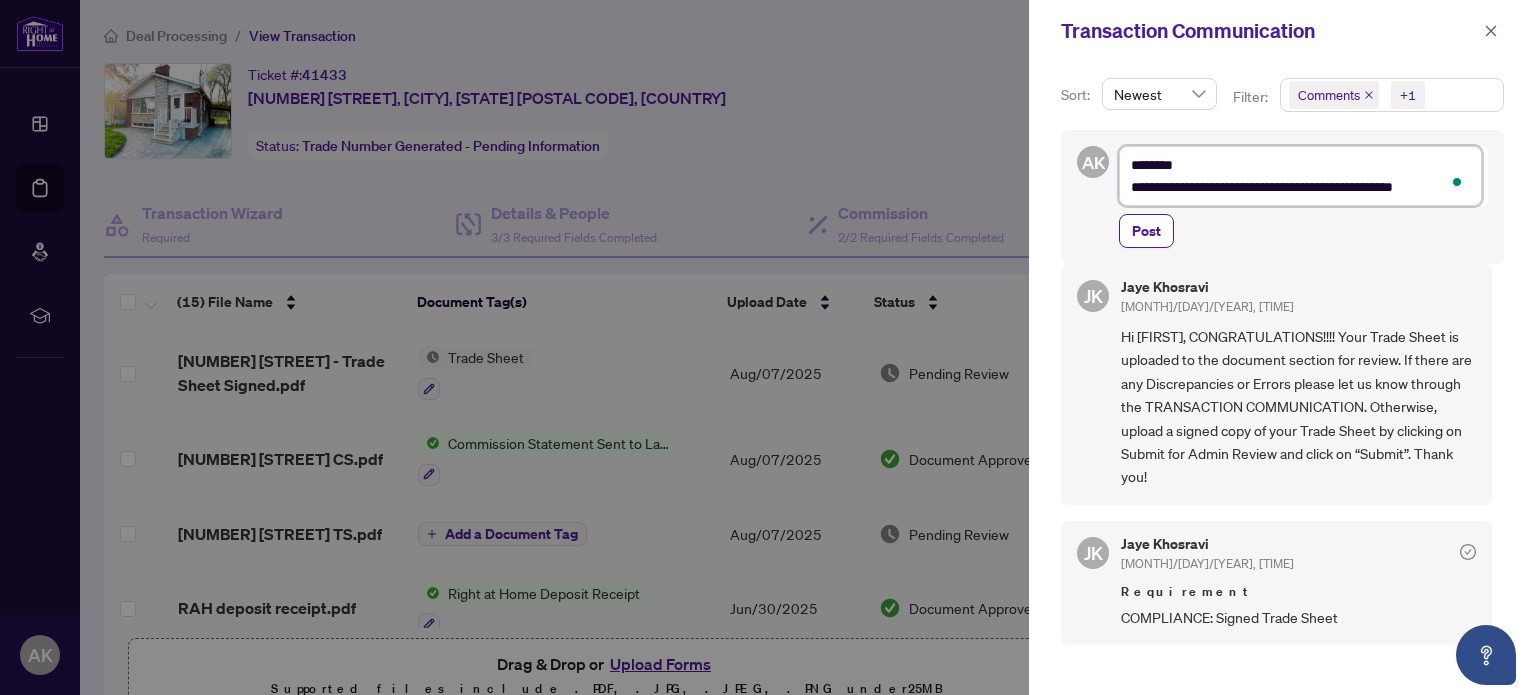 type on "**********" 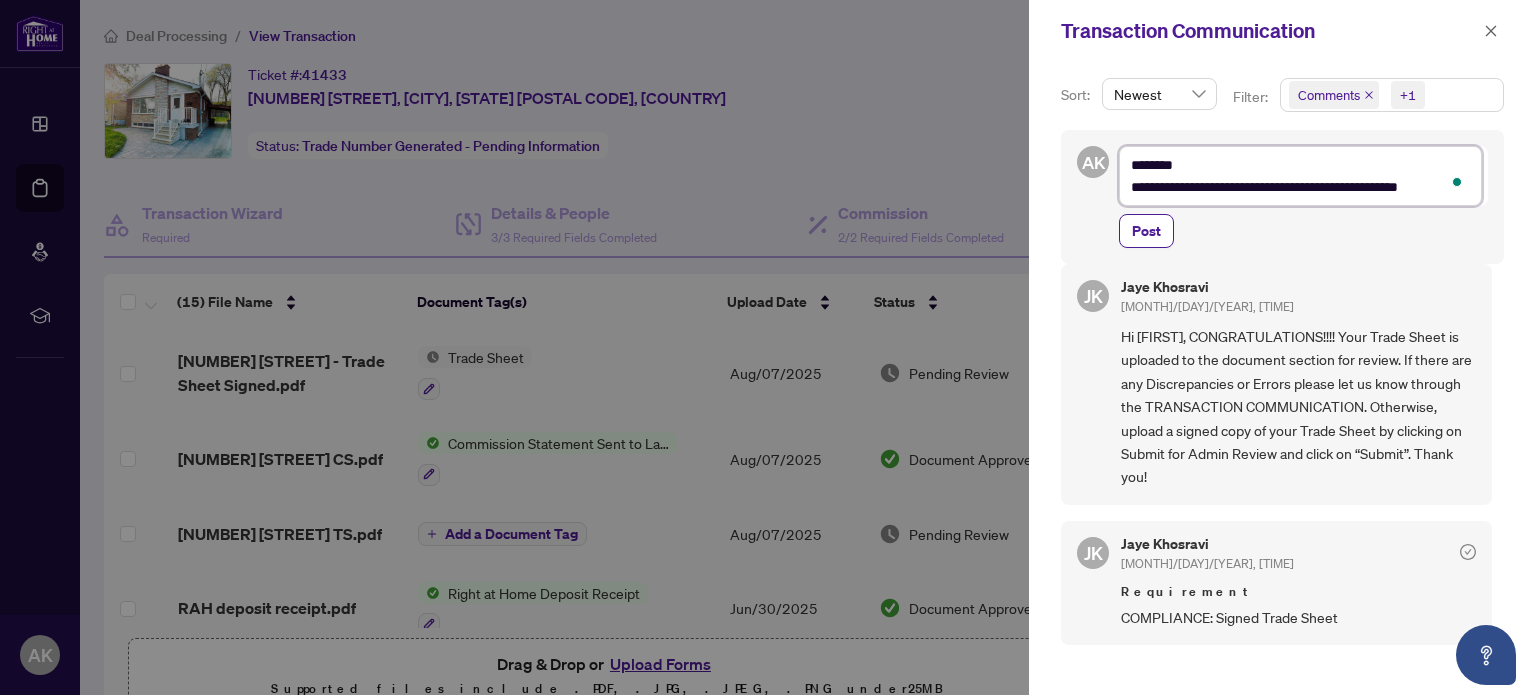 type on "**********" 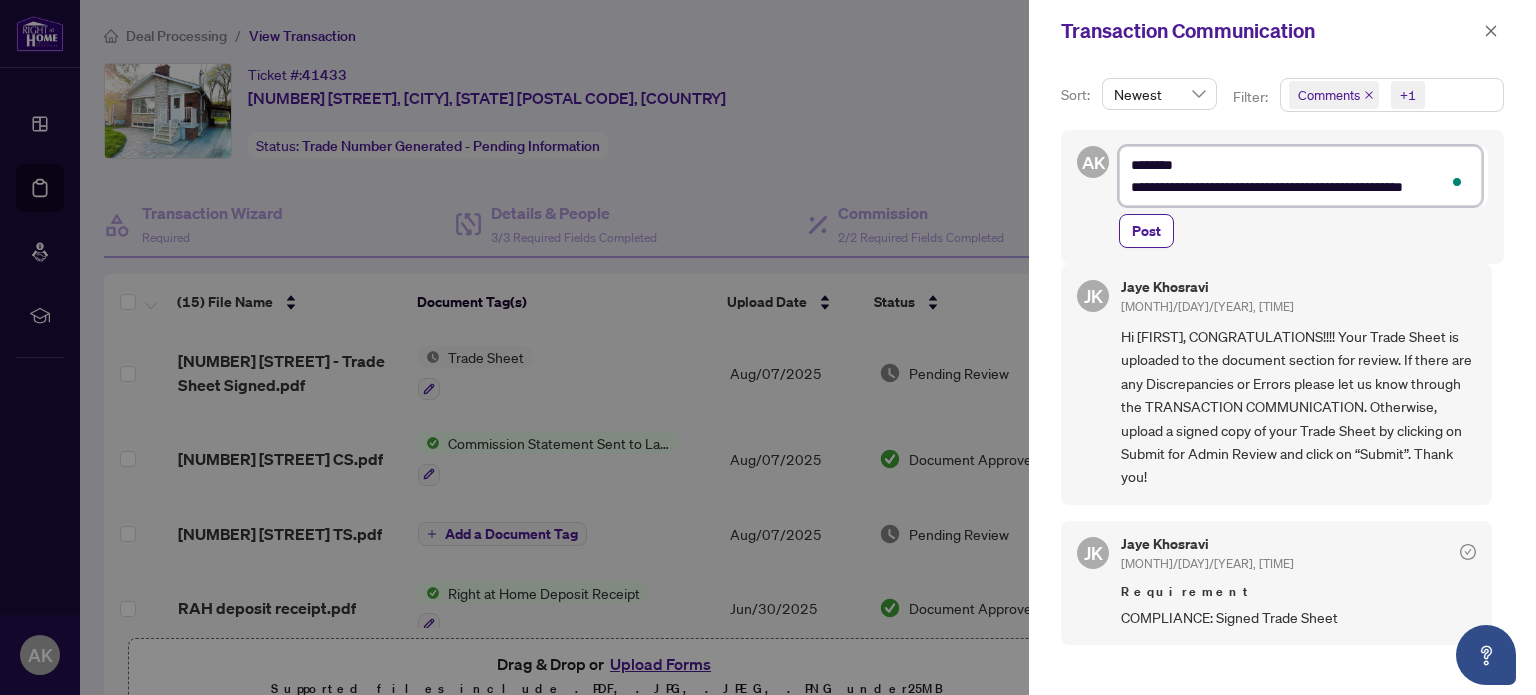 type on "**********" 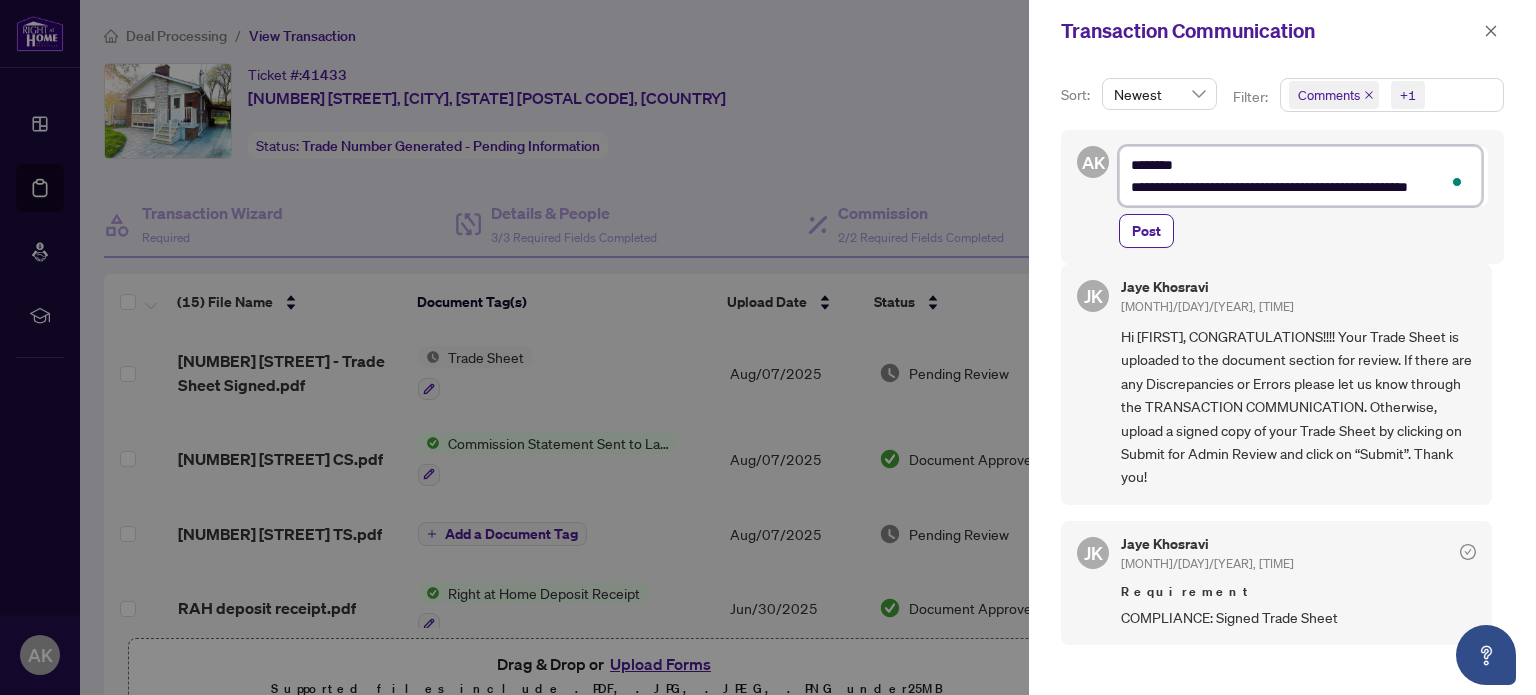 type on "**********" 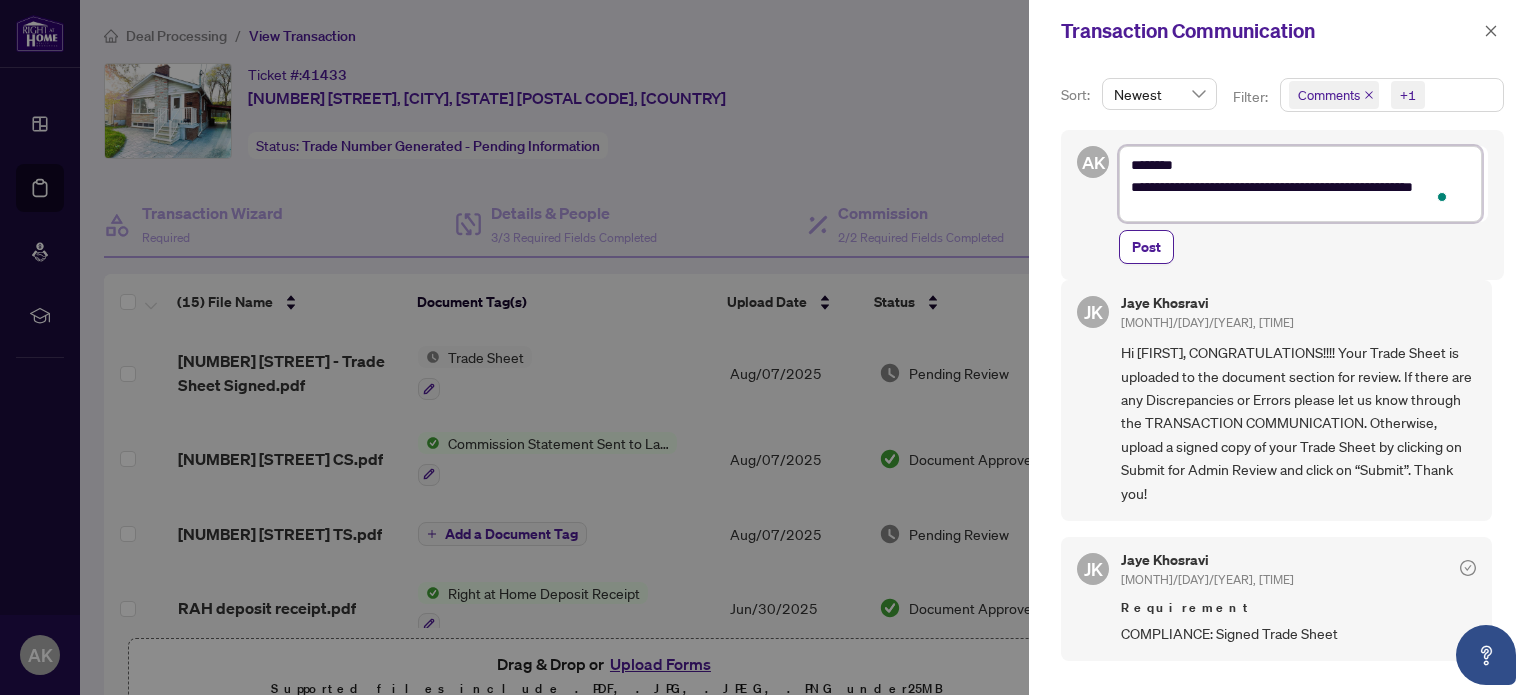 scroll, scrollTop: 0, scrollLeft: 0, axis: both 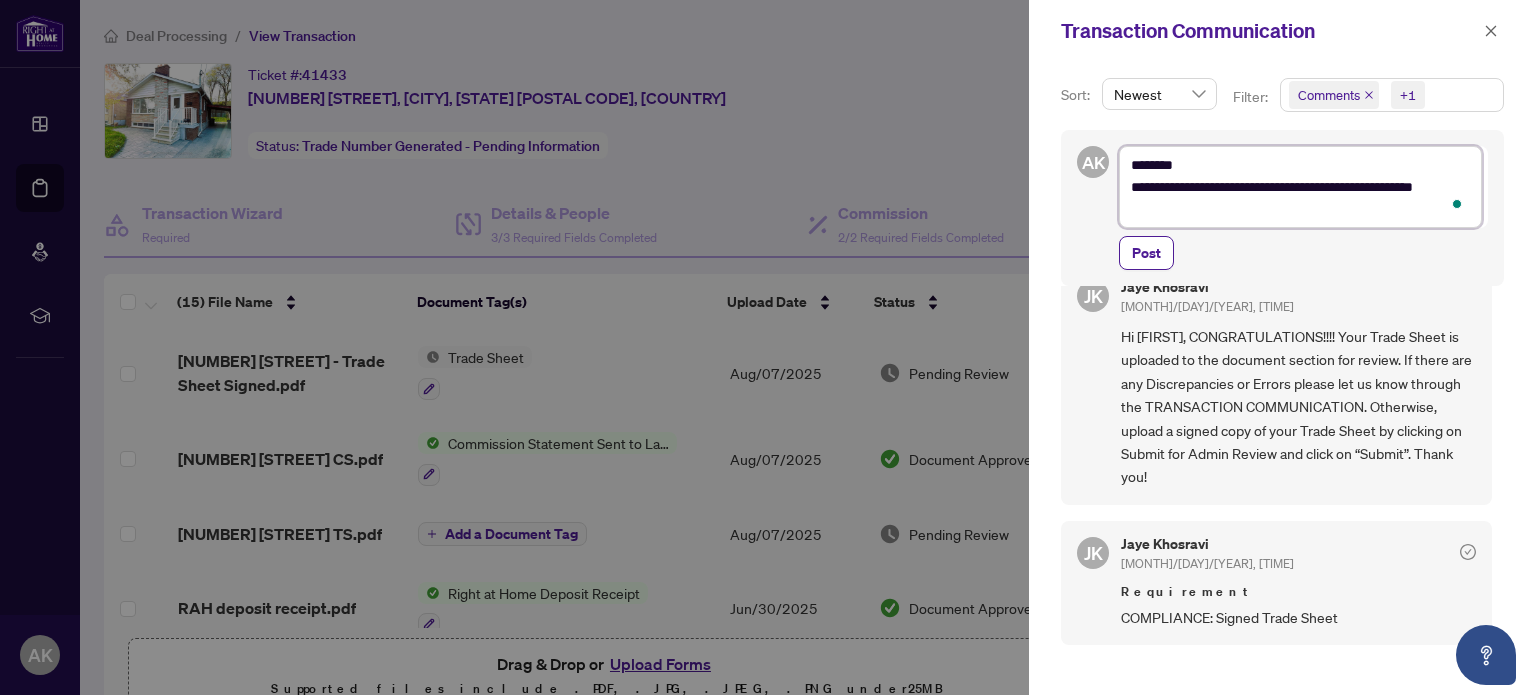 type on "**********" 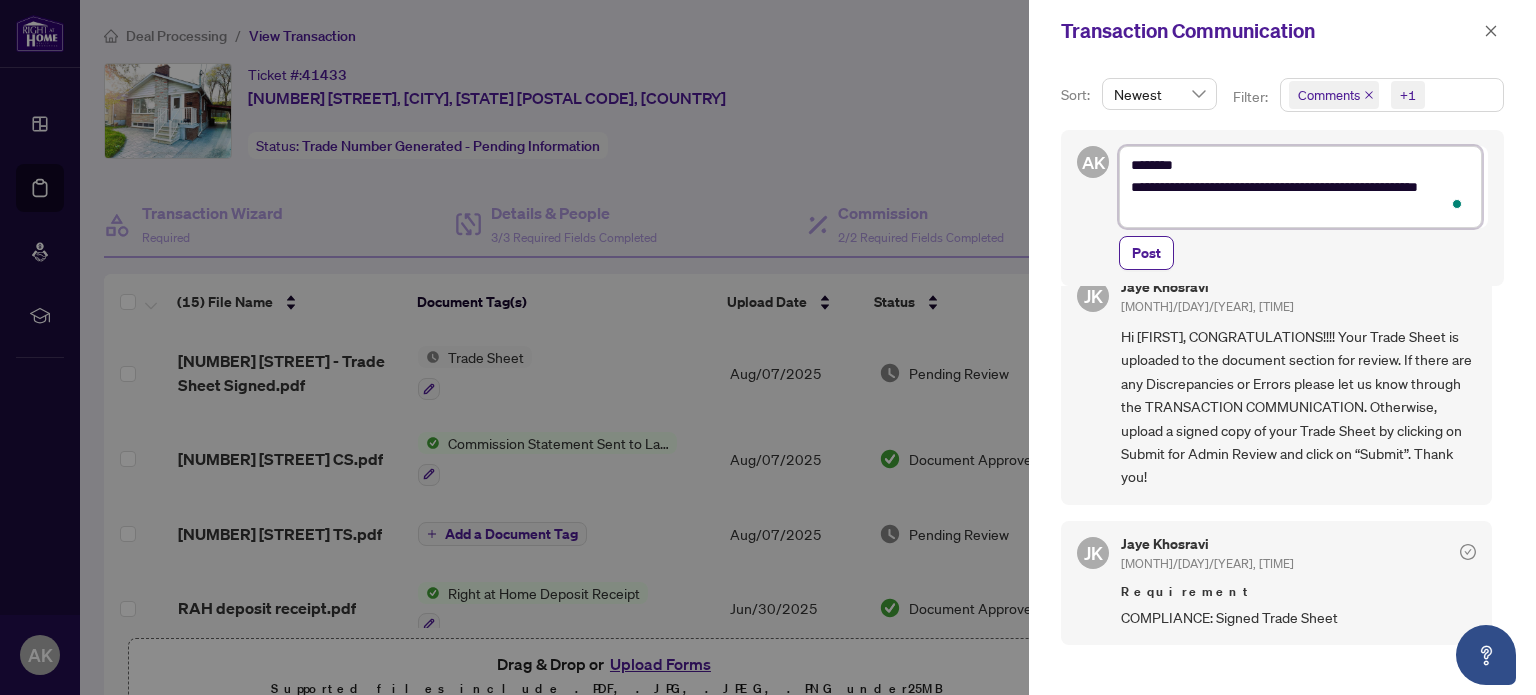 type on "**********" 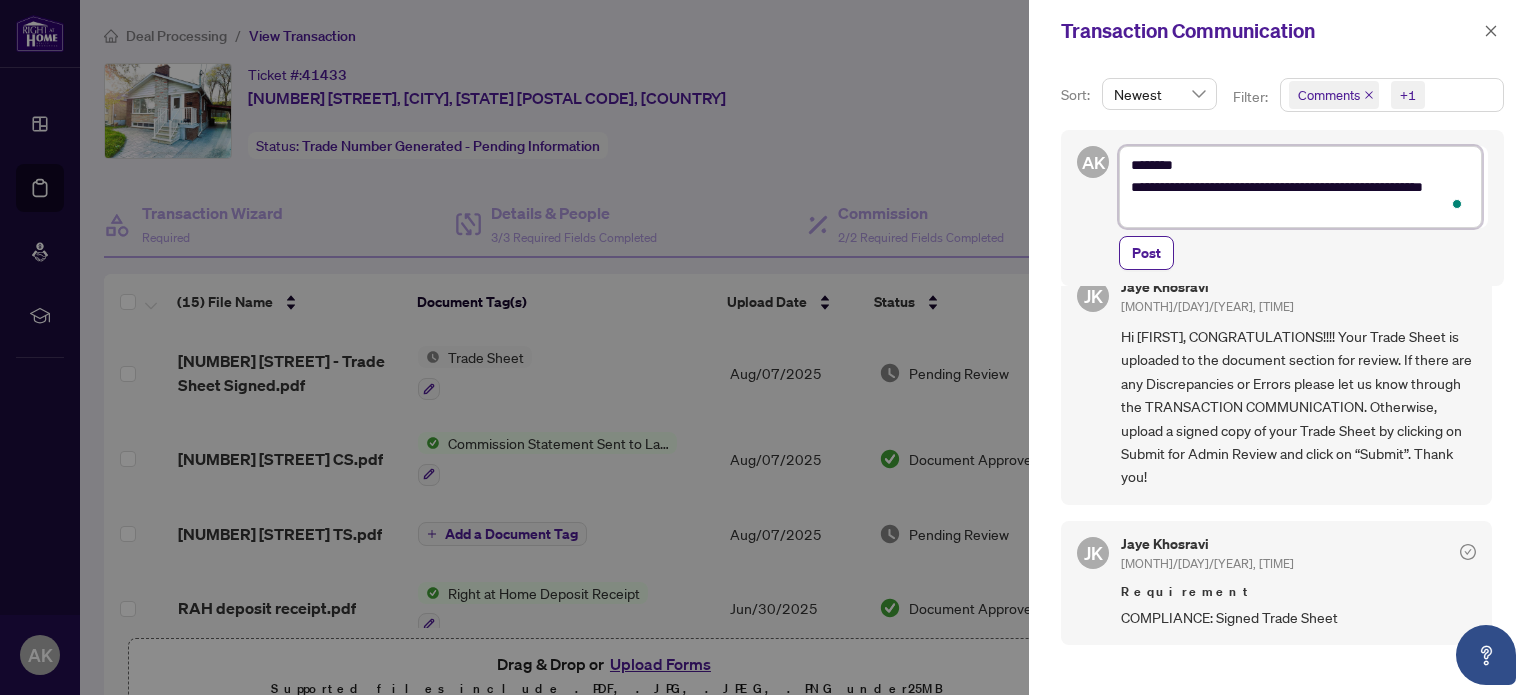 type on "**********" 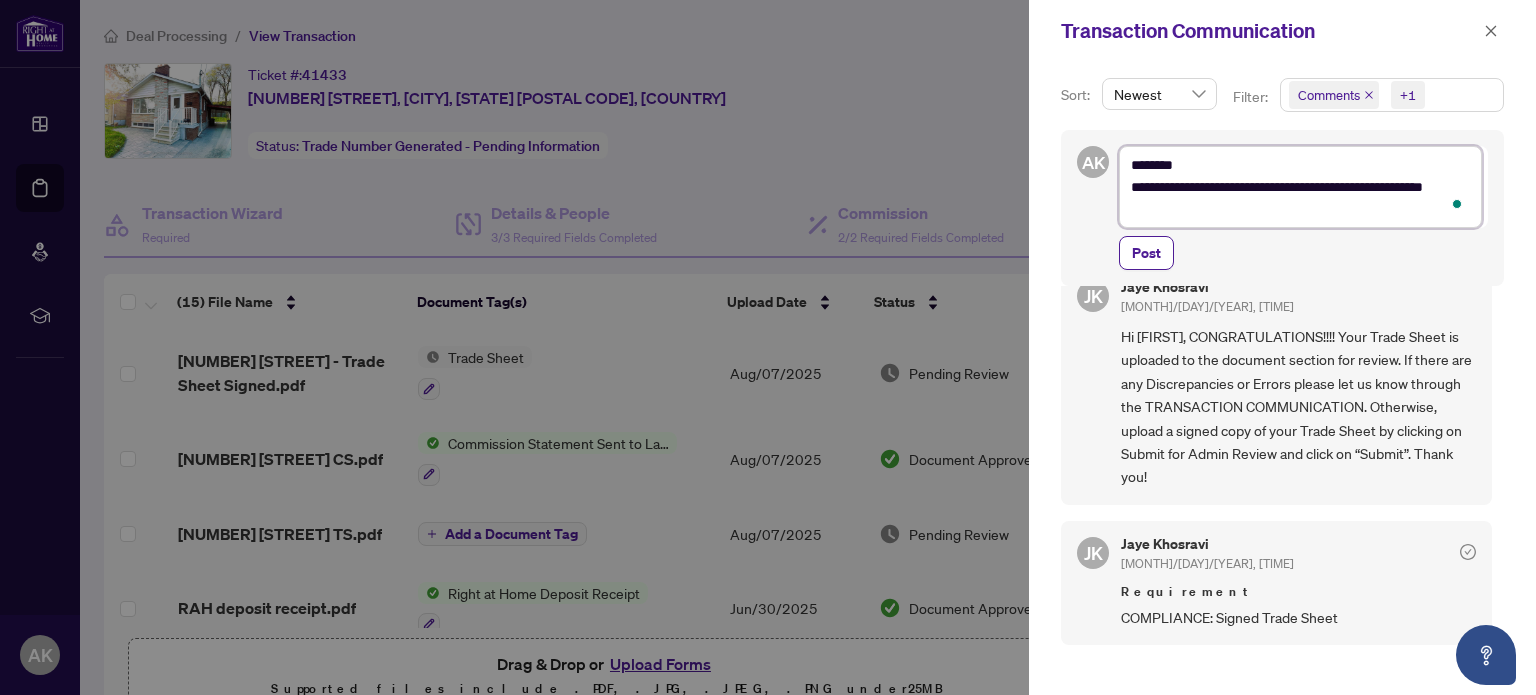 type on "**********" 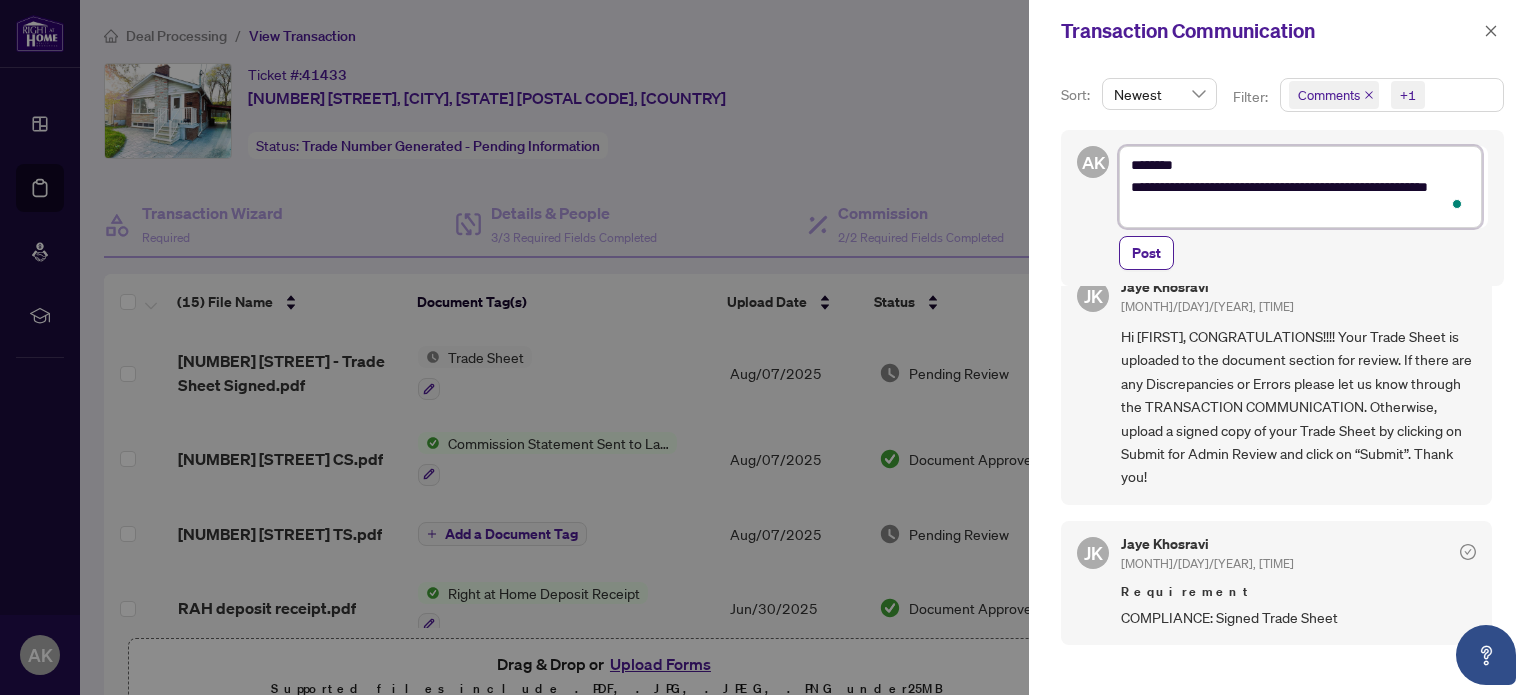 type on "**********" 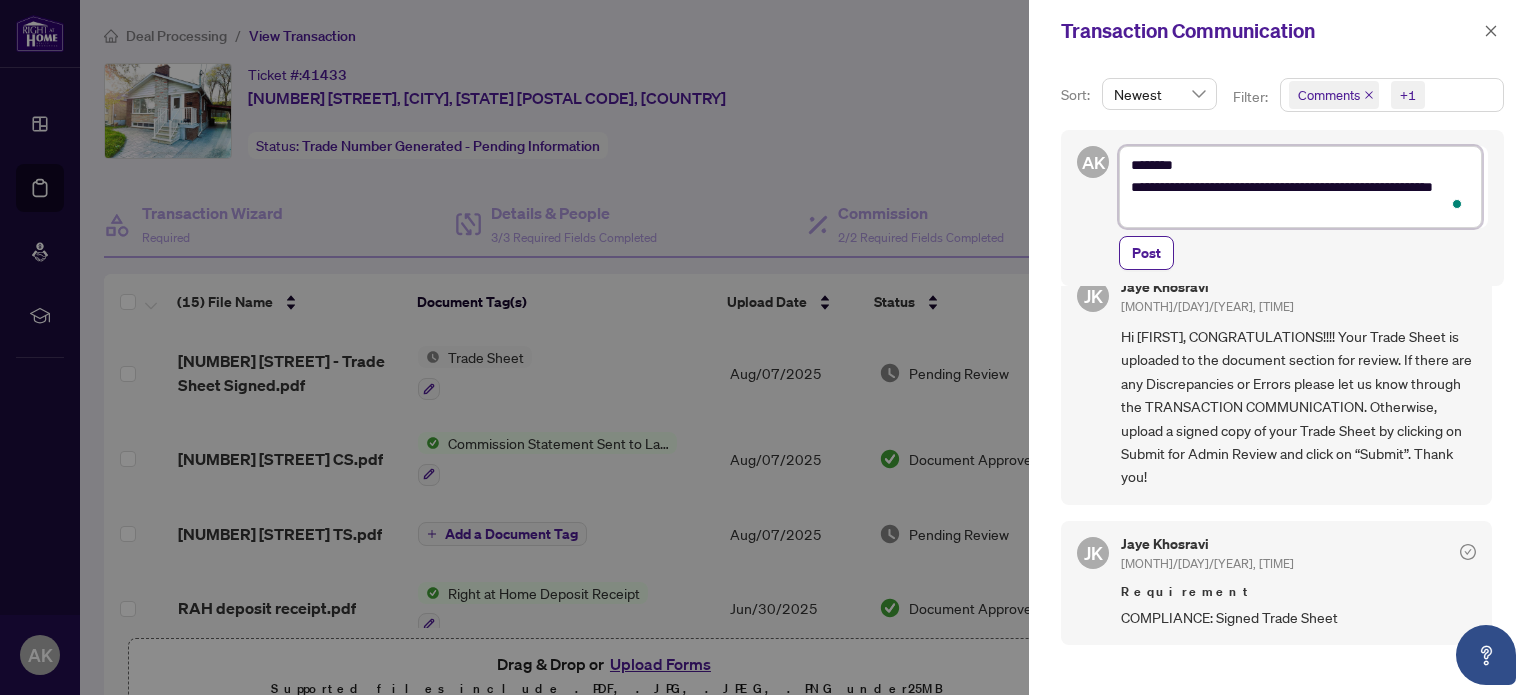 type on "**********" 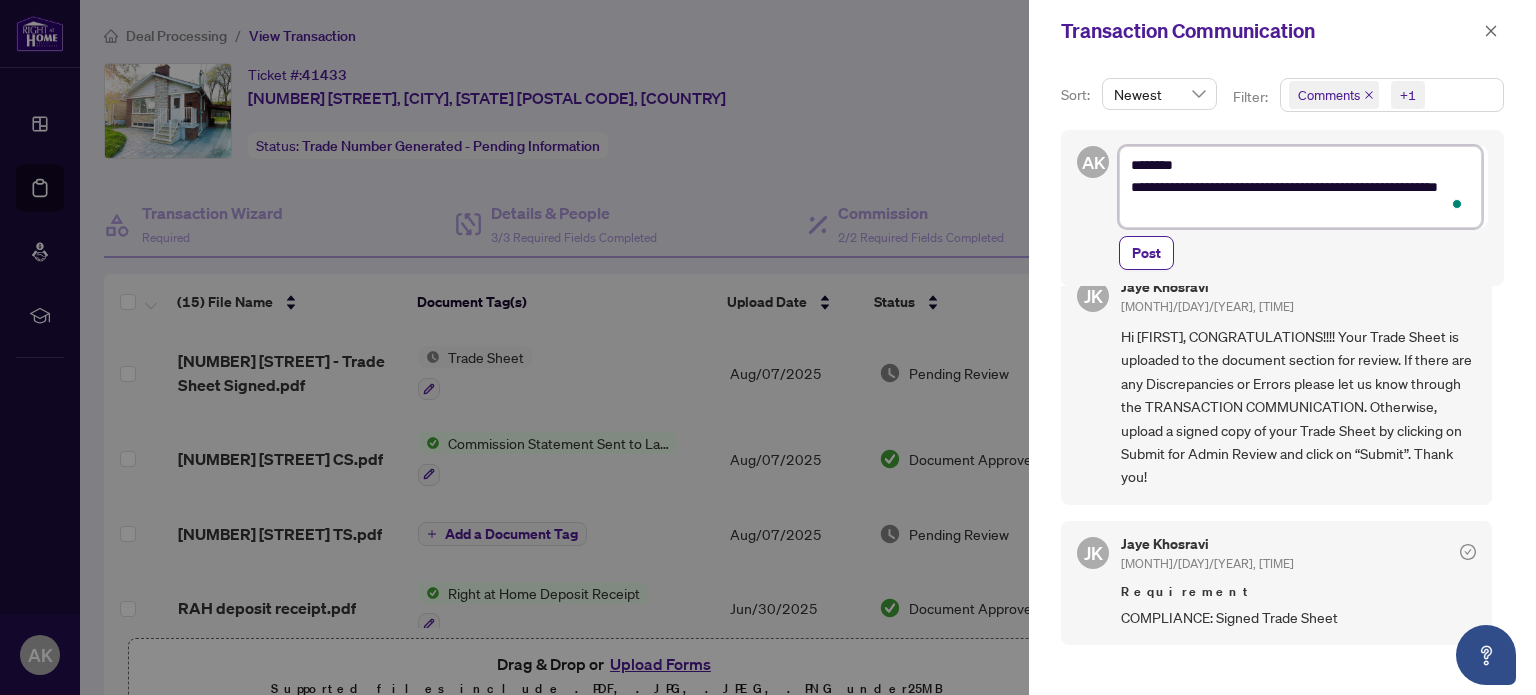type on "**********" 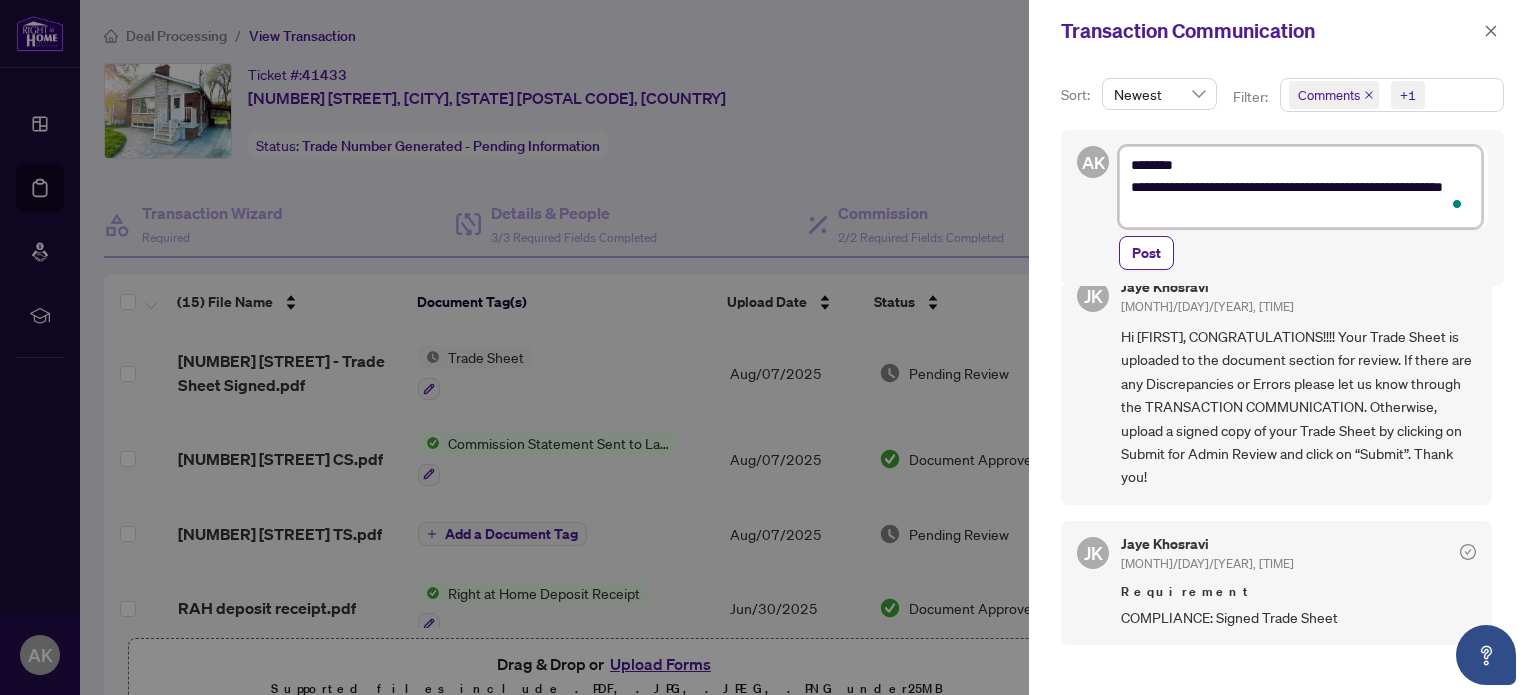 type on "**********" 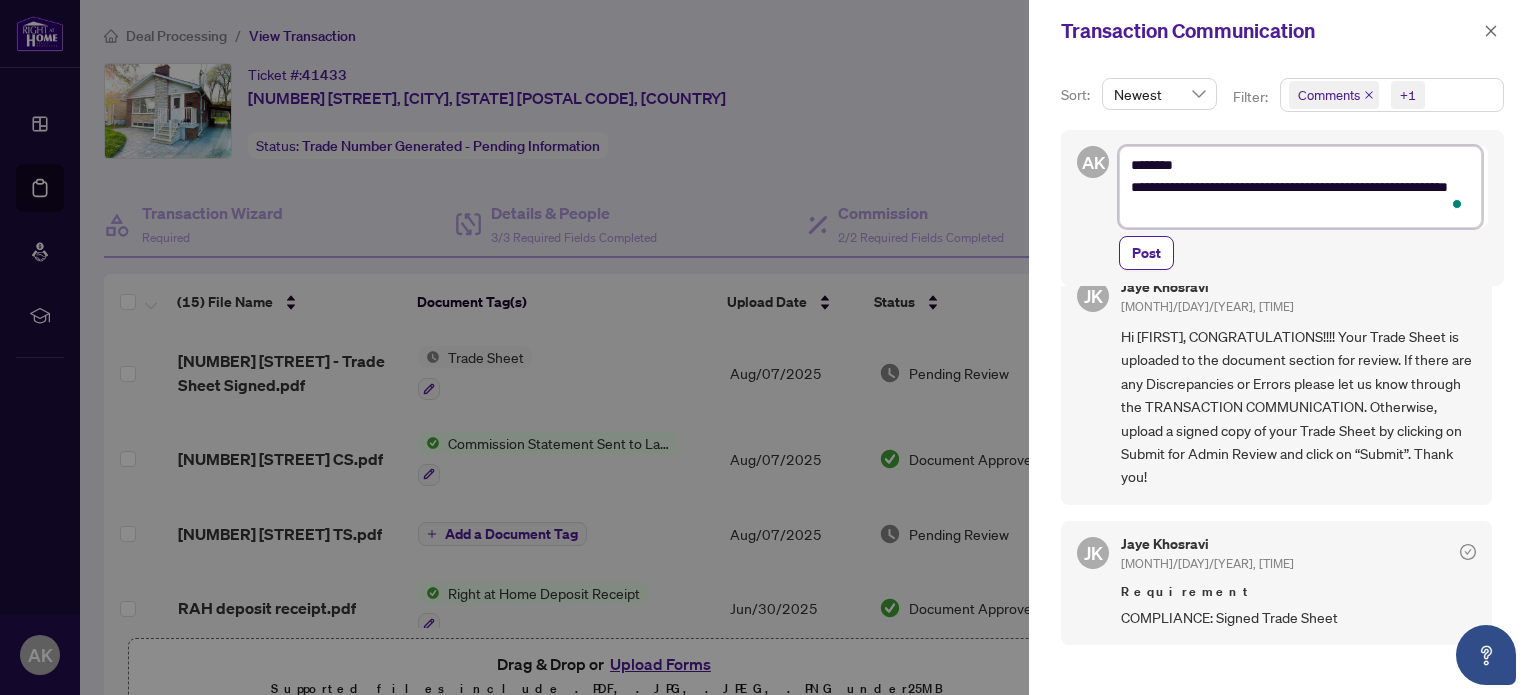type on "**********" 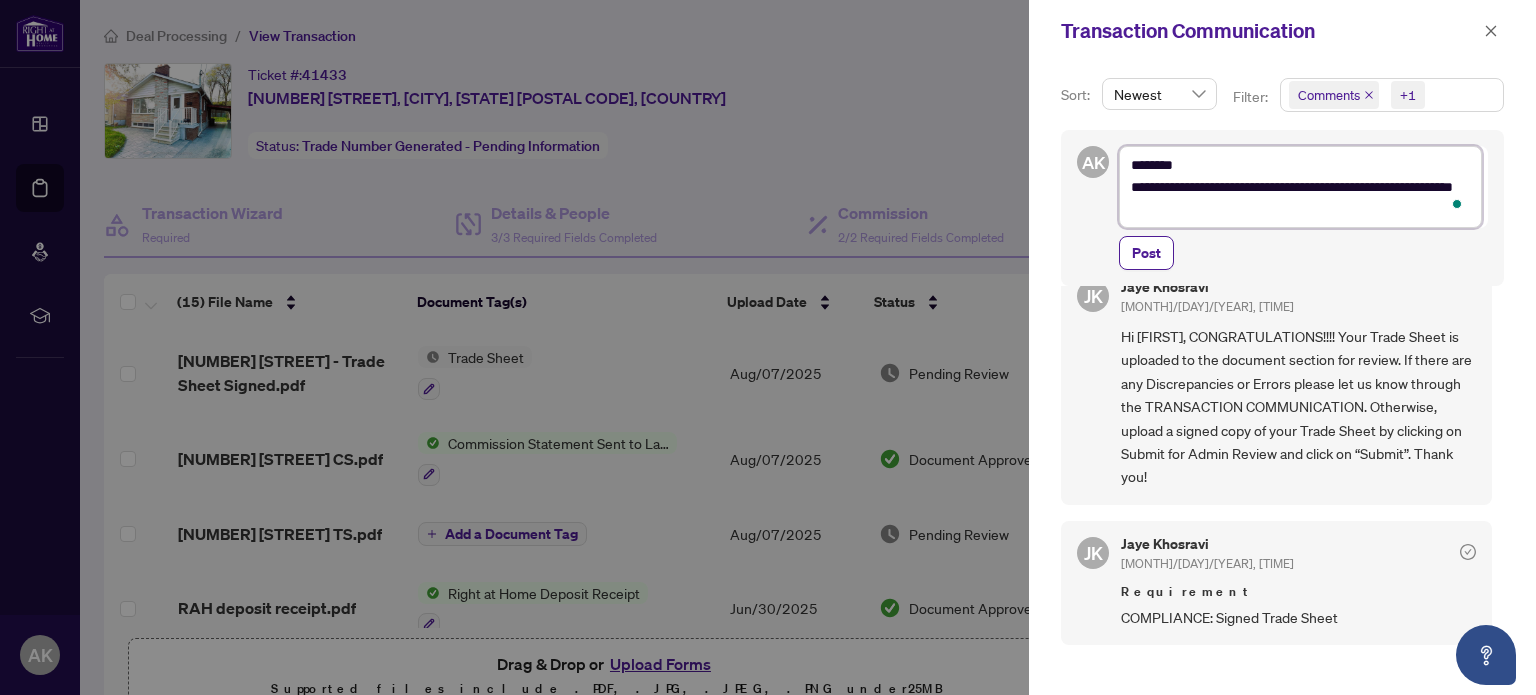 type on "**********" 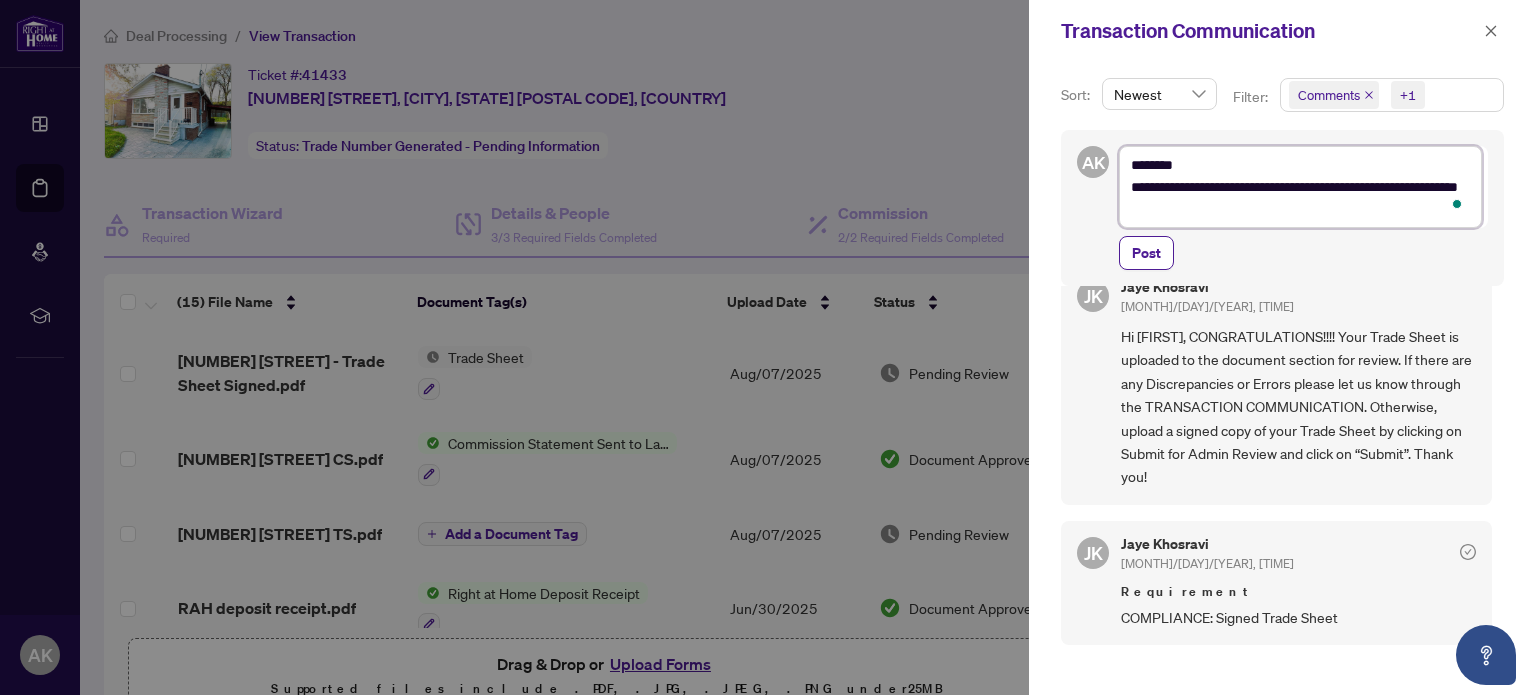 type on "**********" 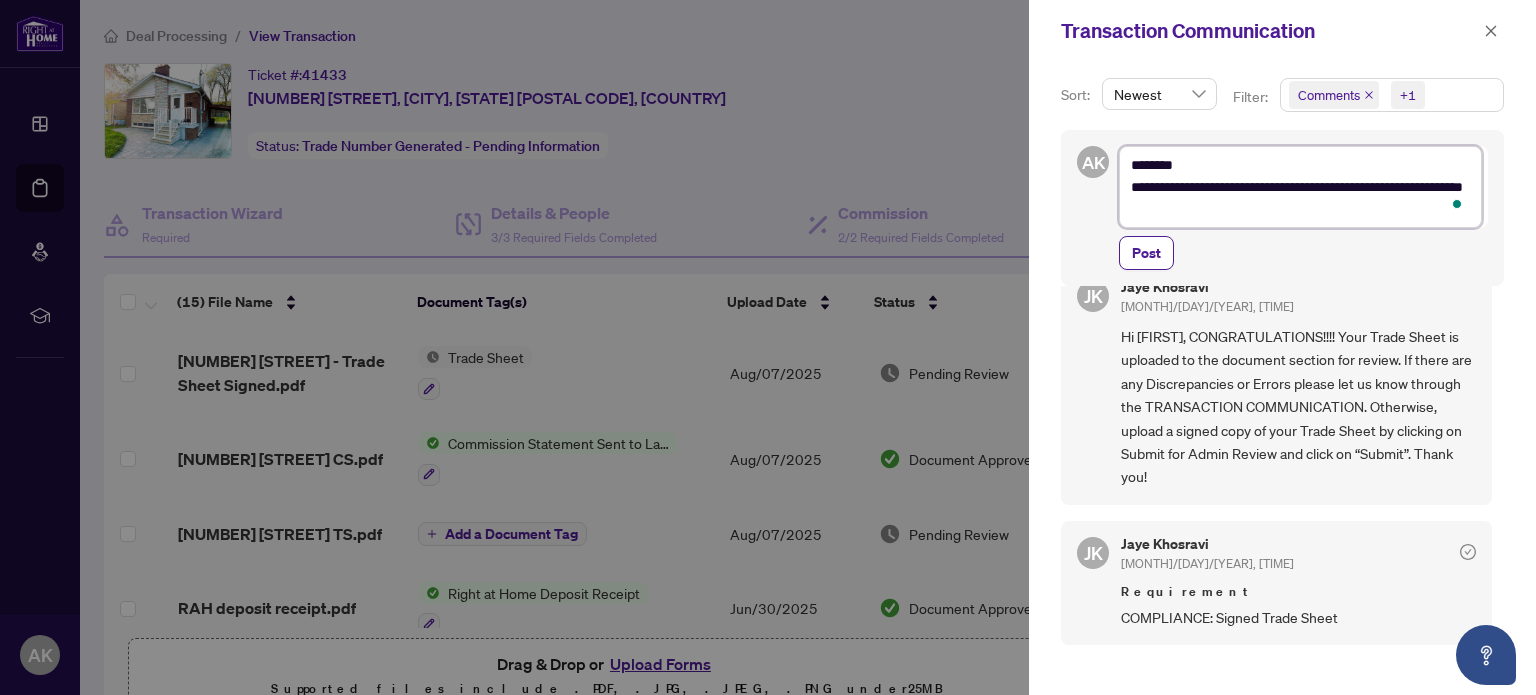 scroll, scrollTop: 18, scrollLeft: 0, axis: vertical 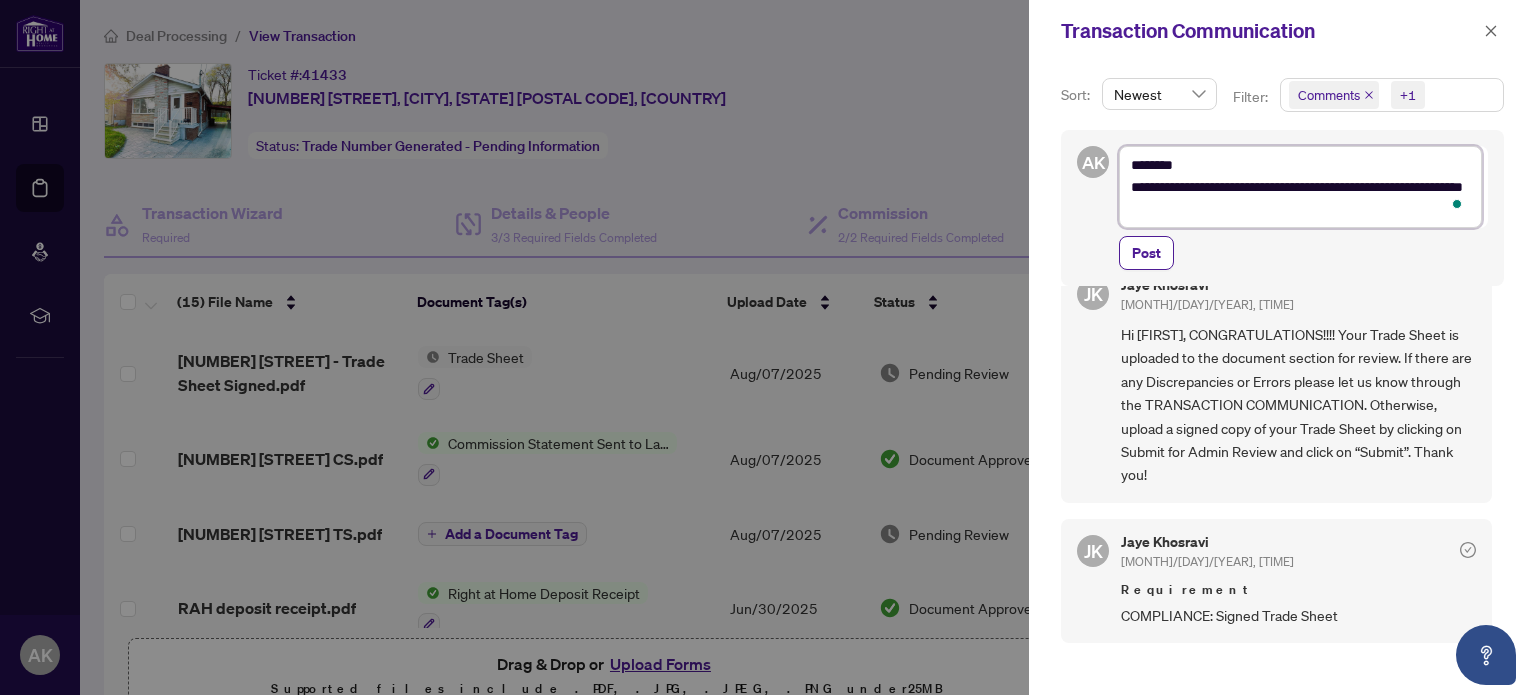 type on "**********" 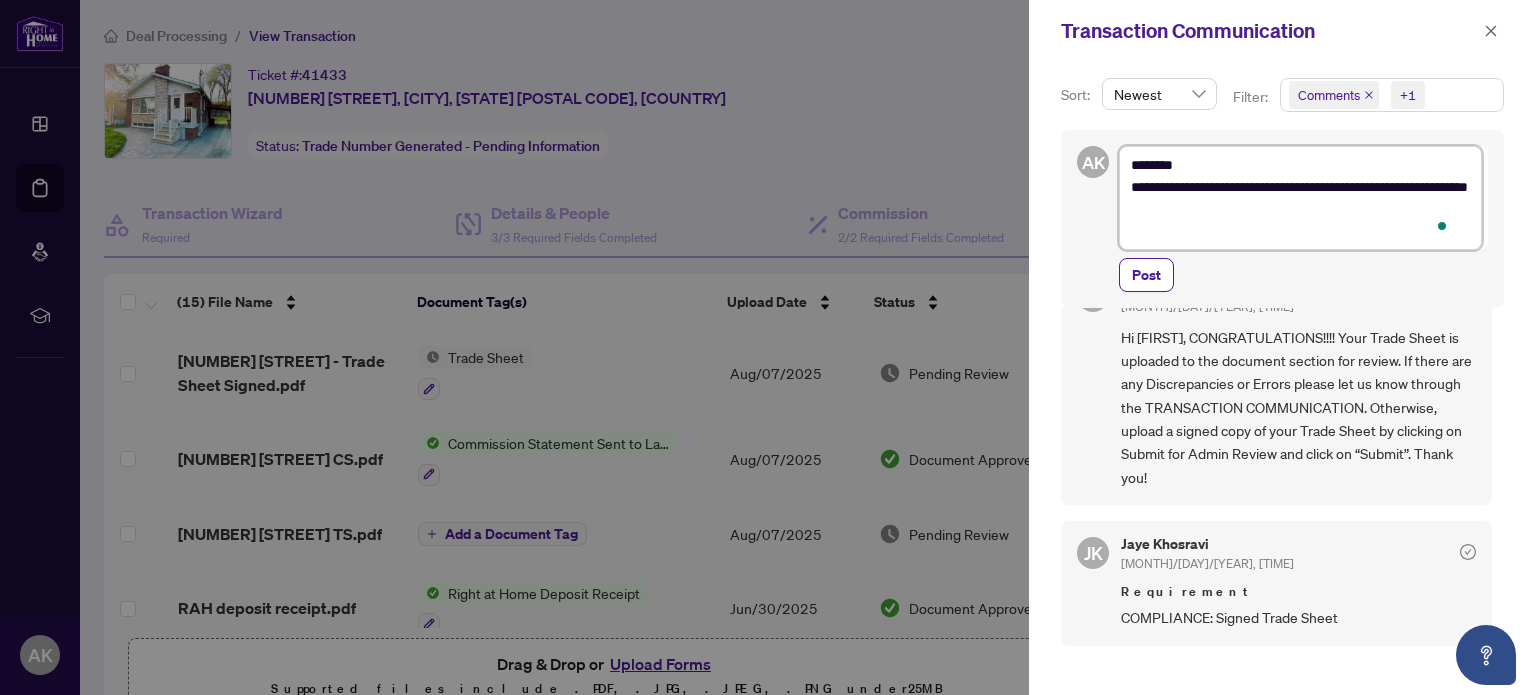 scroll, scrollTop: 89, scrollLeft: 0, axis: vertical 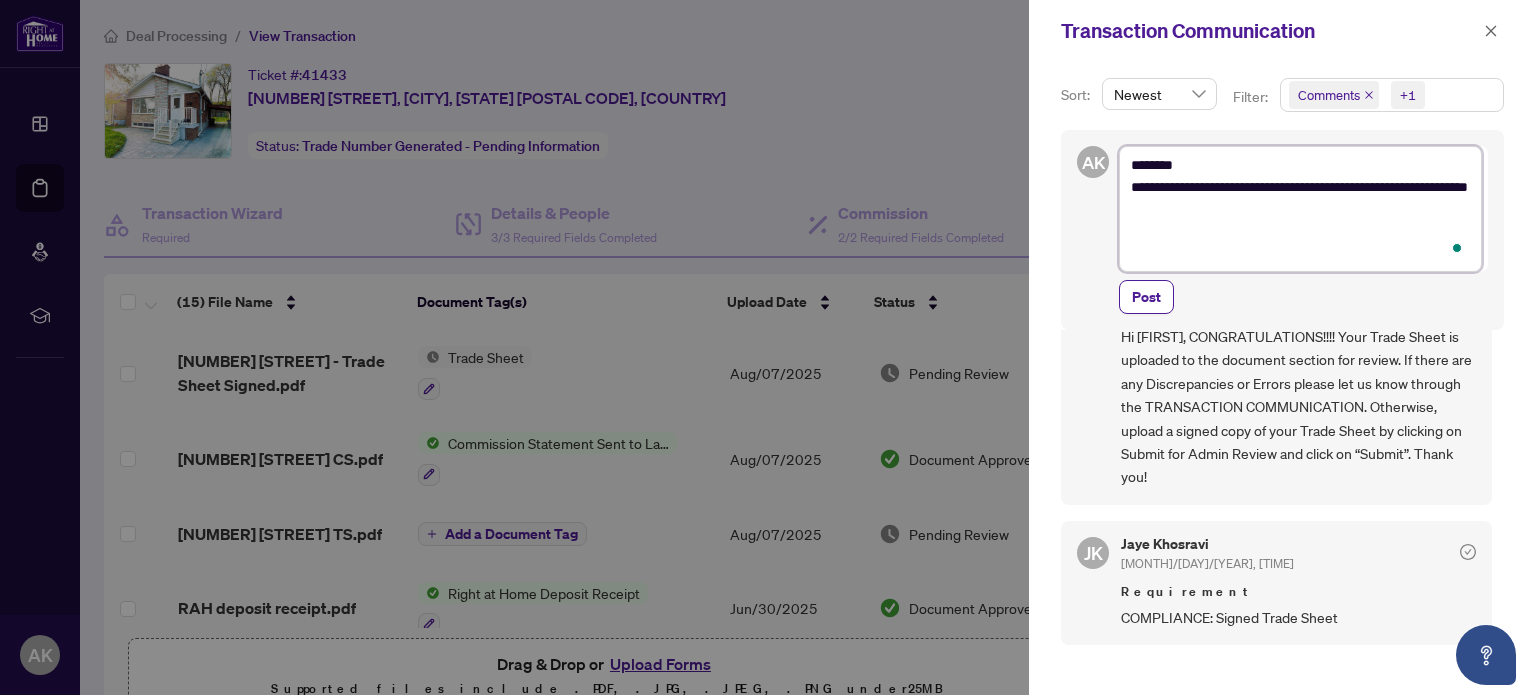 type on "**********" 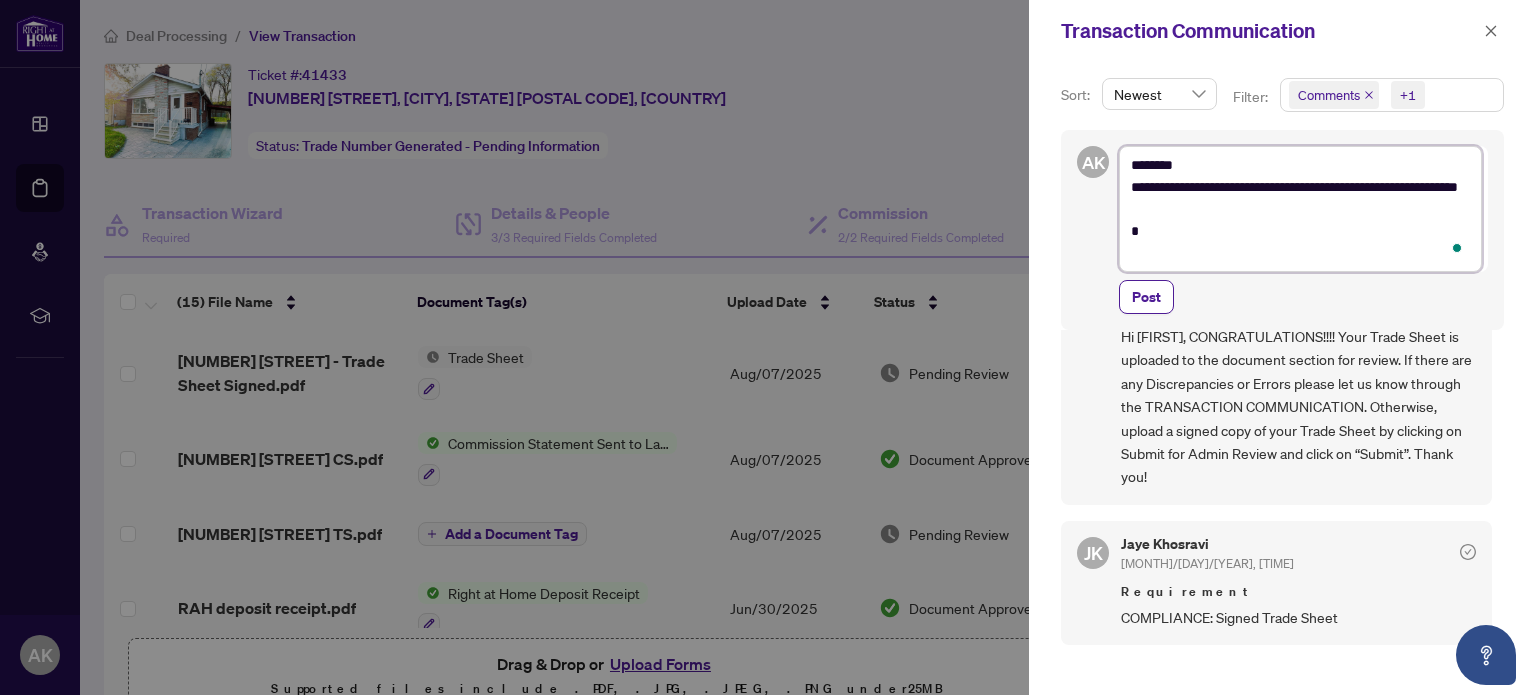 type on "**********" 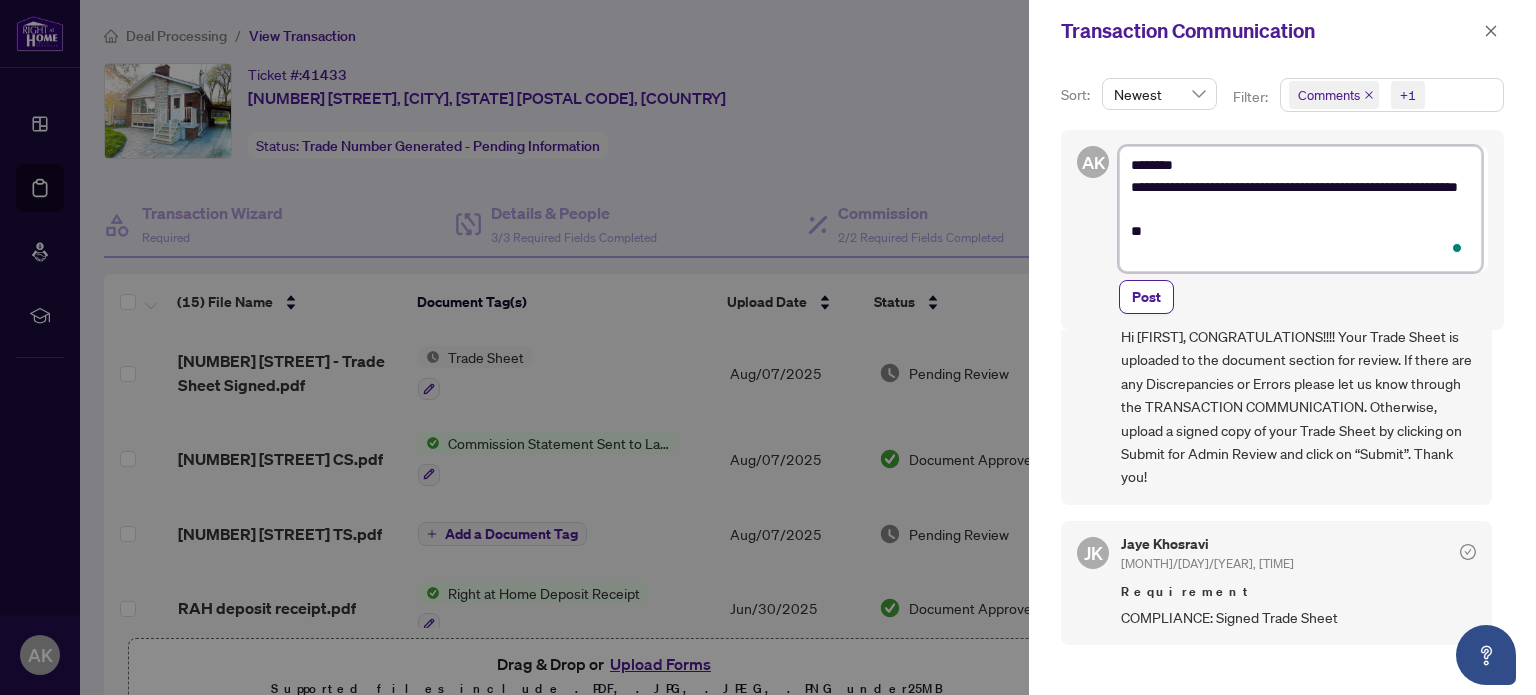type on "**********" 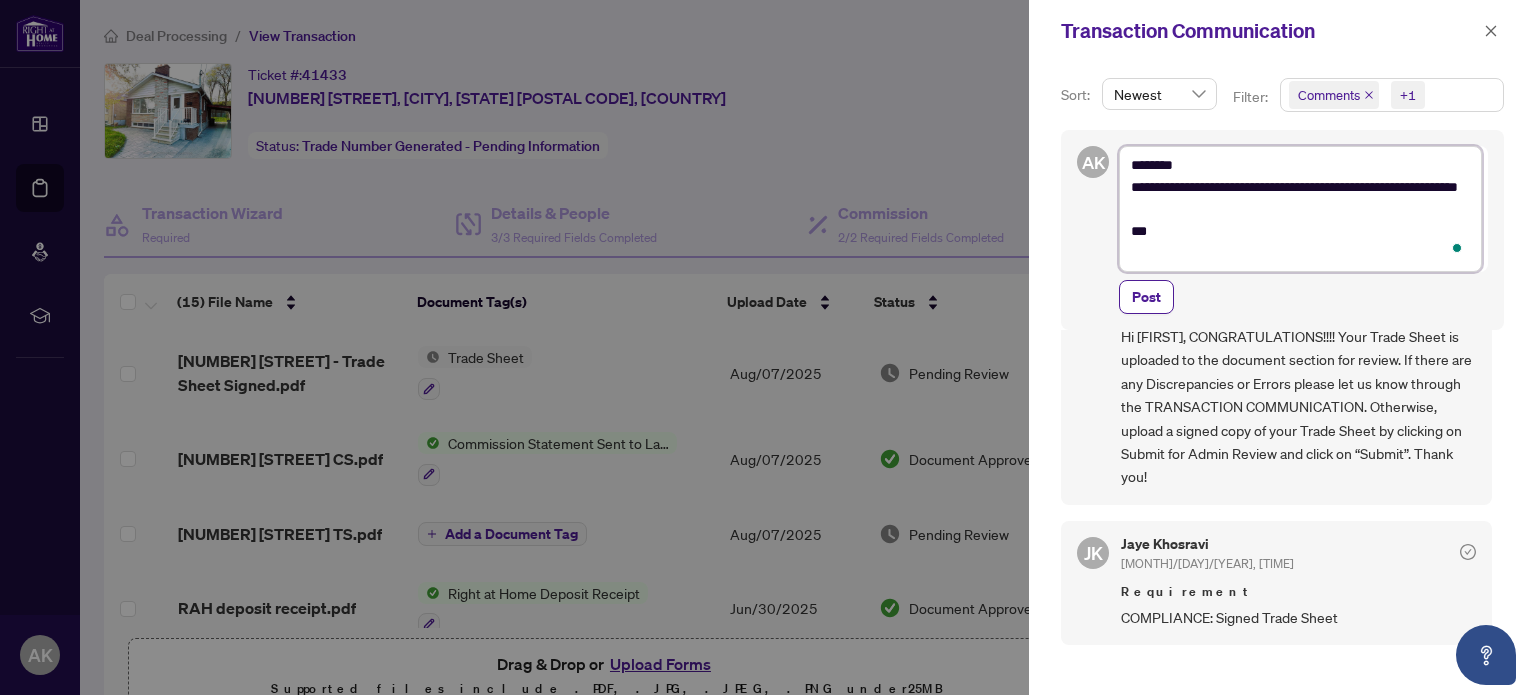 type on "**********" 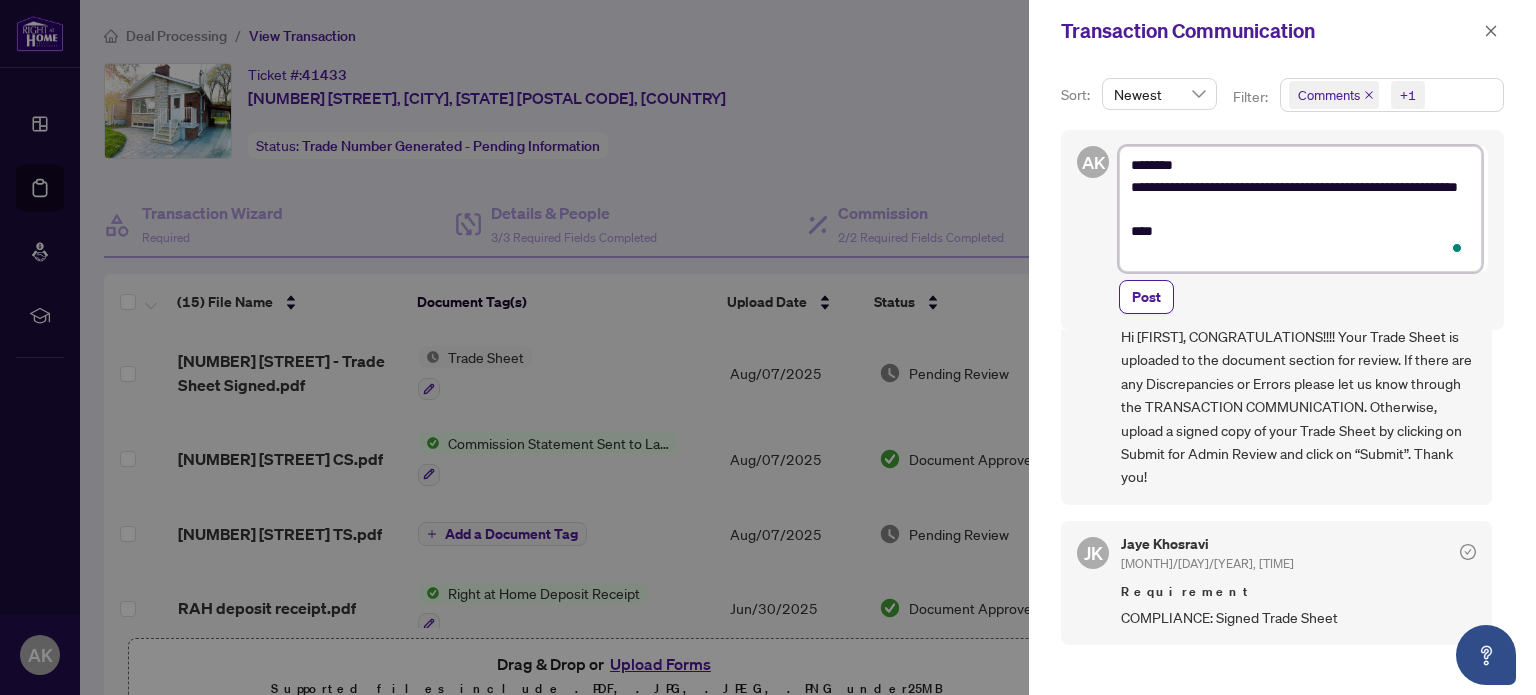 type on "**********" 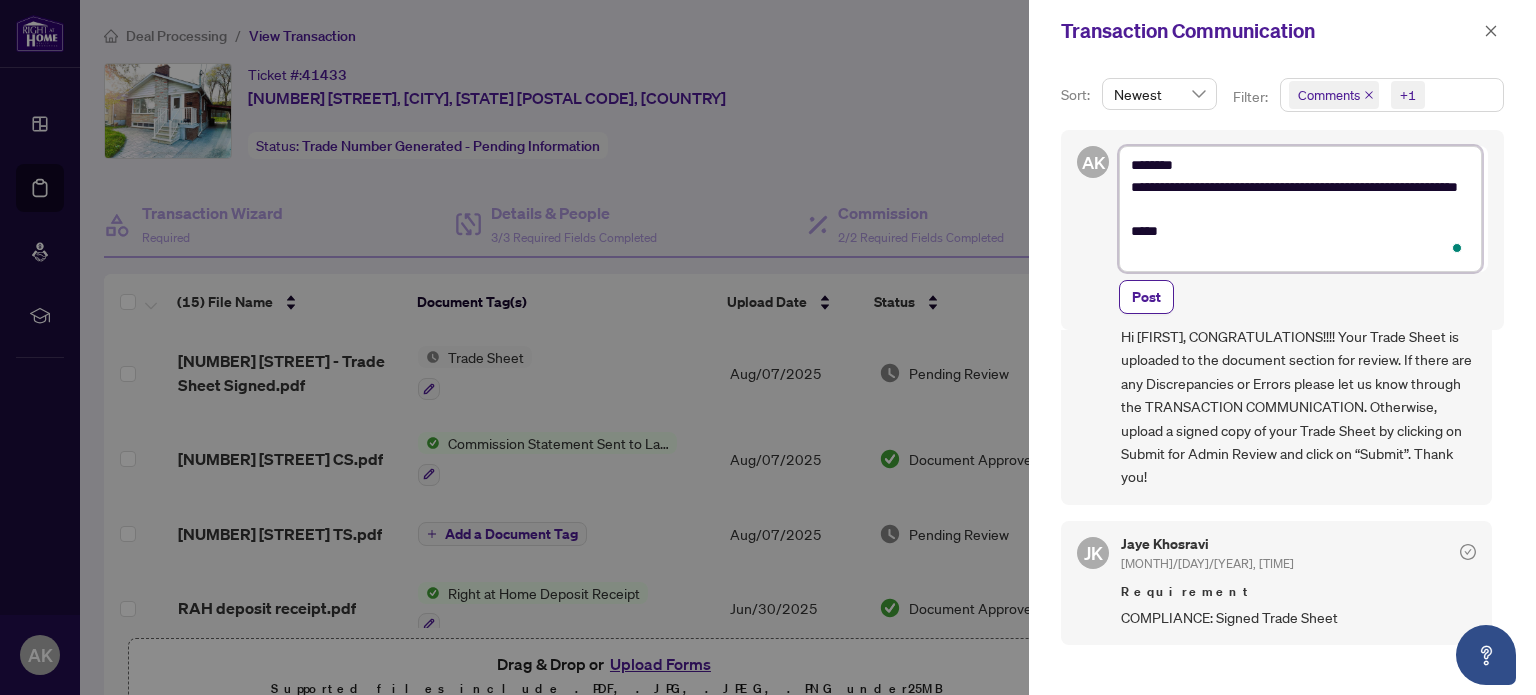 type on "**********" 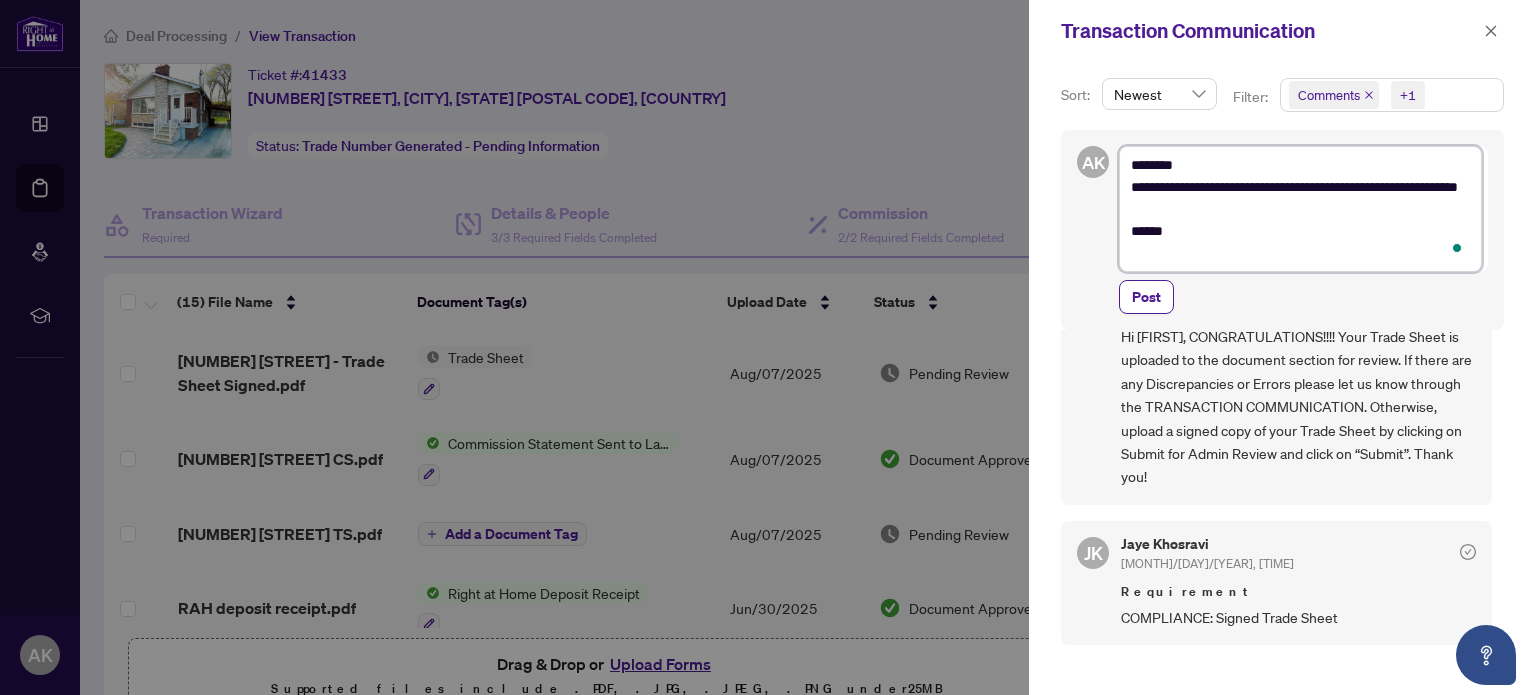 type on "**********" 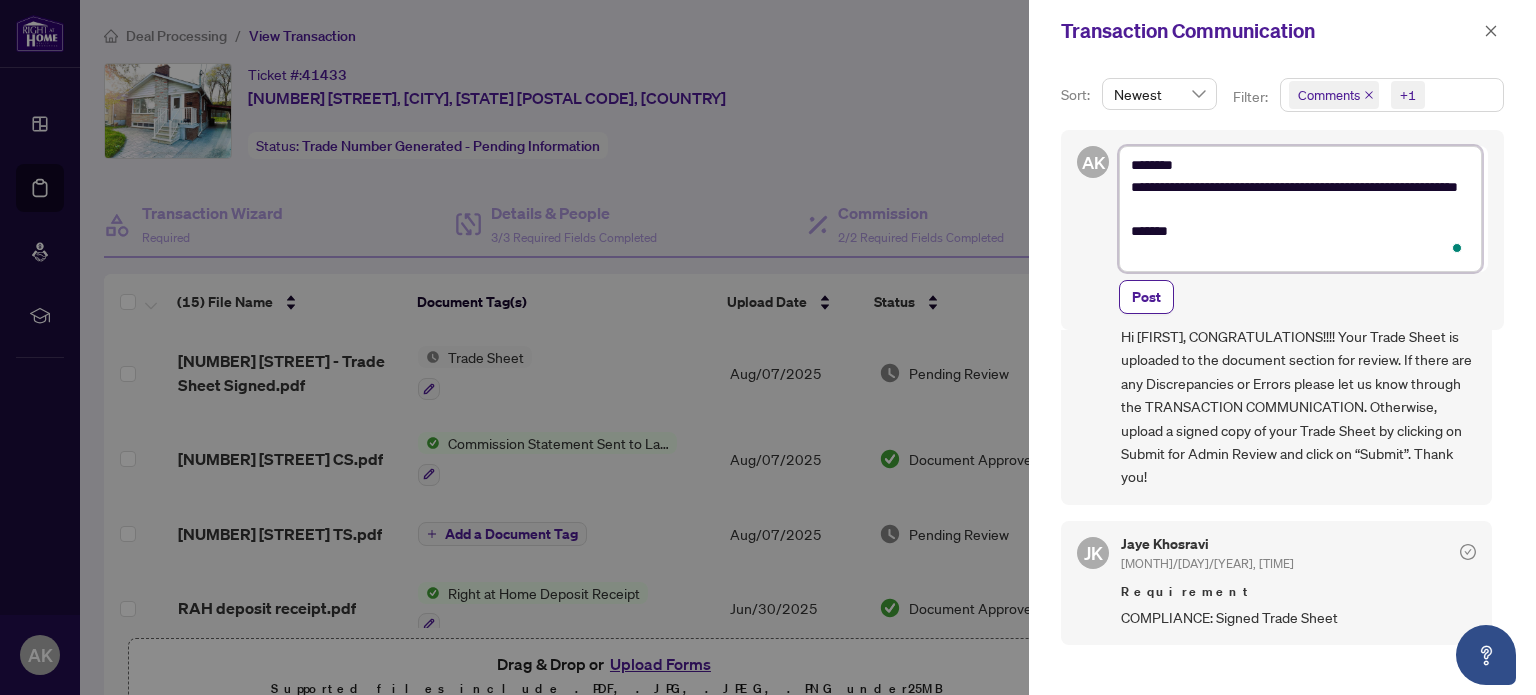 type on "**********" 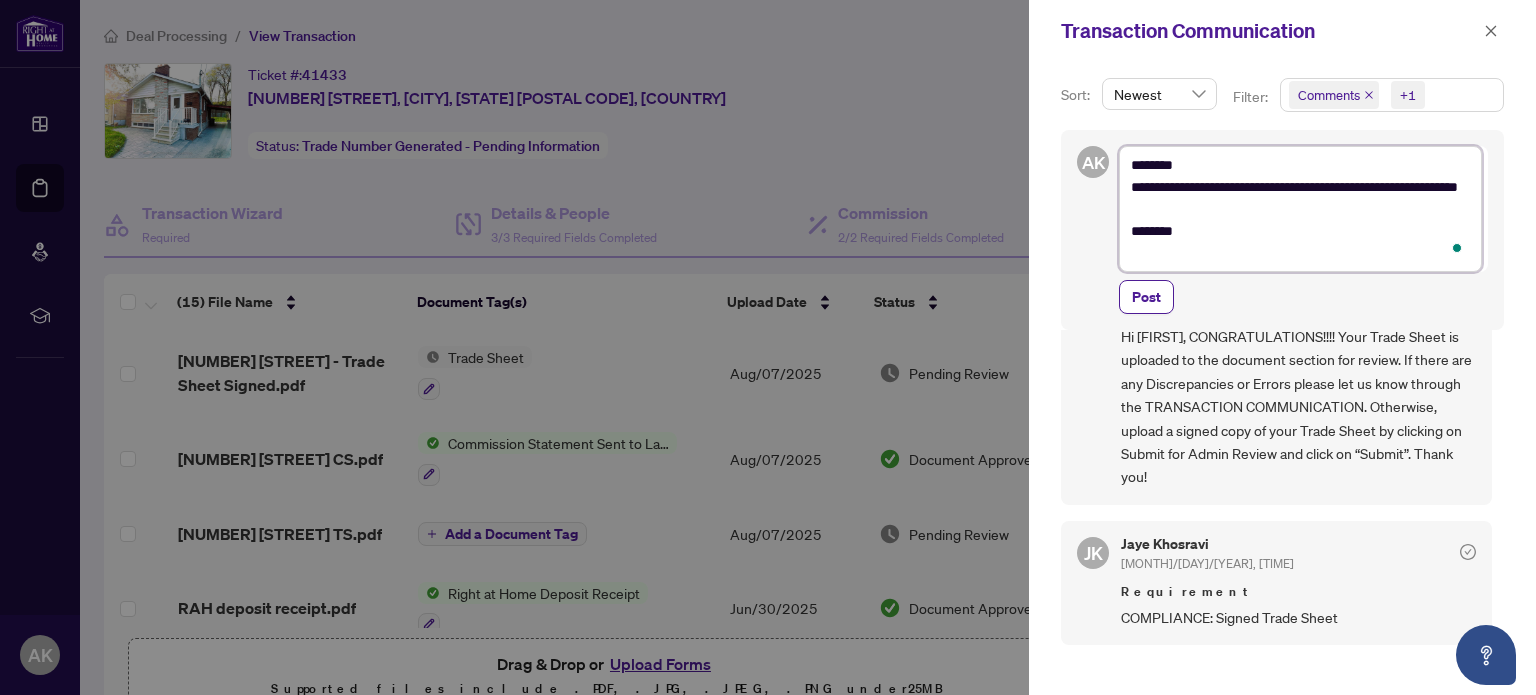 type on "**********" 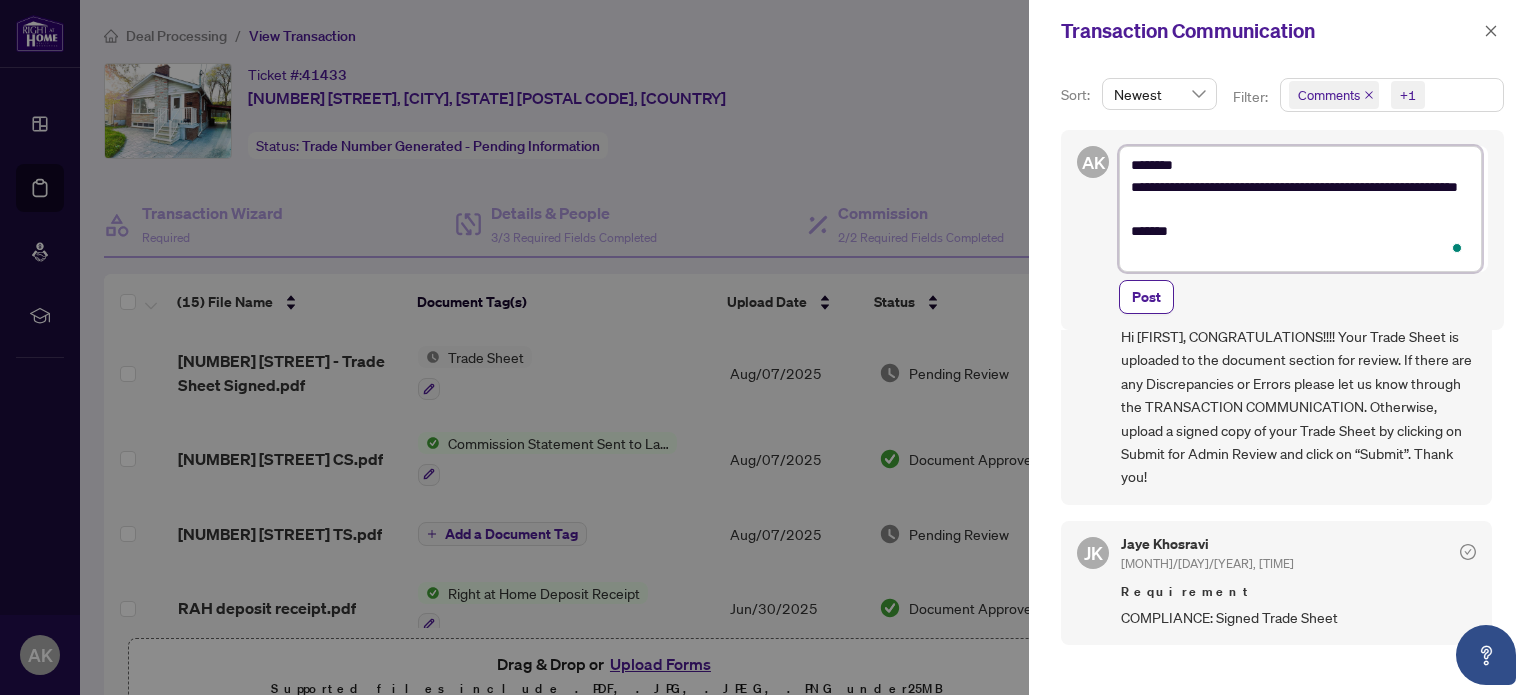 type on "**********" 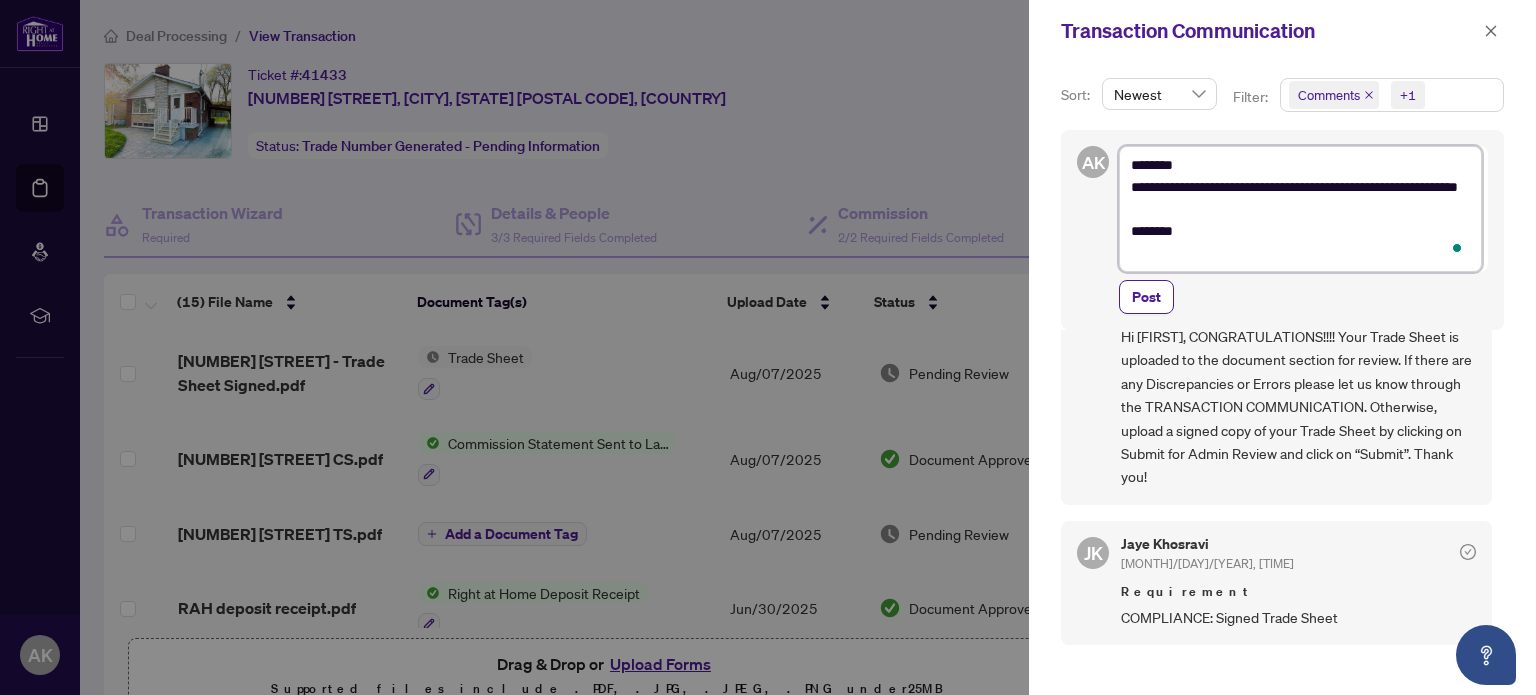 type on "**********" 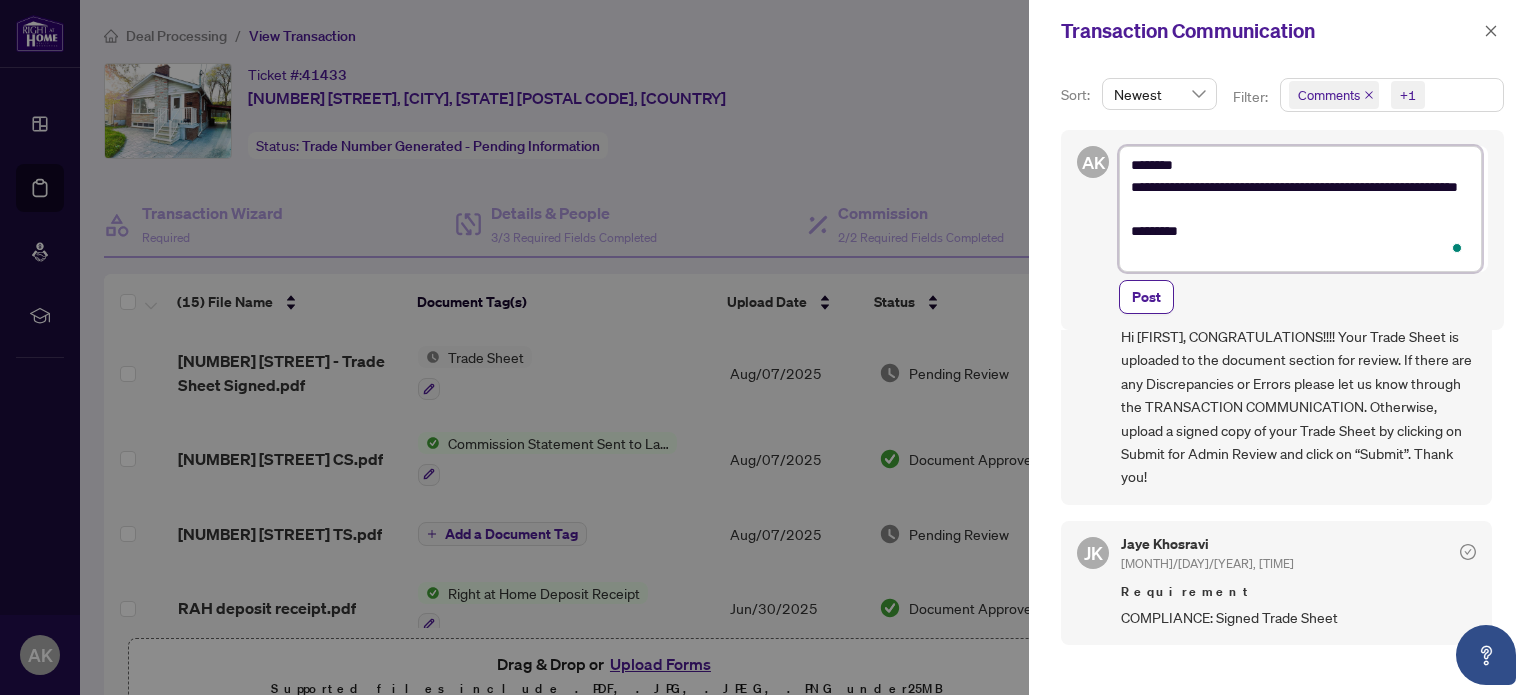 type on "**********" 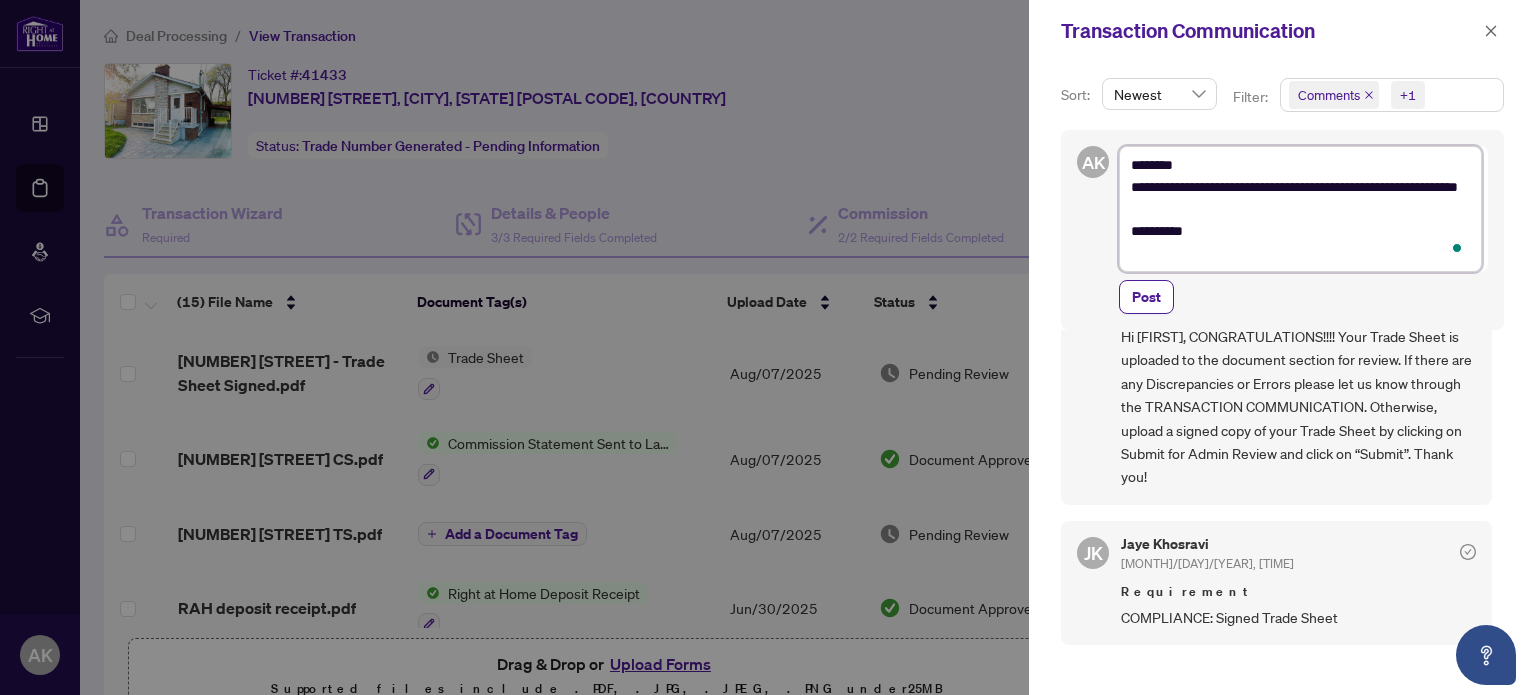 type on "**********" 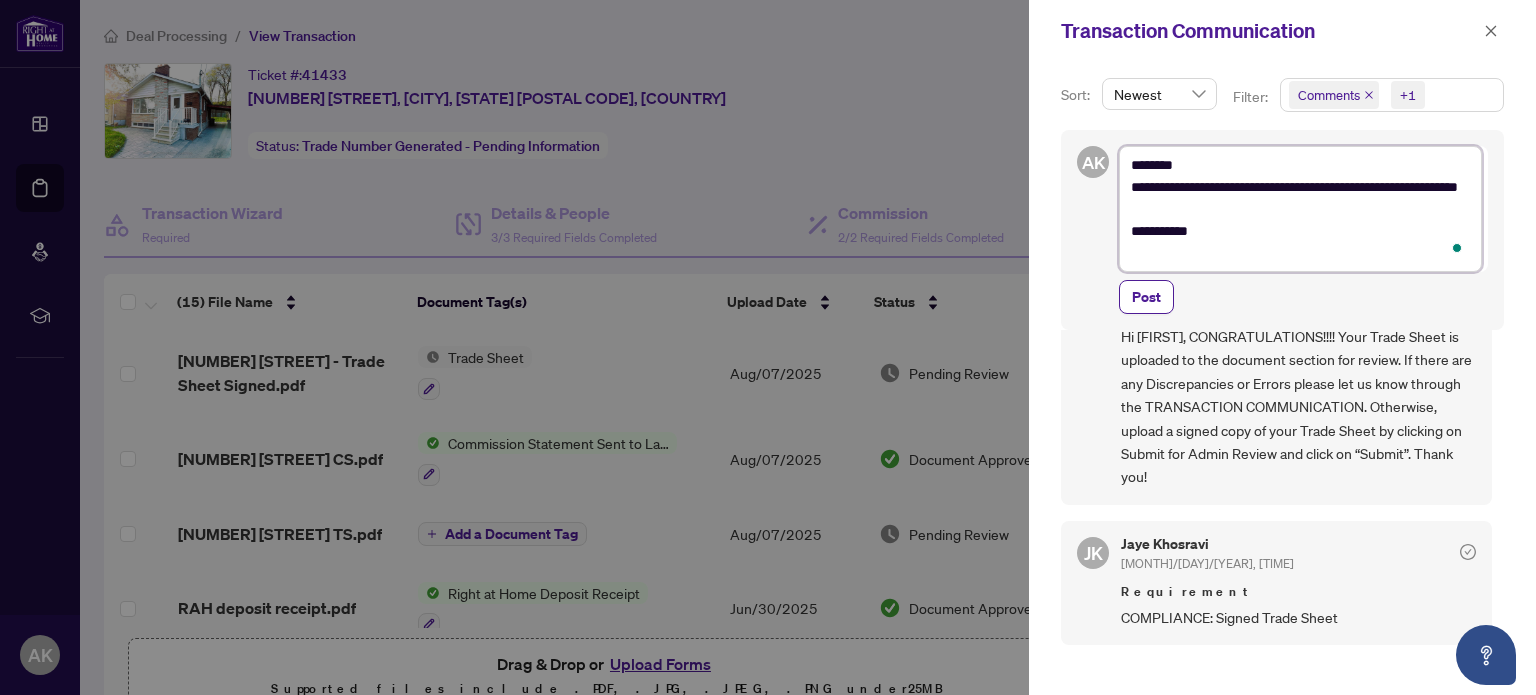 type on "**********" 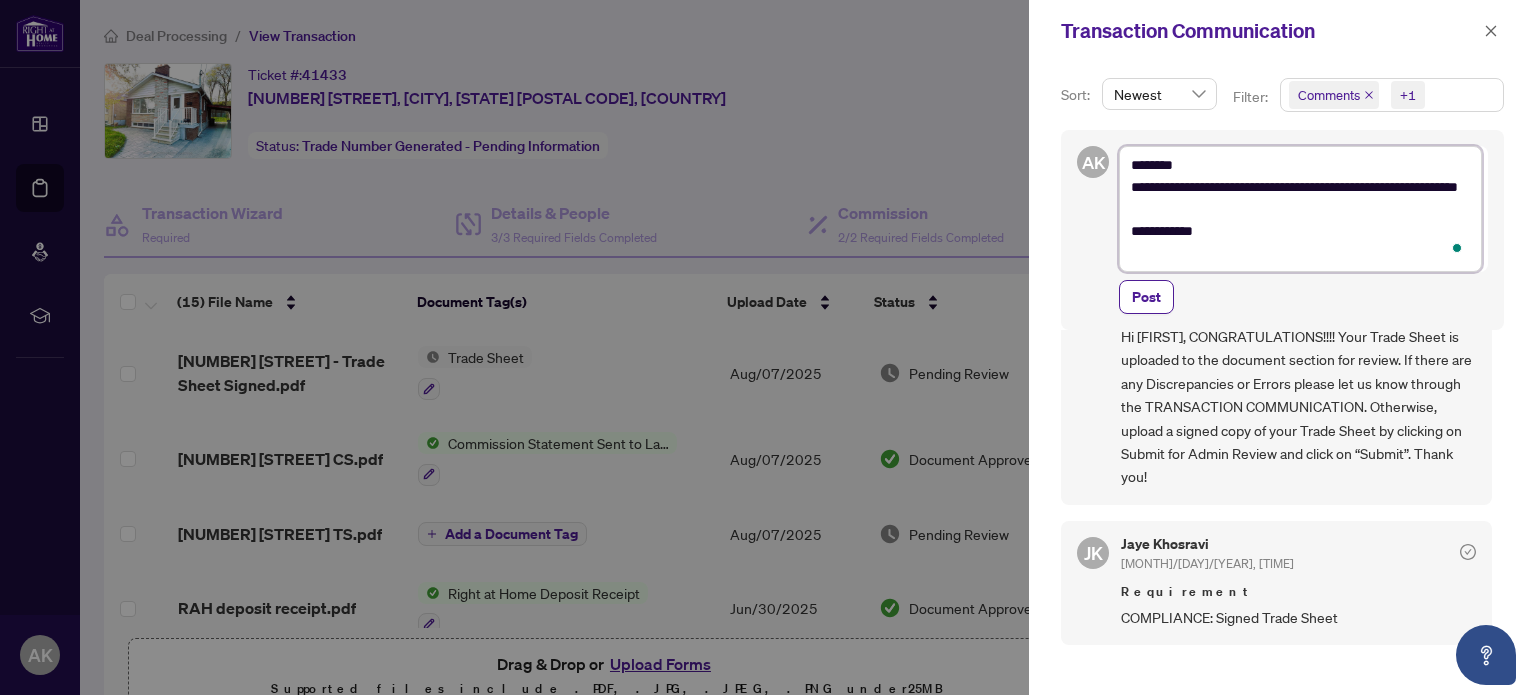 type 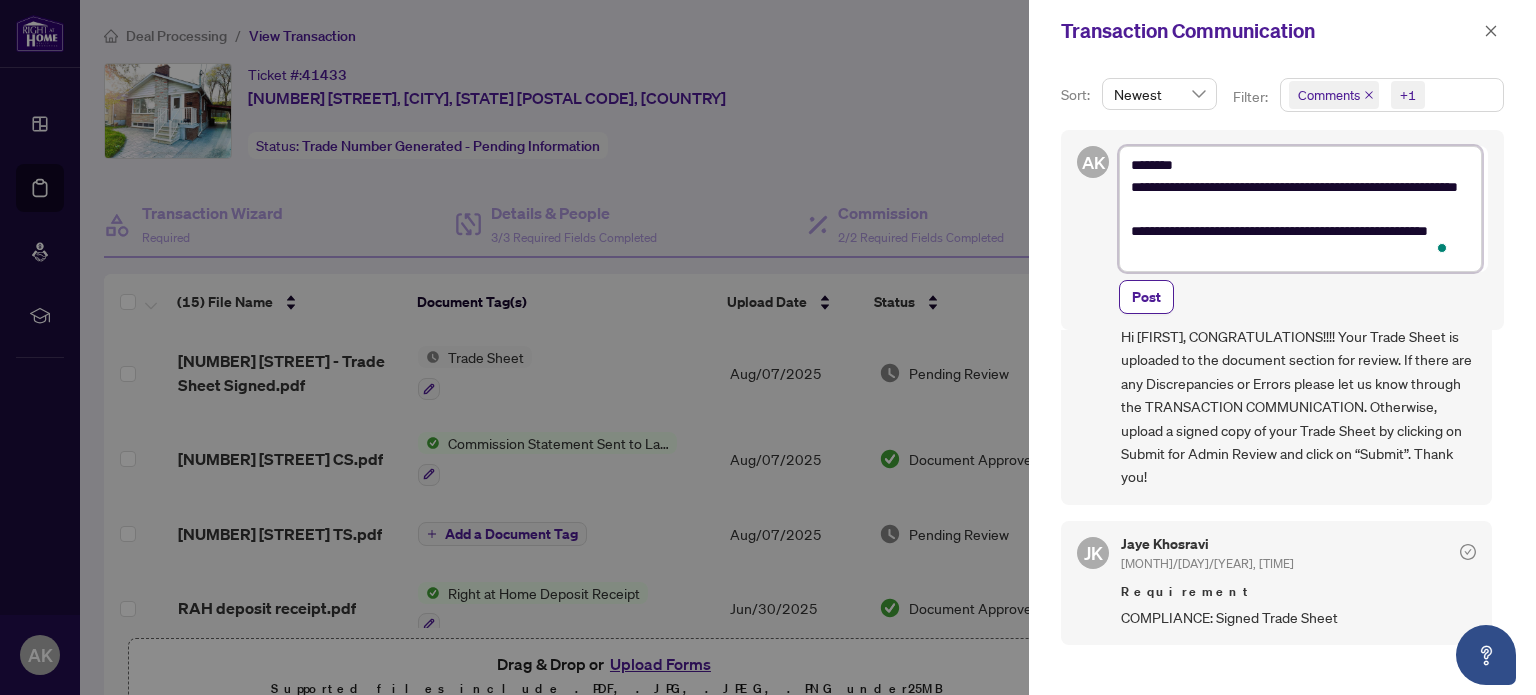 scroll, scrollTop: 1, scrollLeft: 0, axis: vertical 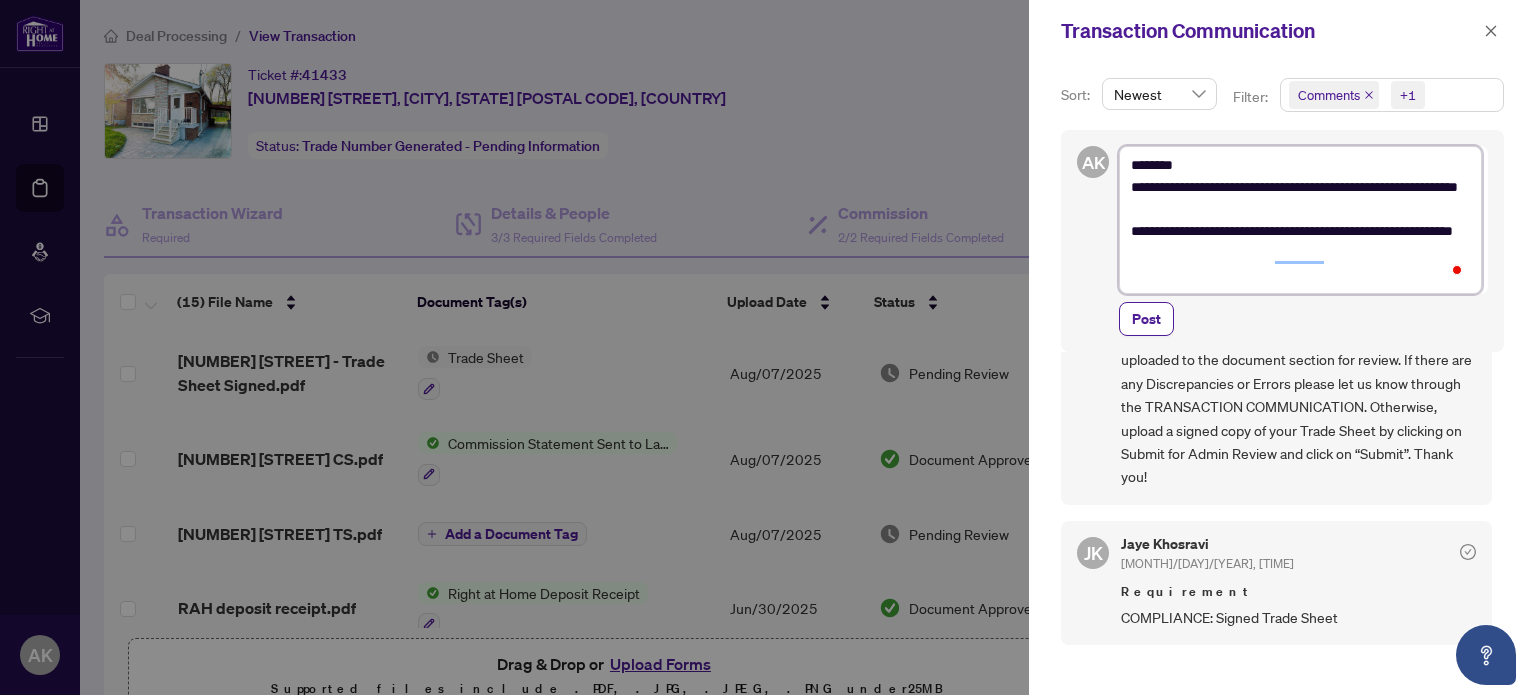 click on "**********" at bounding box center [1300, 220] 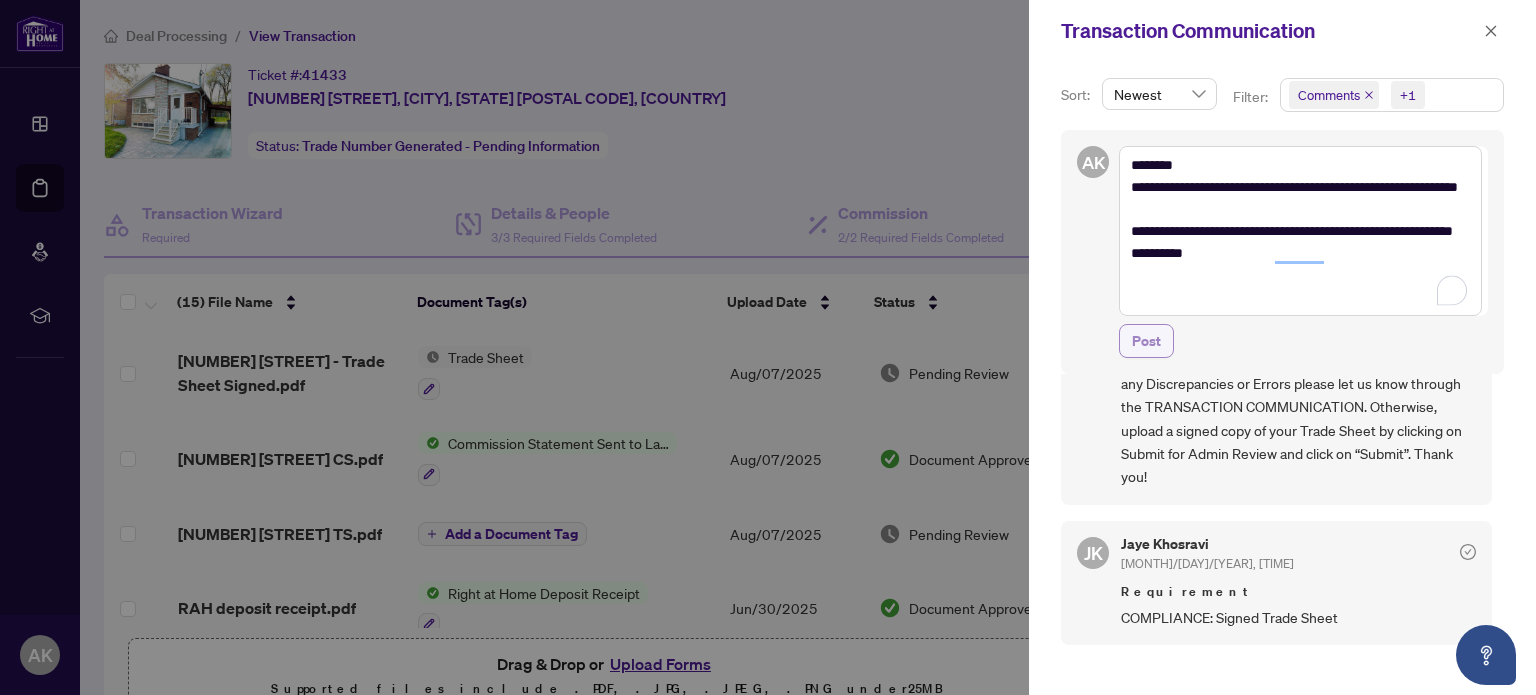 click on "Post" at bounding box center [1146, 341] 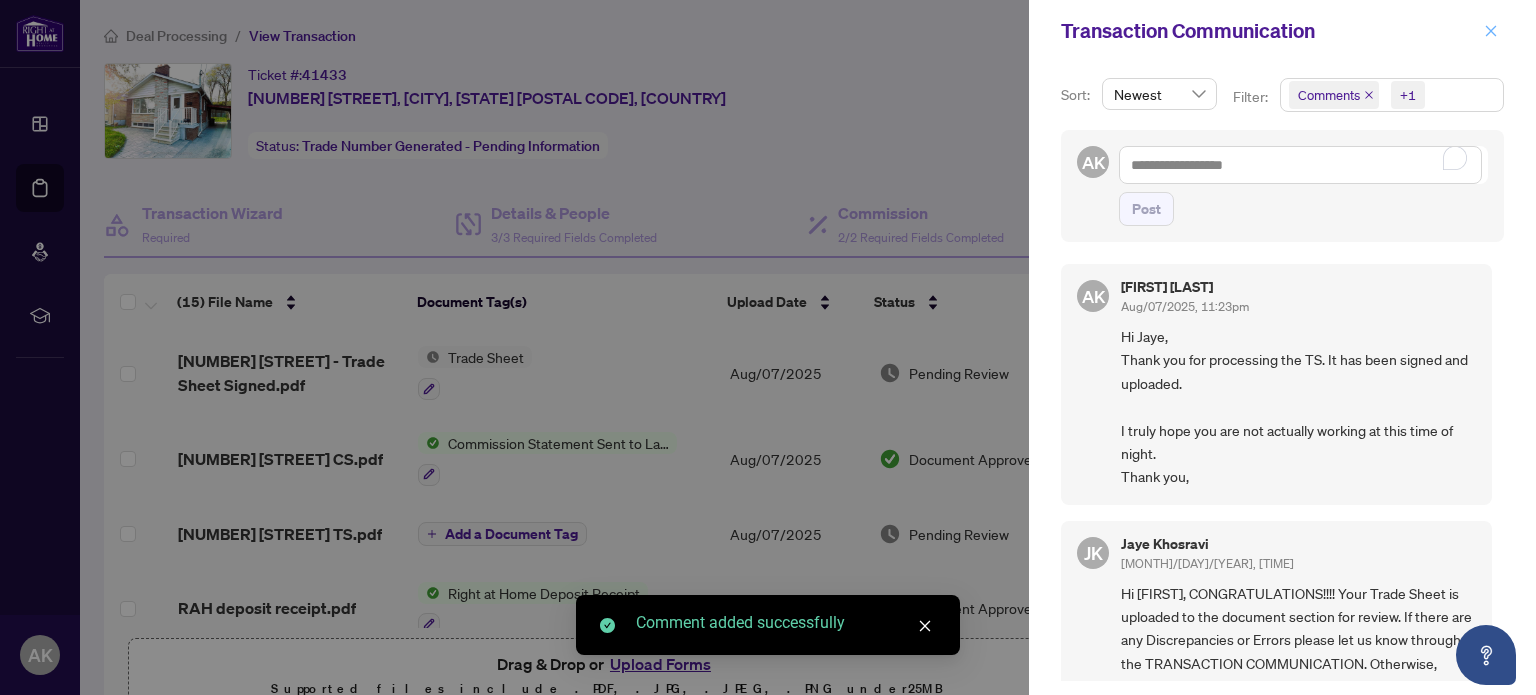 click 